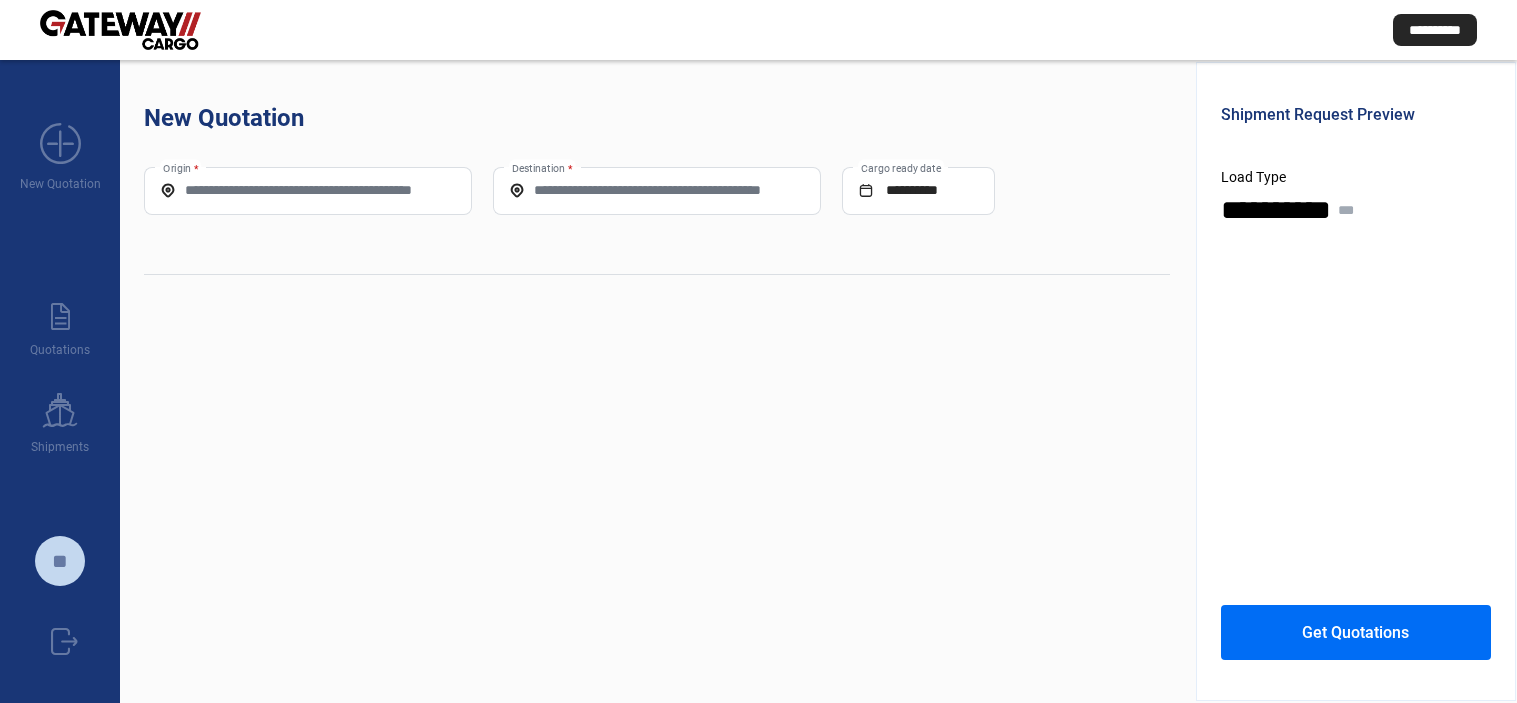 scroll, scrollTop: 0, scrollLeft: 0, axis: both 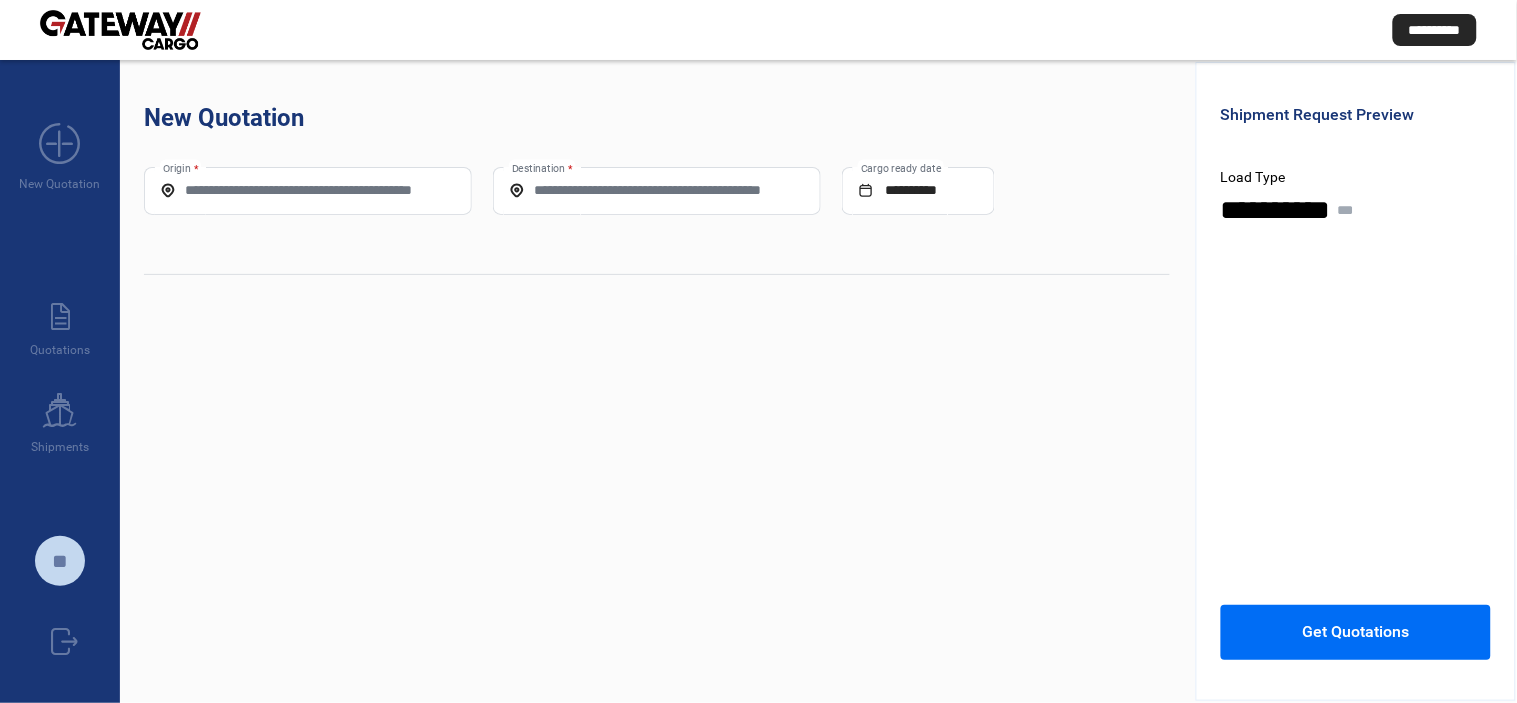 click on "Origin *" at bounding box center (308, 190) 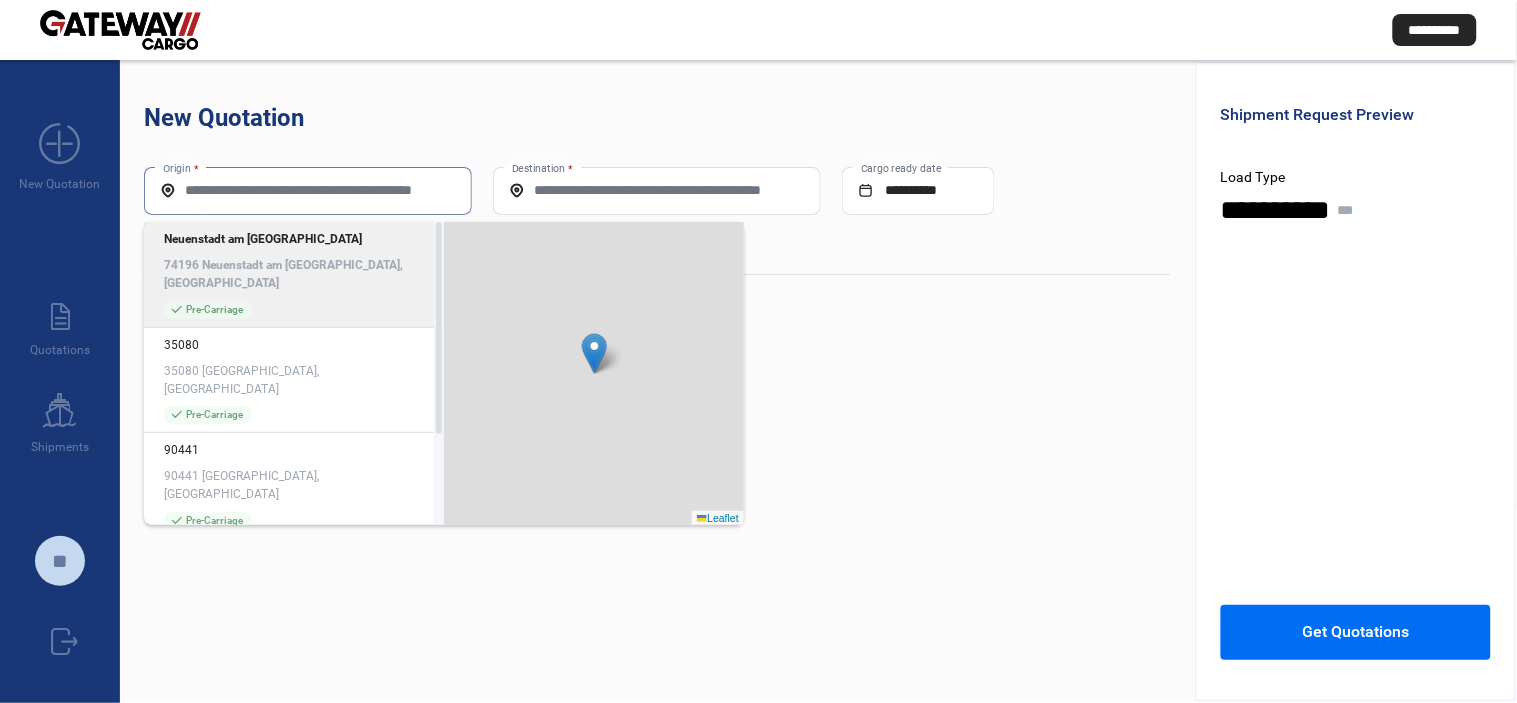 paste on "*****" 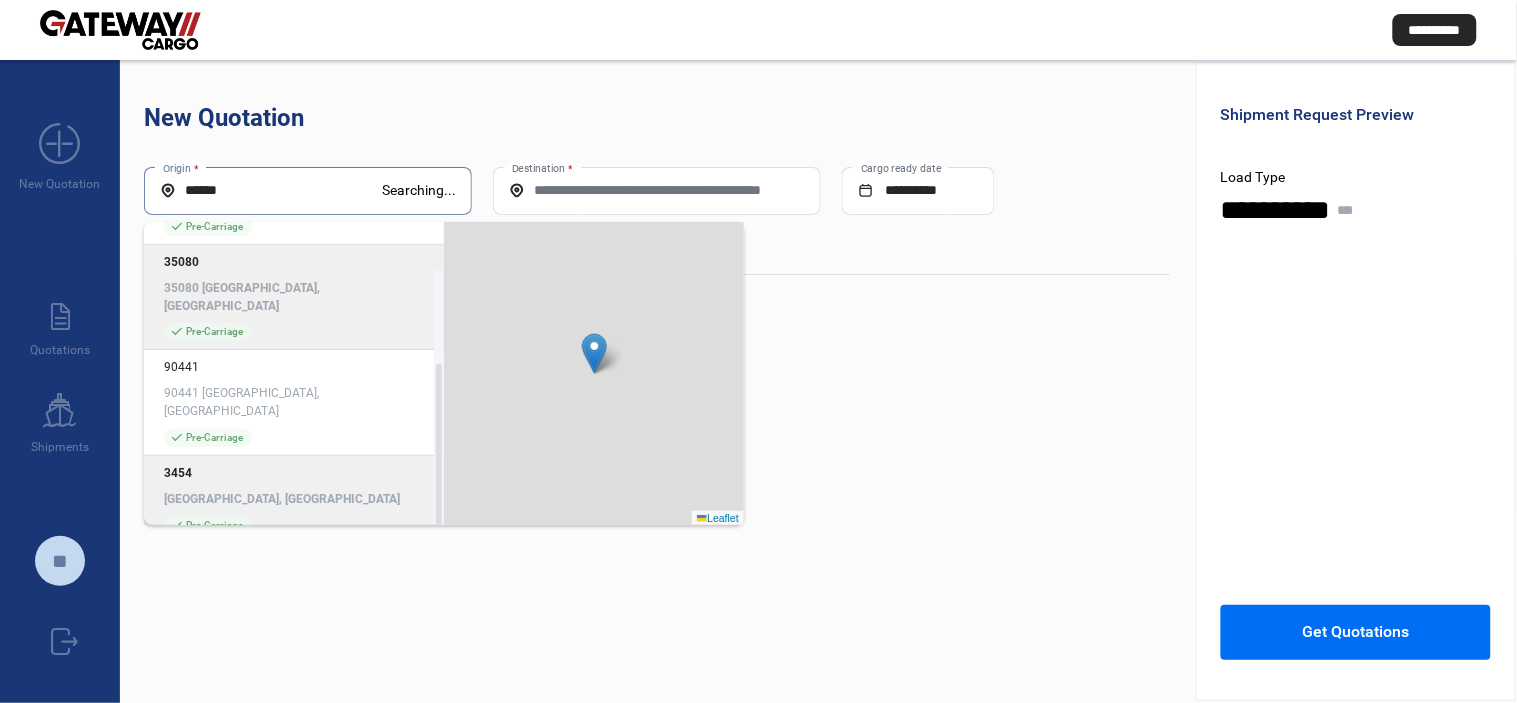 scroll, scrollTop: 132, scrollLeft: 0, axis: vertical 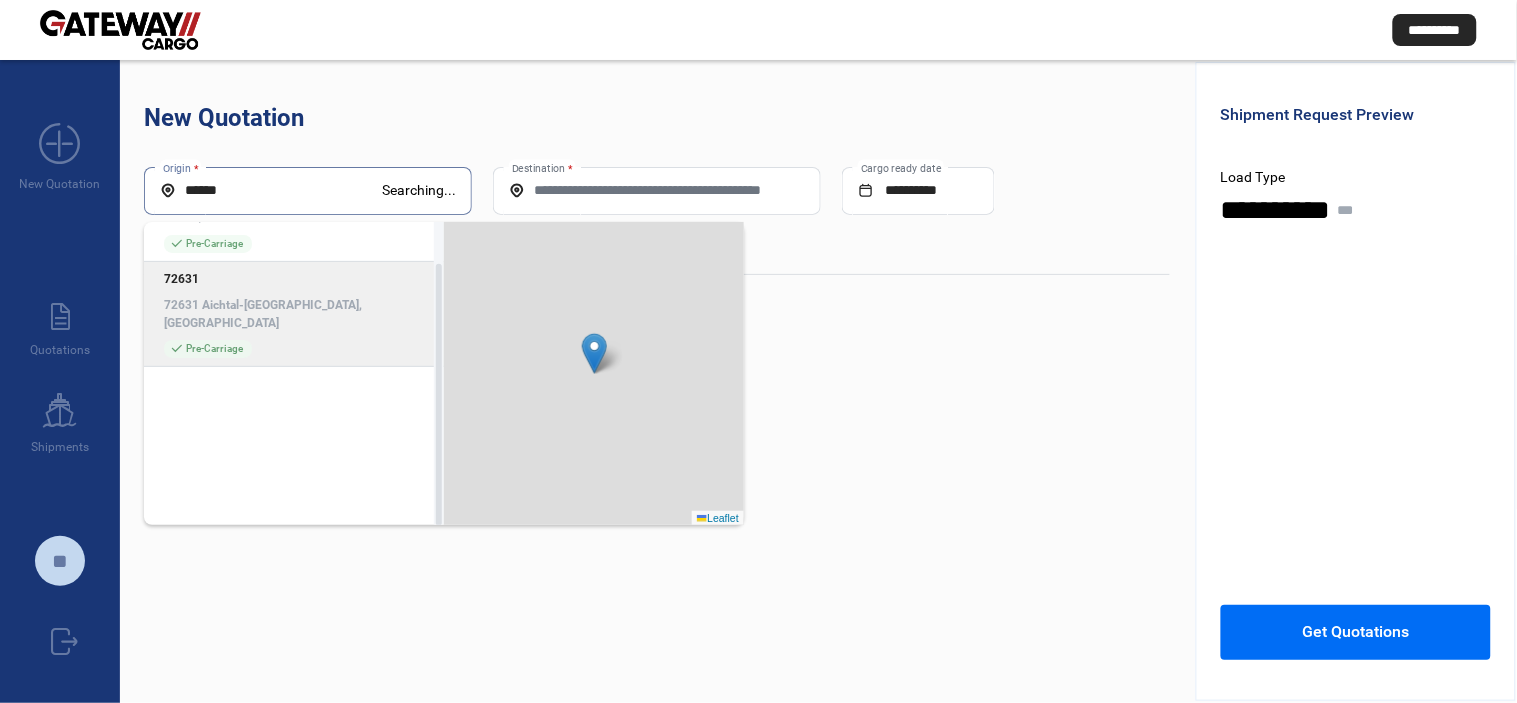 click on "72631 72631 Aichtal-[GEOGRAPHIC_DATA], [GEOGRAPHIC_DATA] check_mark  Pre-Carriage" 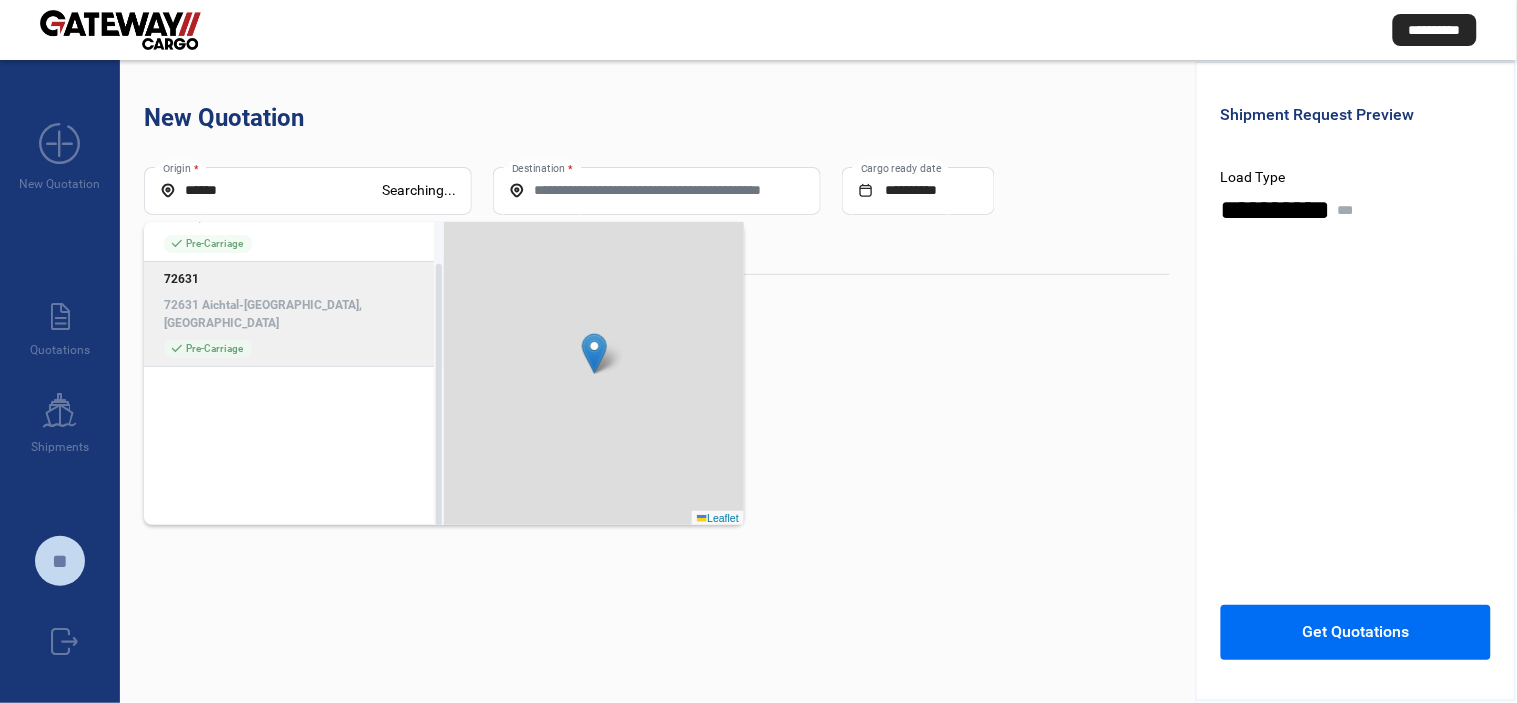 scroll, scrollTop: 0, scrollLeft: 0, axis: both 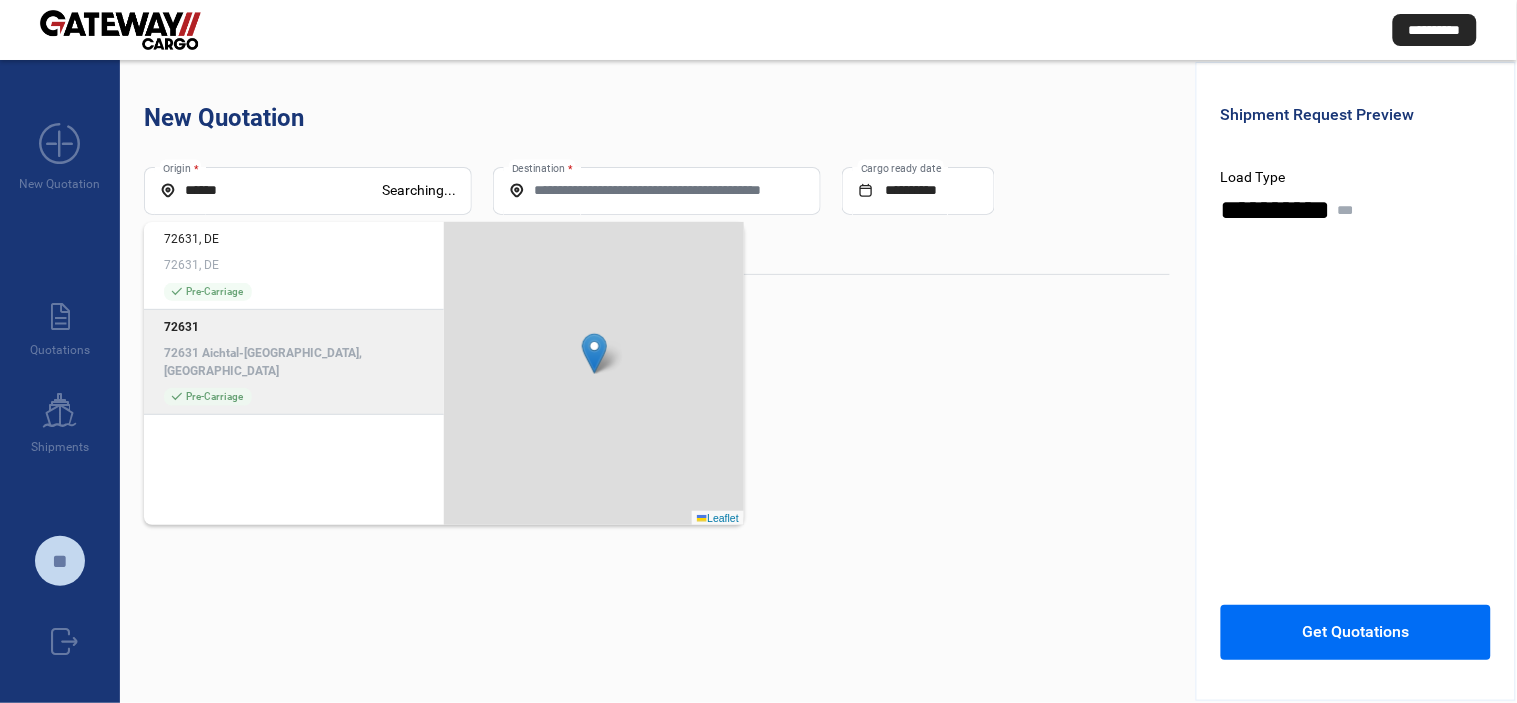 click on "72631 Aichtal-[GEOGRAPHIC_DATA], [GEOGRAPHIC_DATA]" 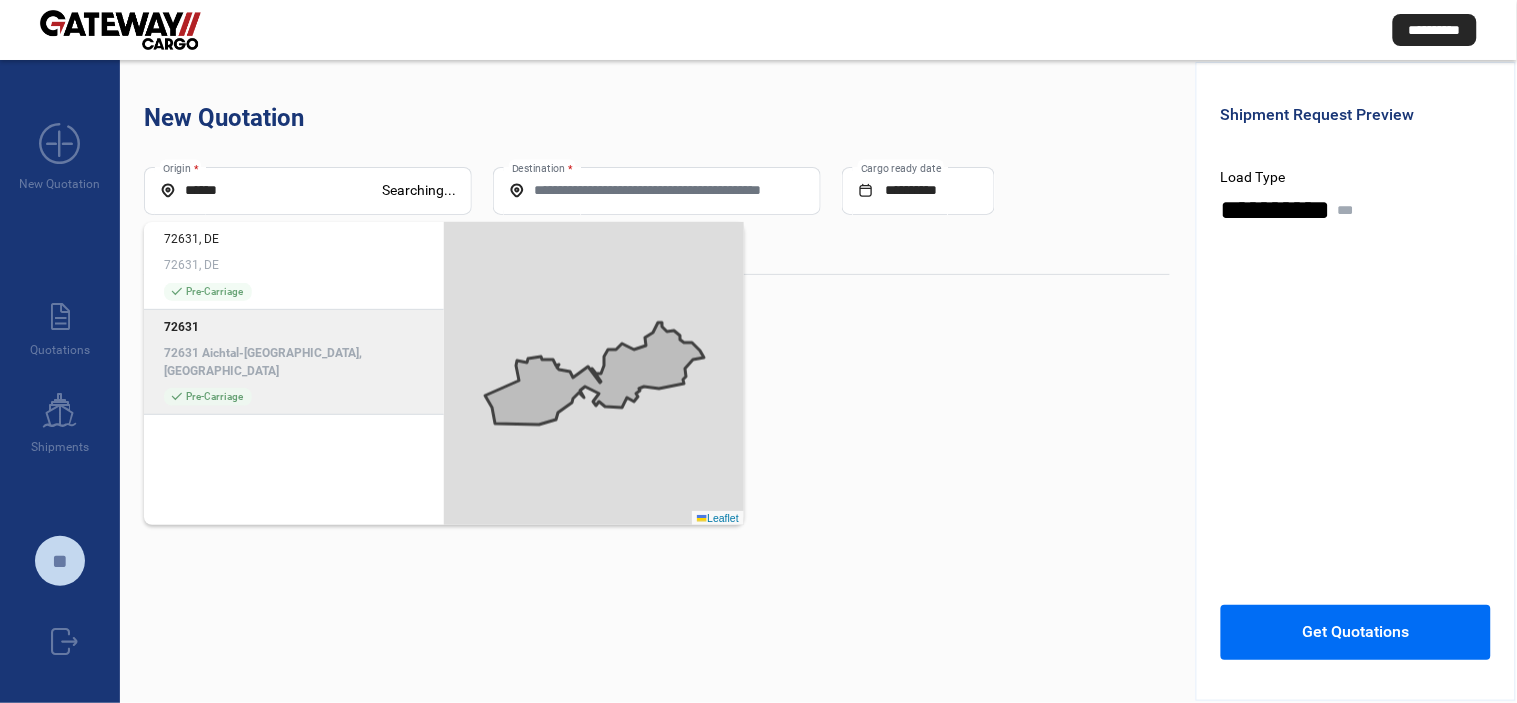 click on "72631 Aichtal-[GEOGRAPHIC_DATA], [GEOGRAPHIC_DATA]" 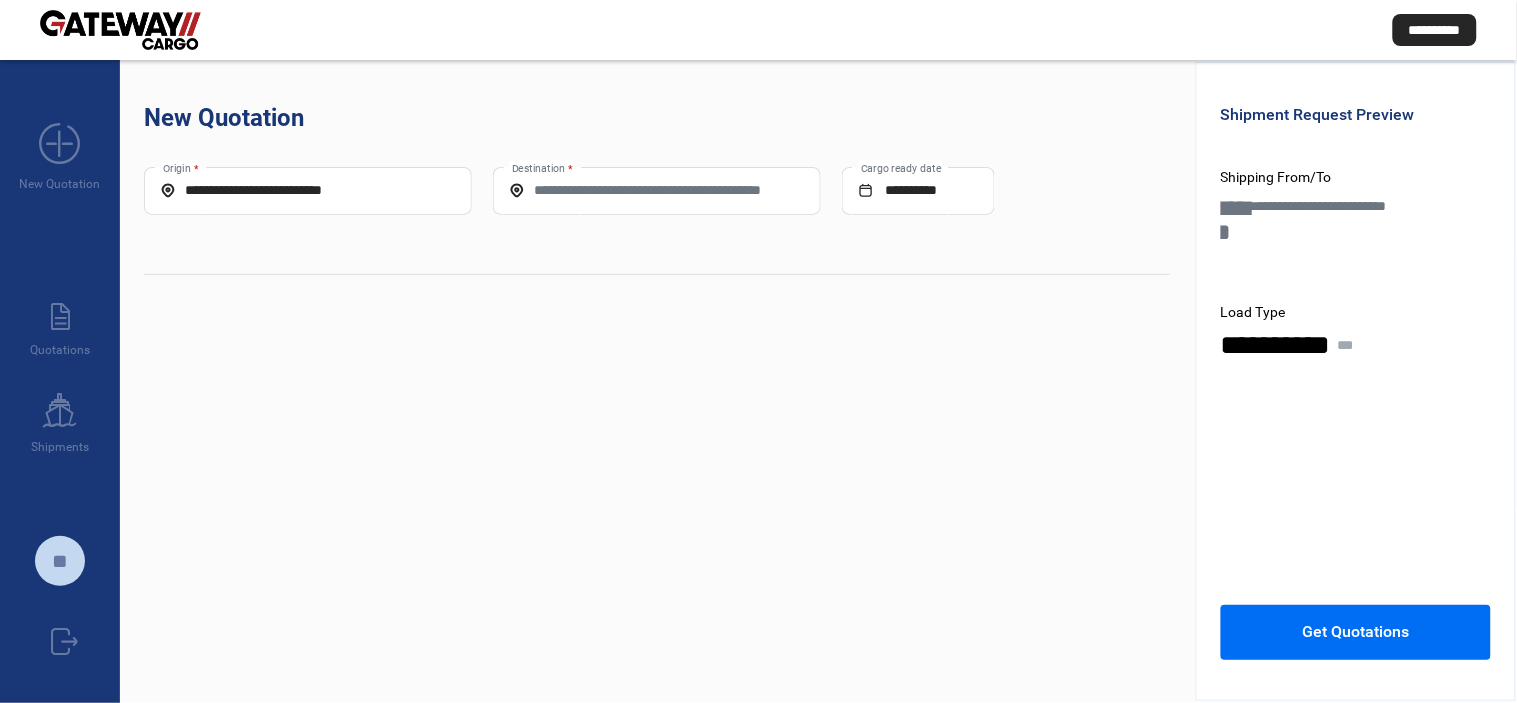 click on "Destination *" at bounding box center [657, 190] 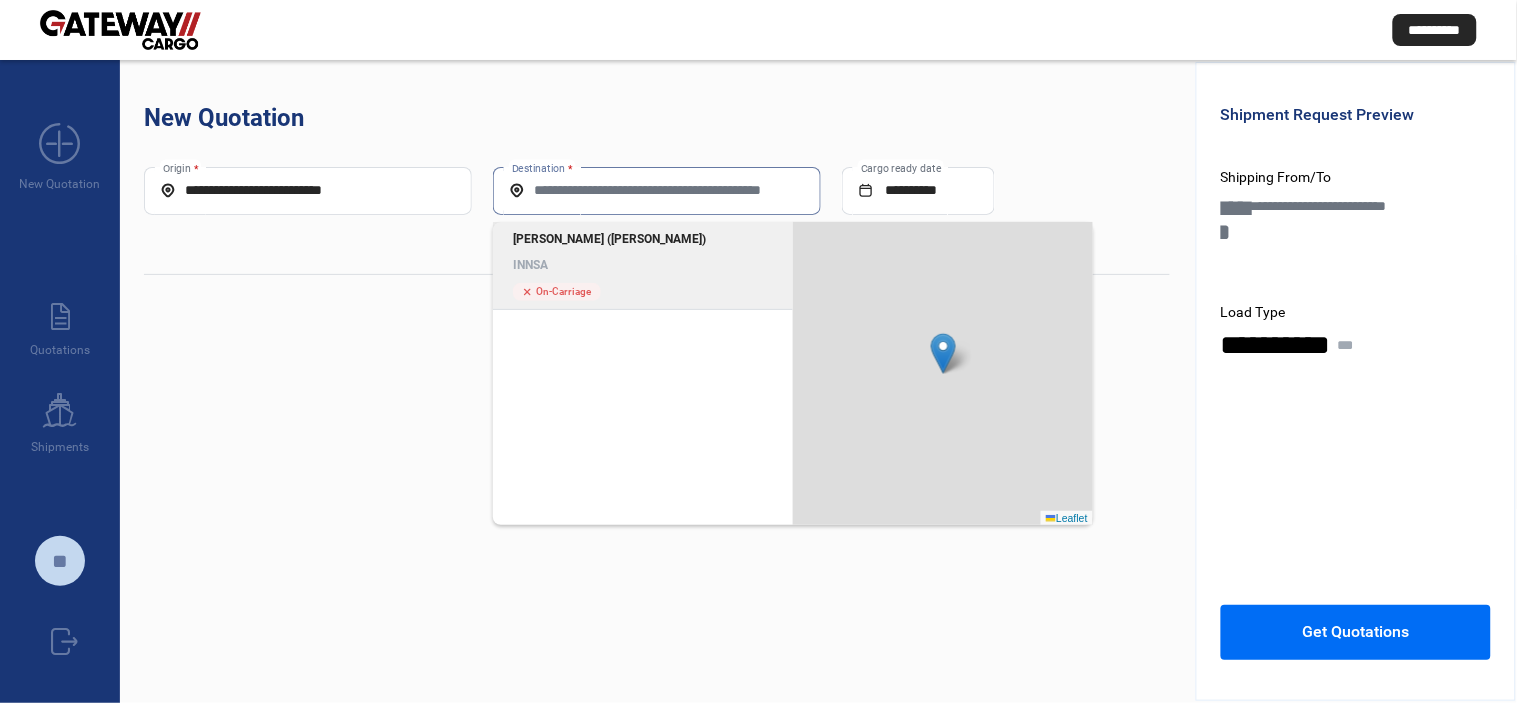 type on "**********" 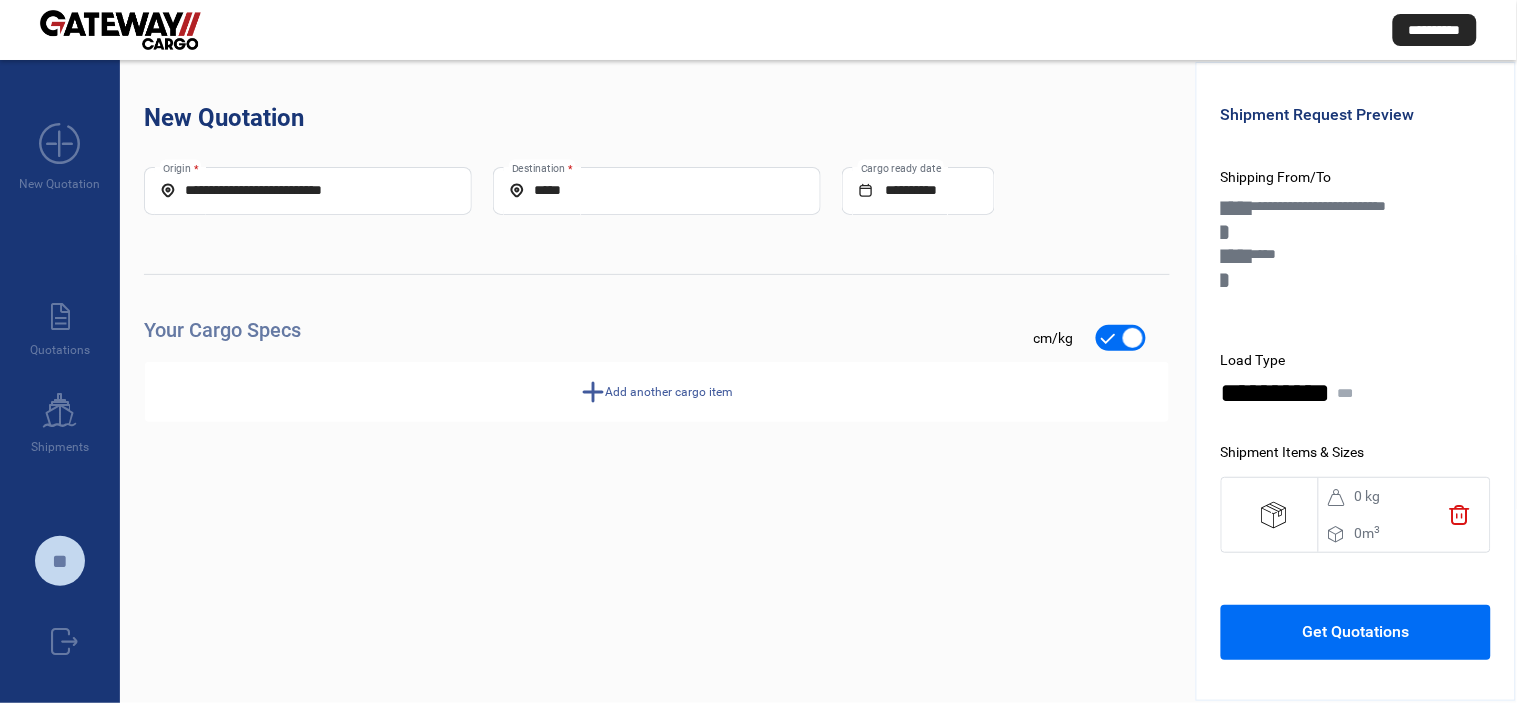 type on "**********" 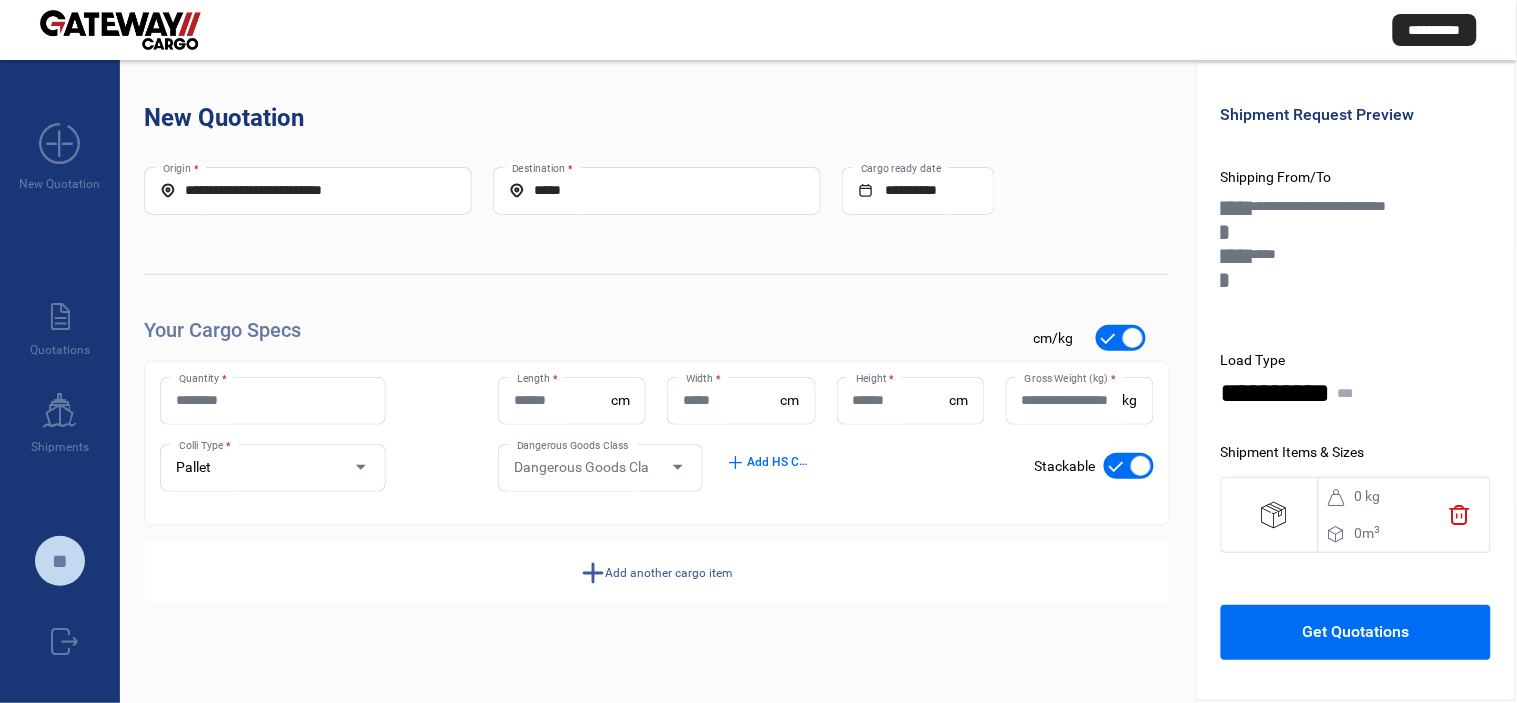 scroll, scrollTop: 111, scrollLeft: 0, axis: vertical 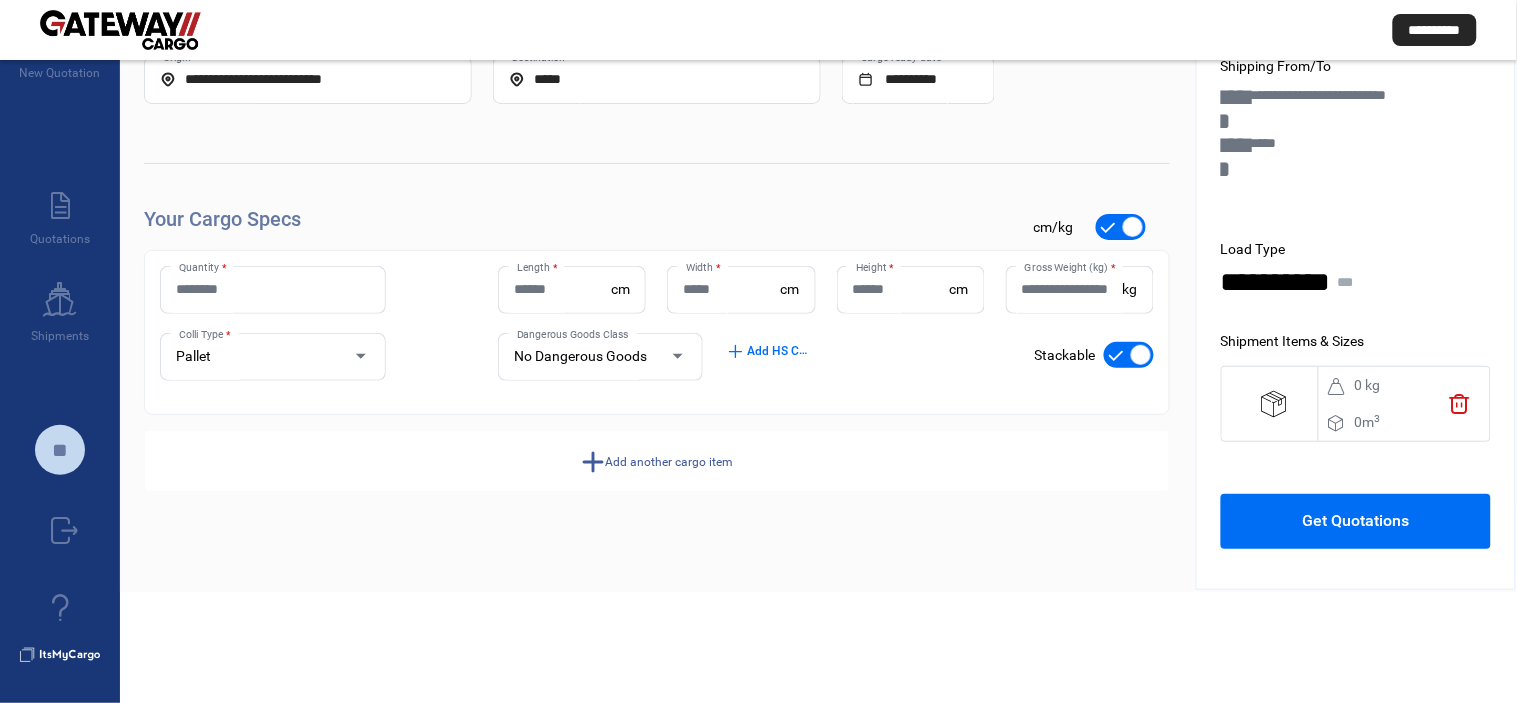 click on "Quantity *" at bounding box center [273, 289] 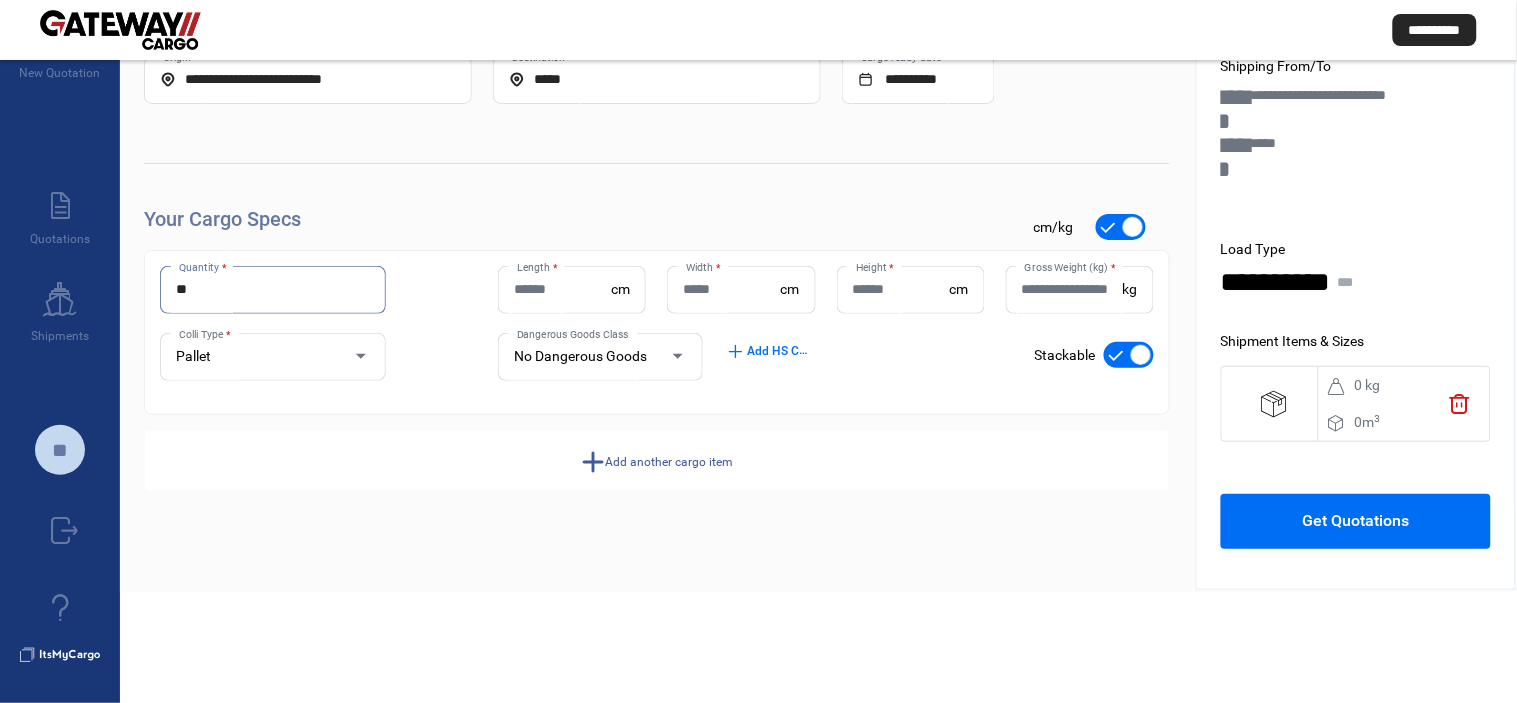 type on "**" 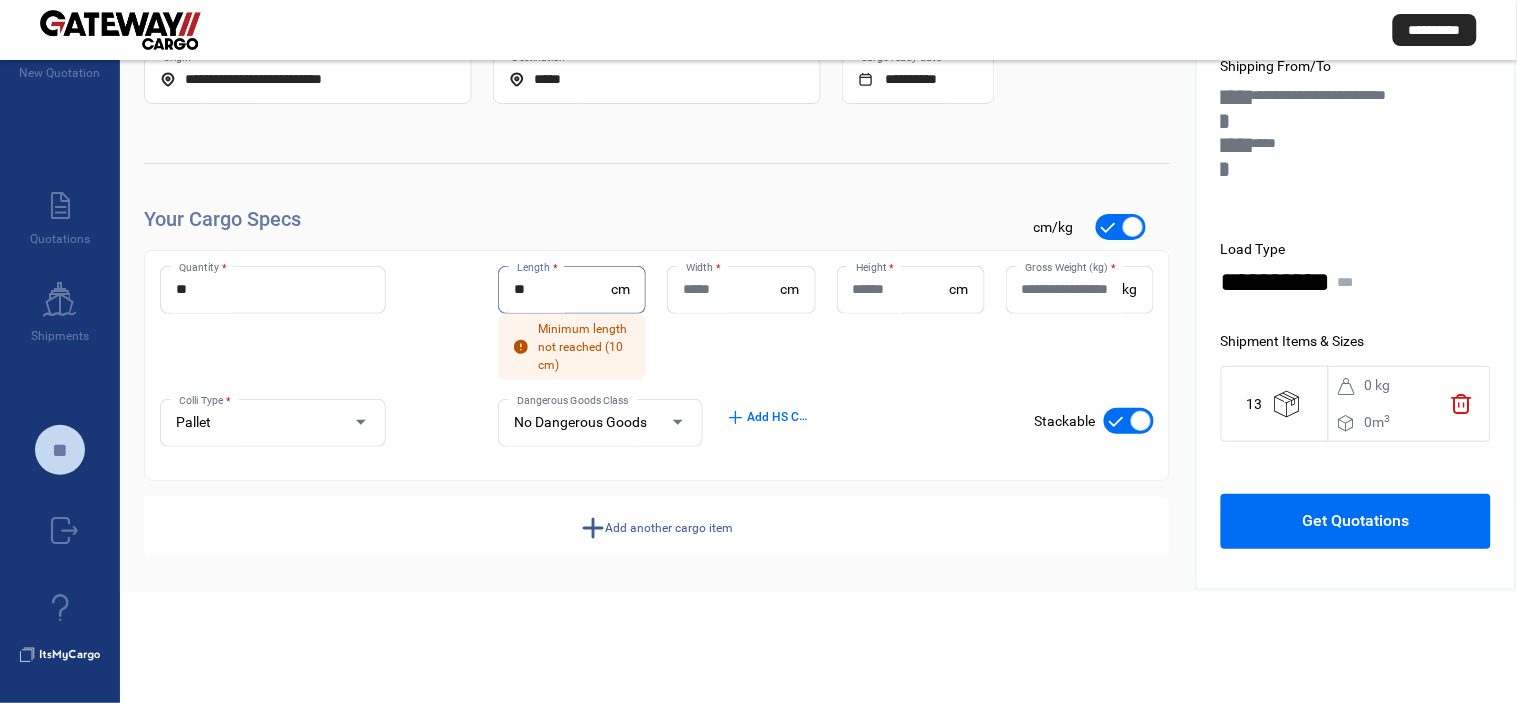 type on "**" 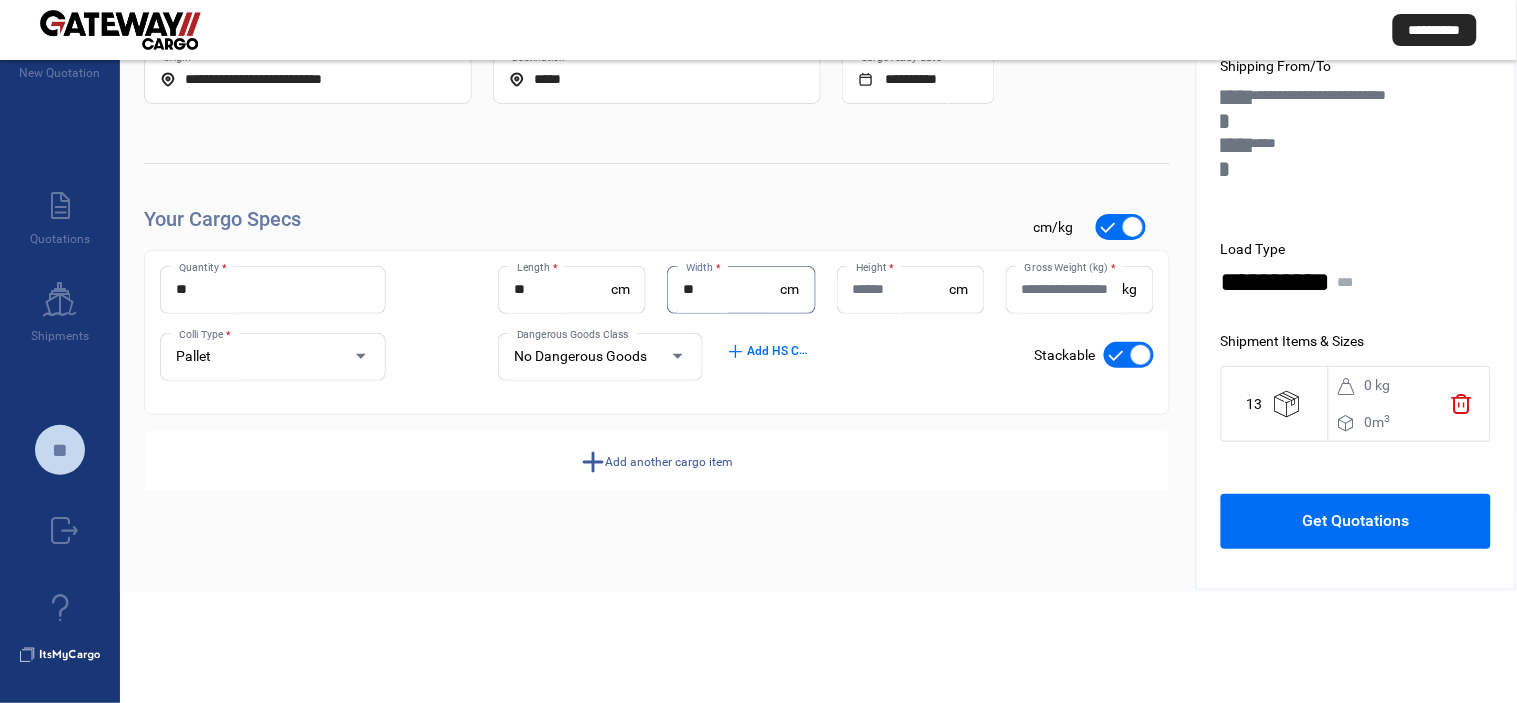 type on "**" 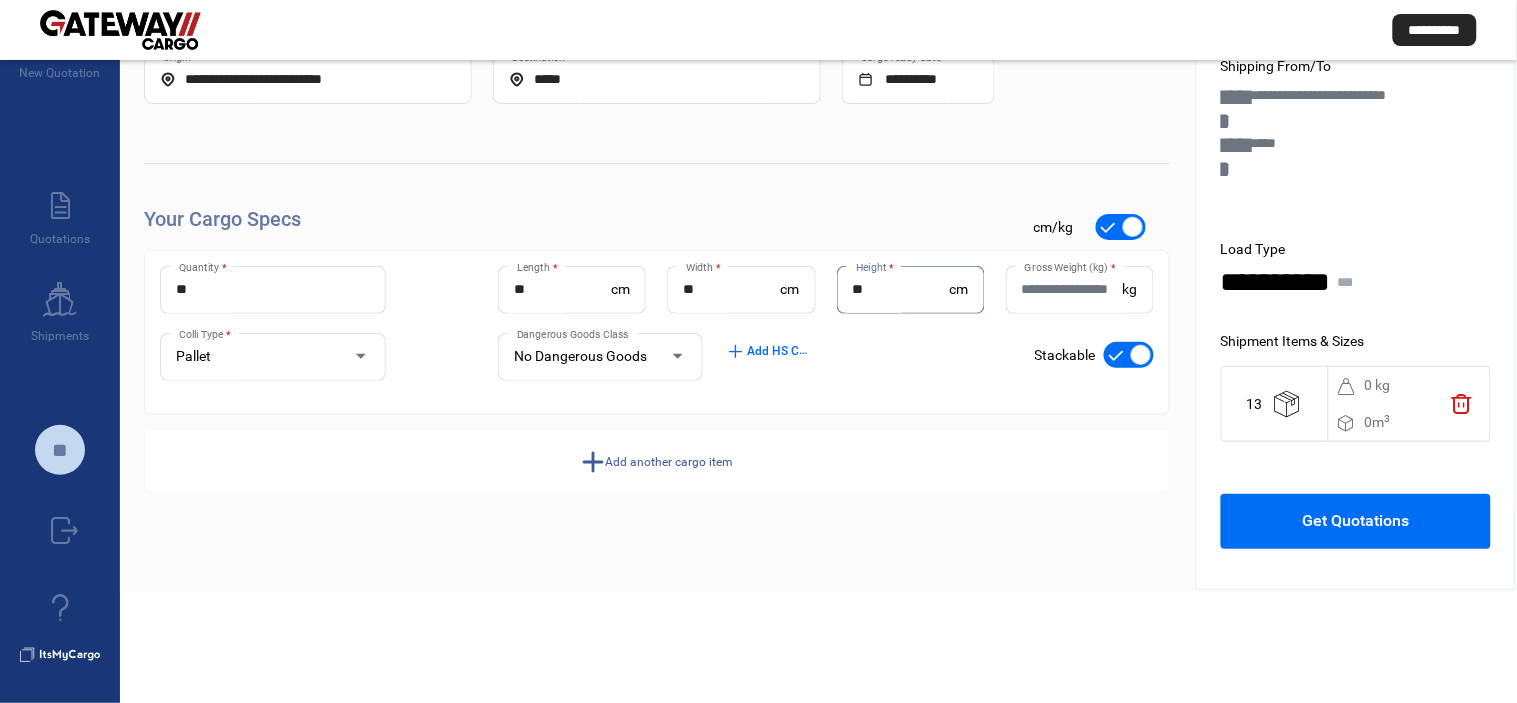 type on "**" 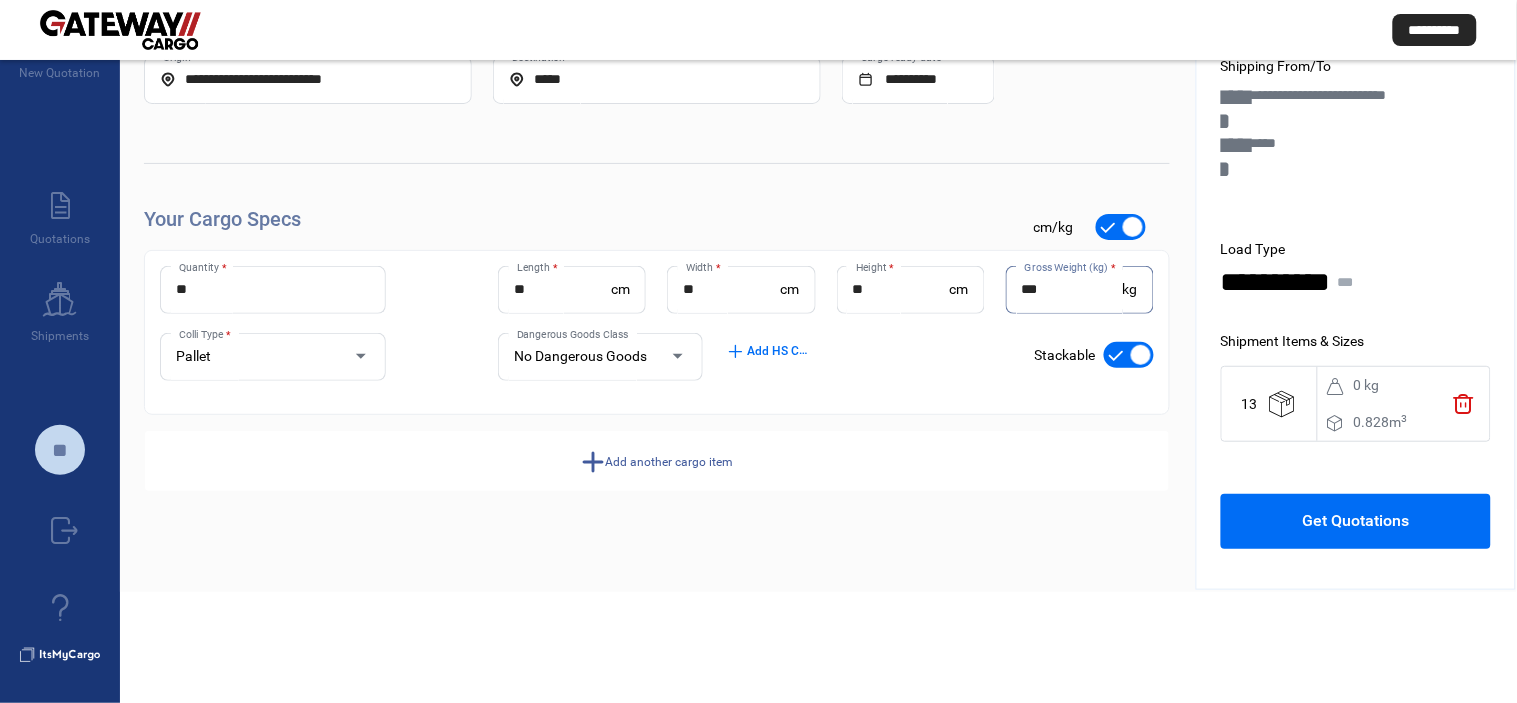 type on "****" 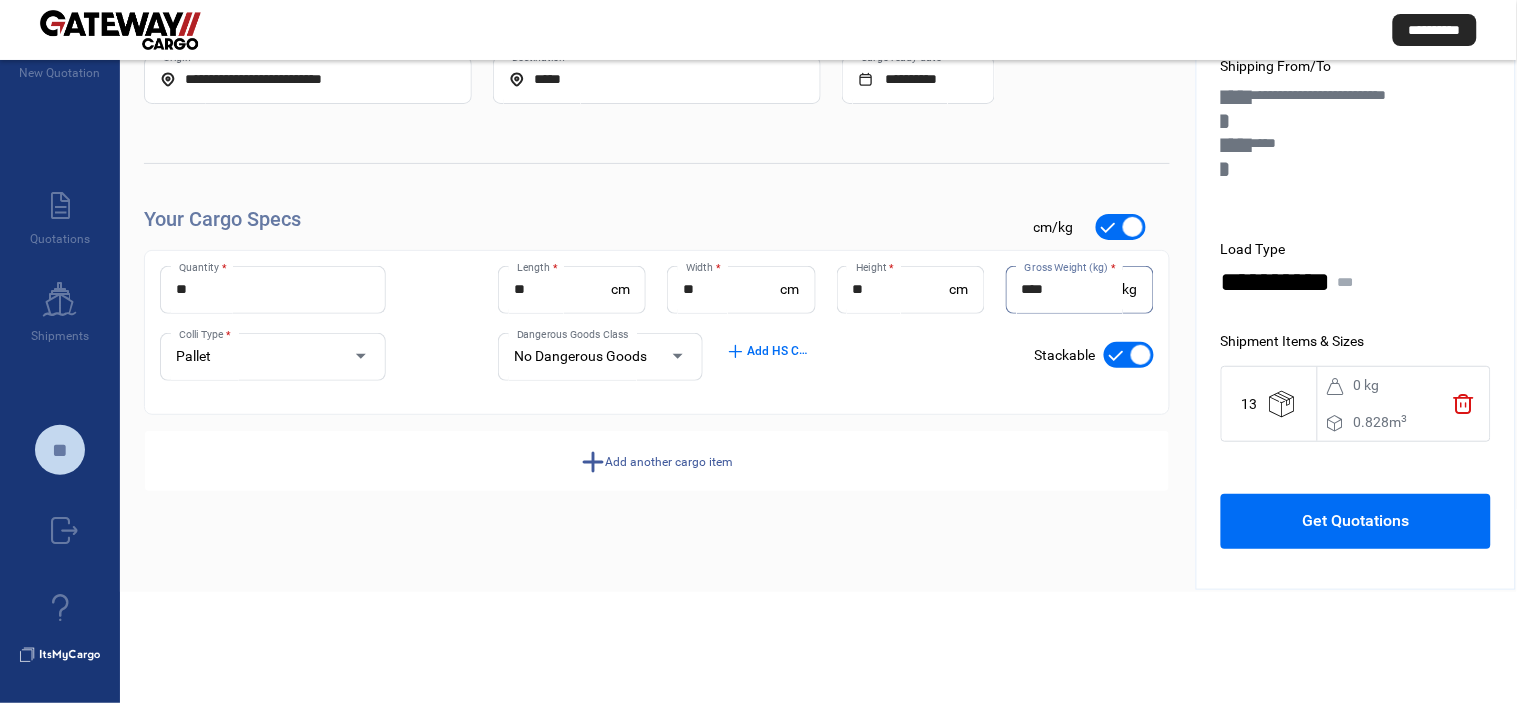 drag, startPoint x: 1061, startPoint y: 288, endPoint x: 983, endPoint y: 286, distance: 78.025635 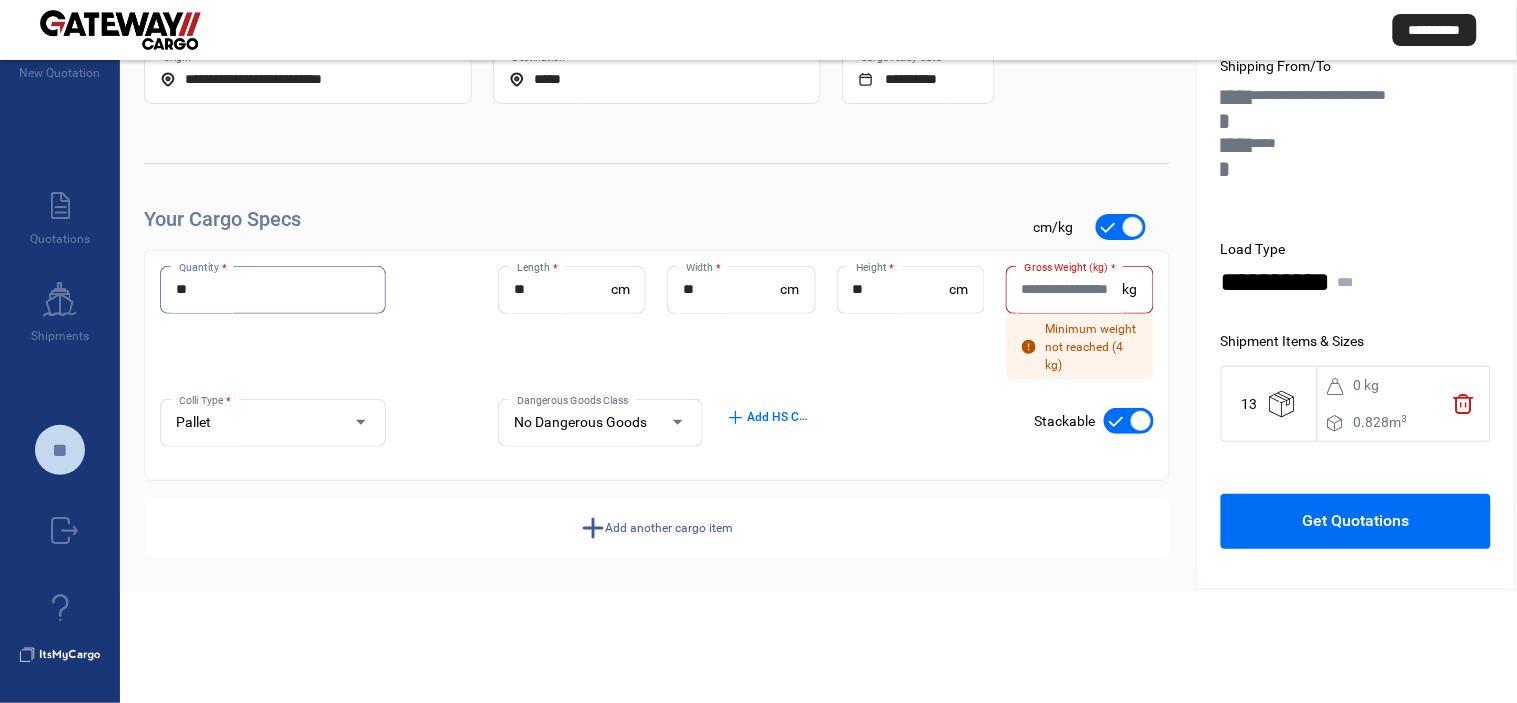 drag, startPoint x: 238, startPoint y: 285, endPoint x: 181, endPoint y: 288, distance: 57.07889 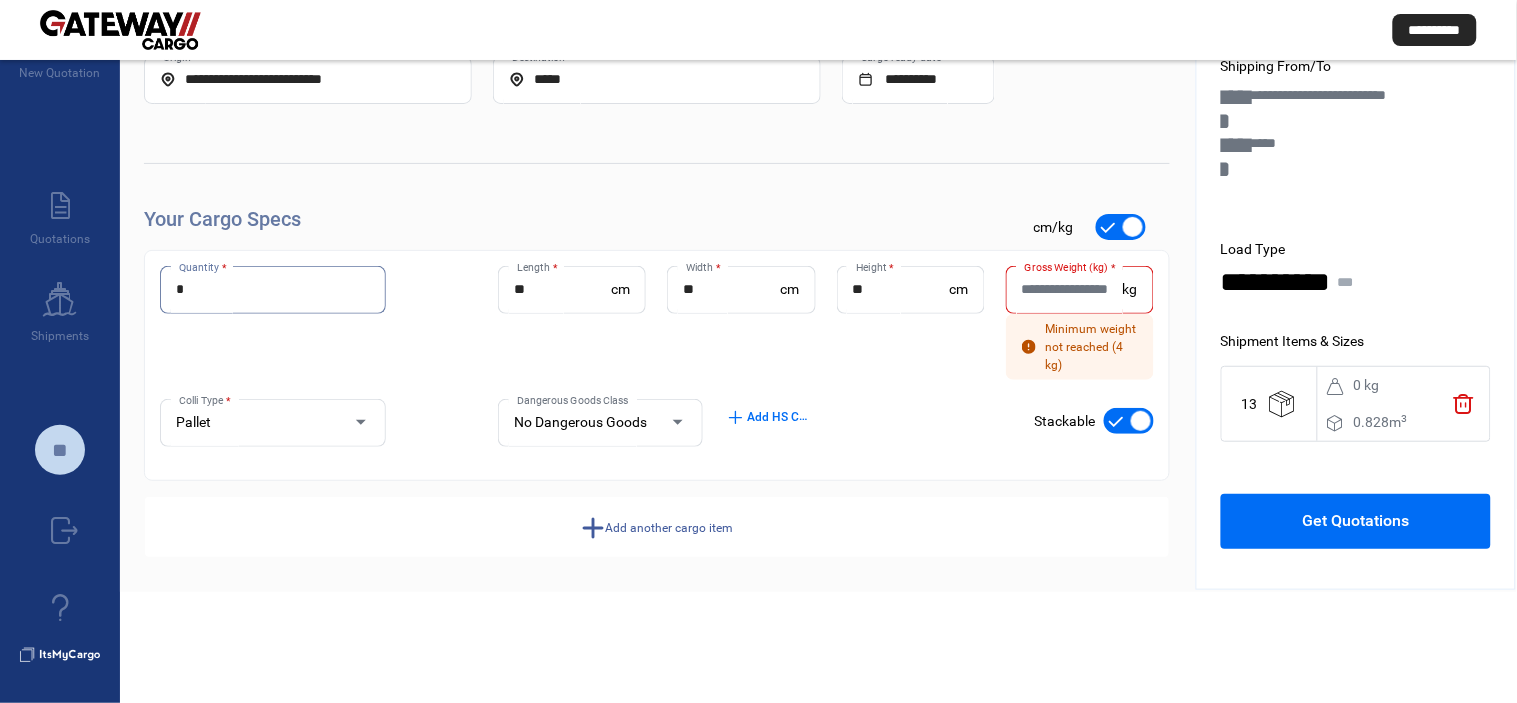 type on "**" 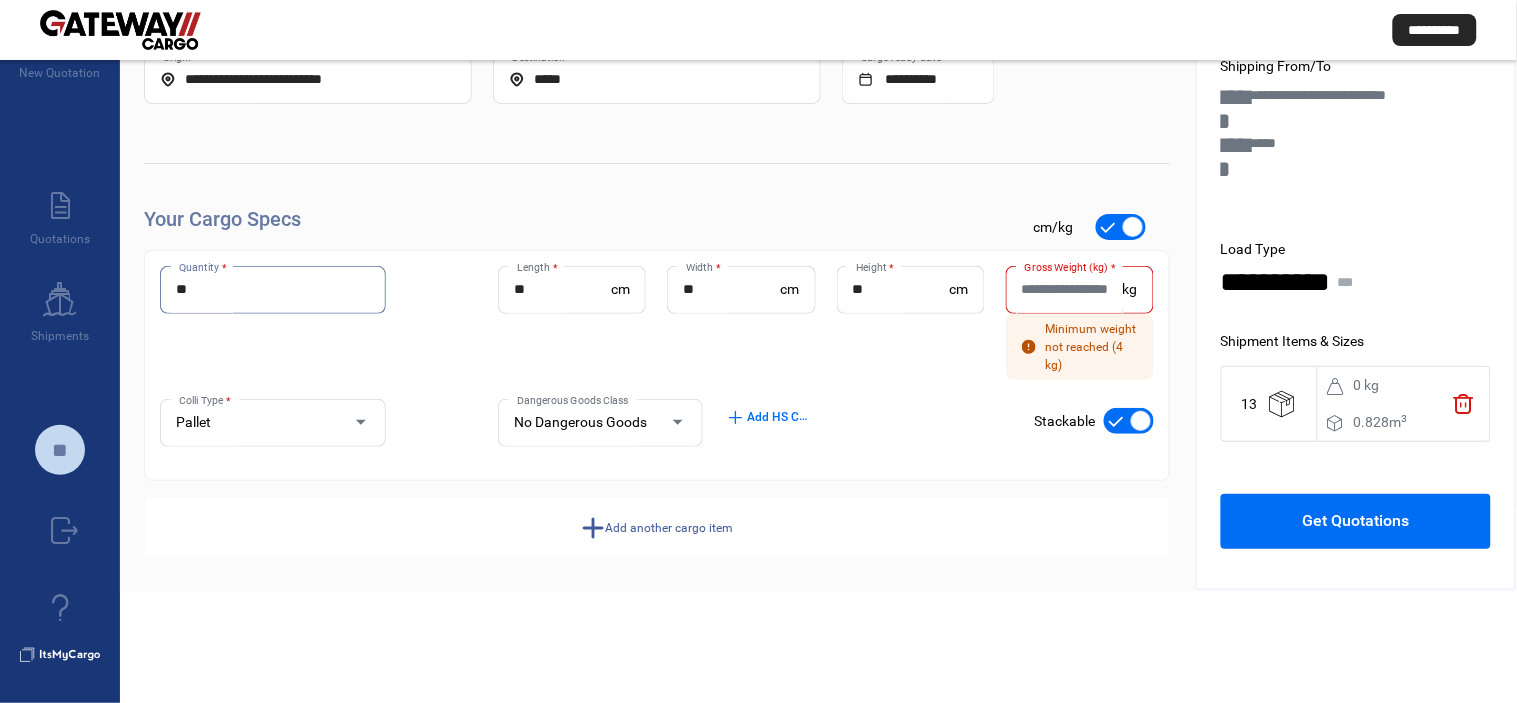 click on "Gross Weight (kg)  *" at bounding box center (1072, 289) 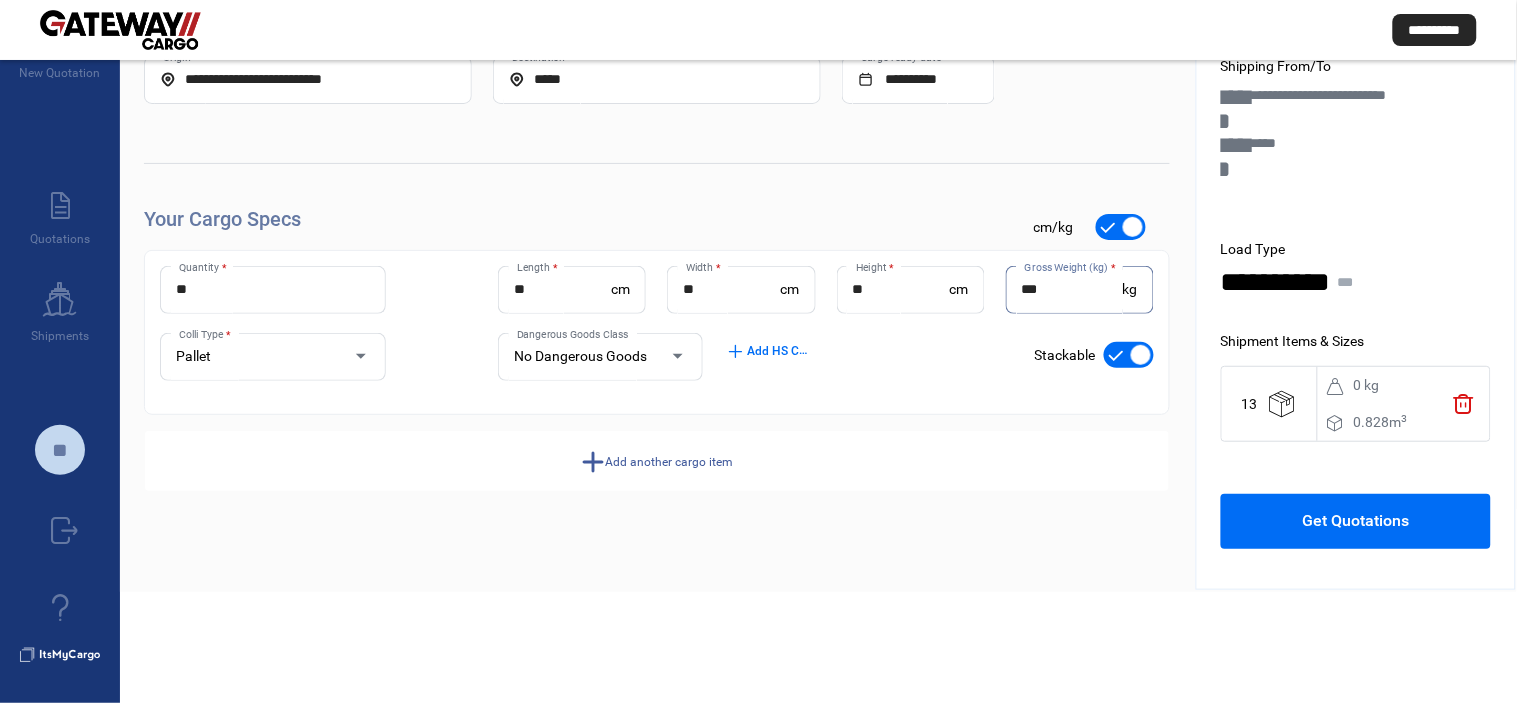 type on "***" 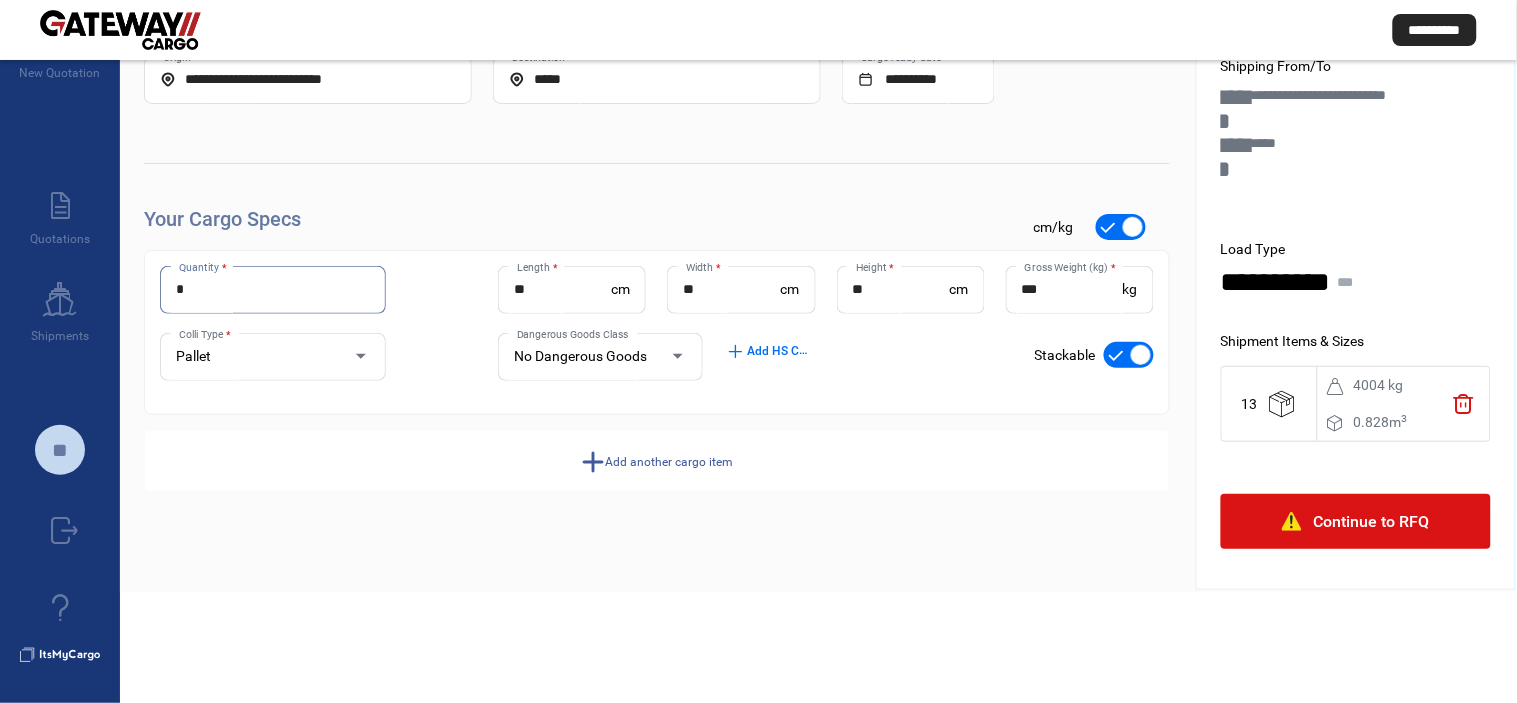 type on "*" 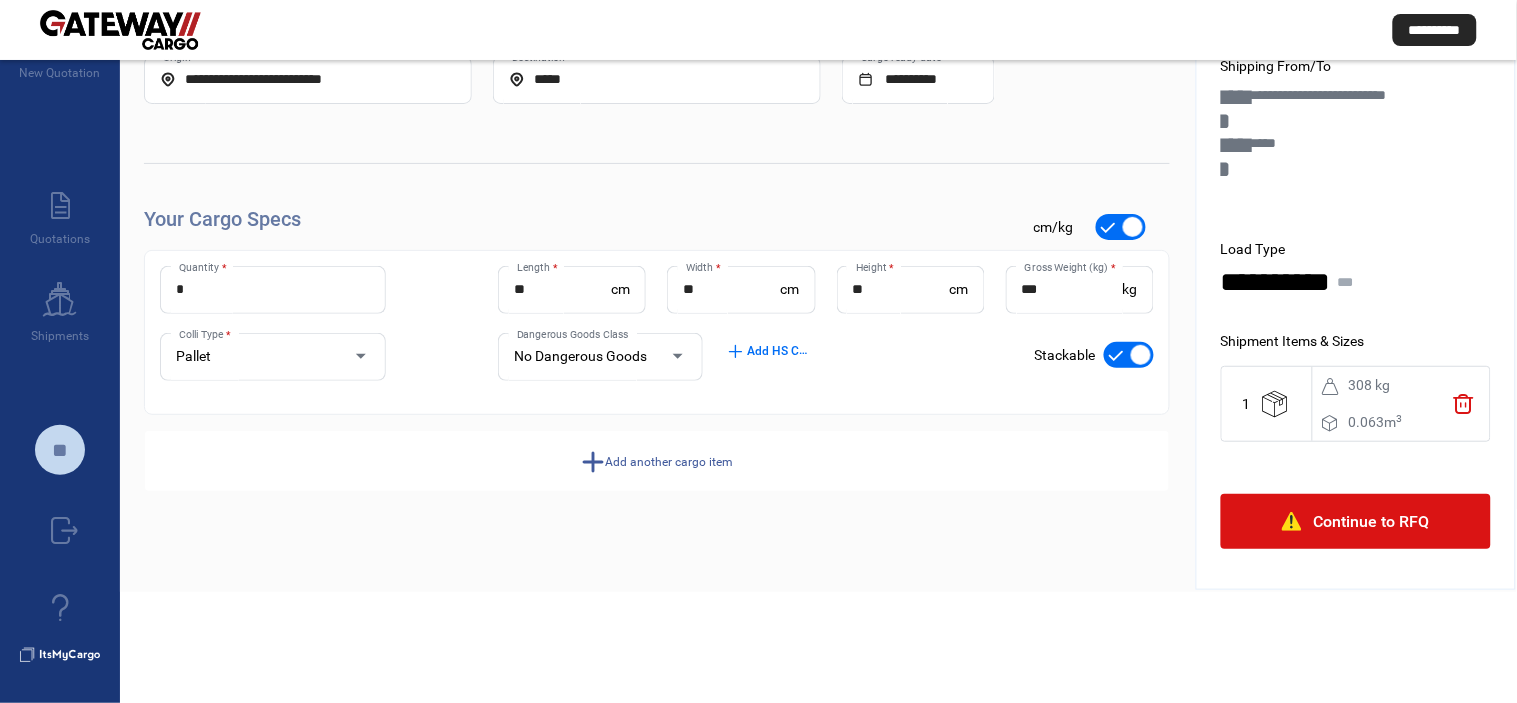 click on "Add another cargo item" 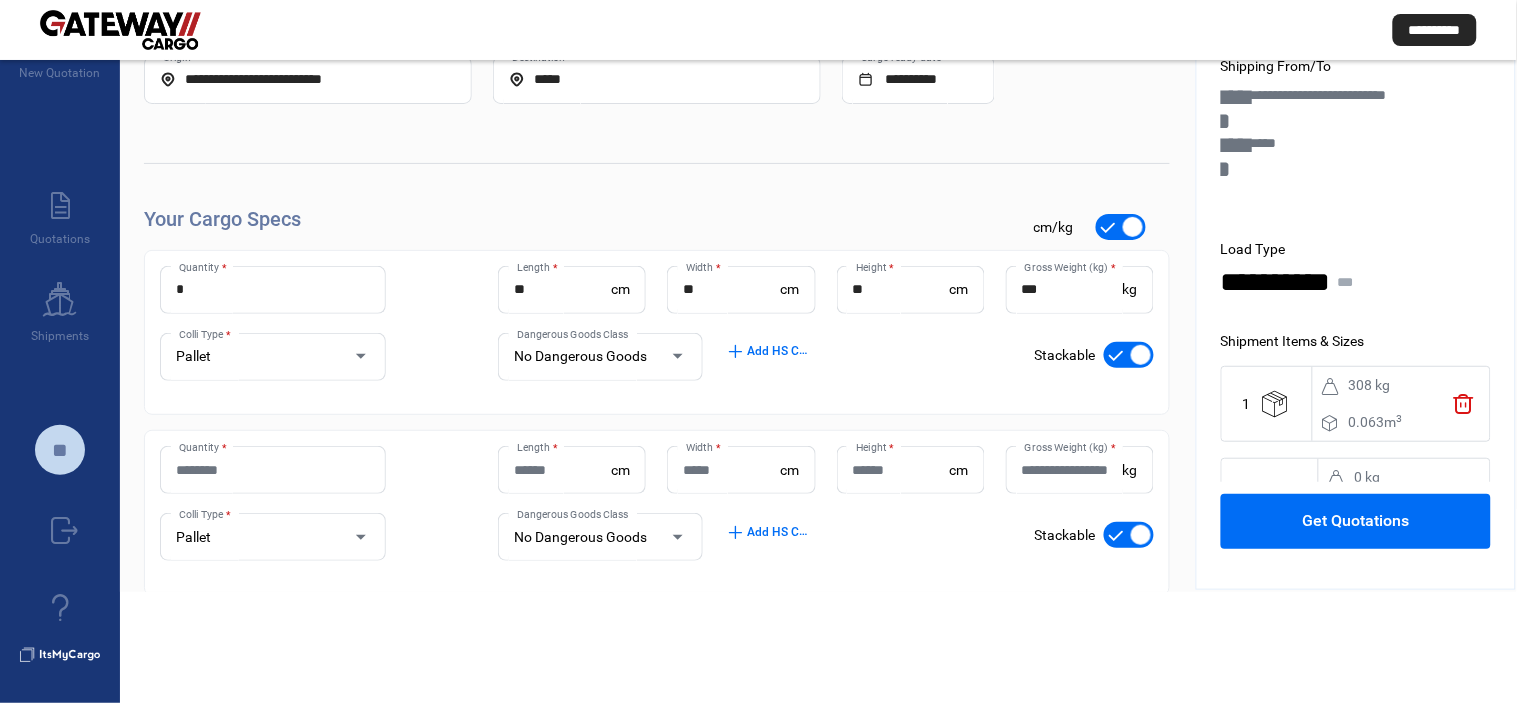 click on "Quantity *" at bounding box center (273, 470) 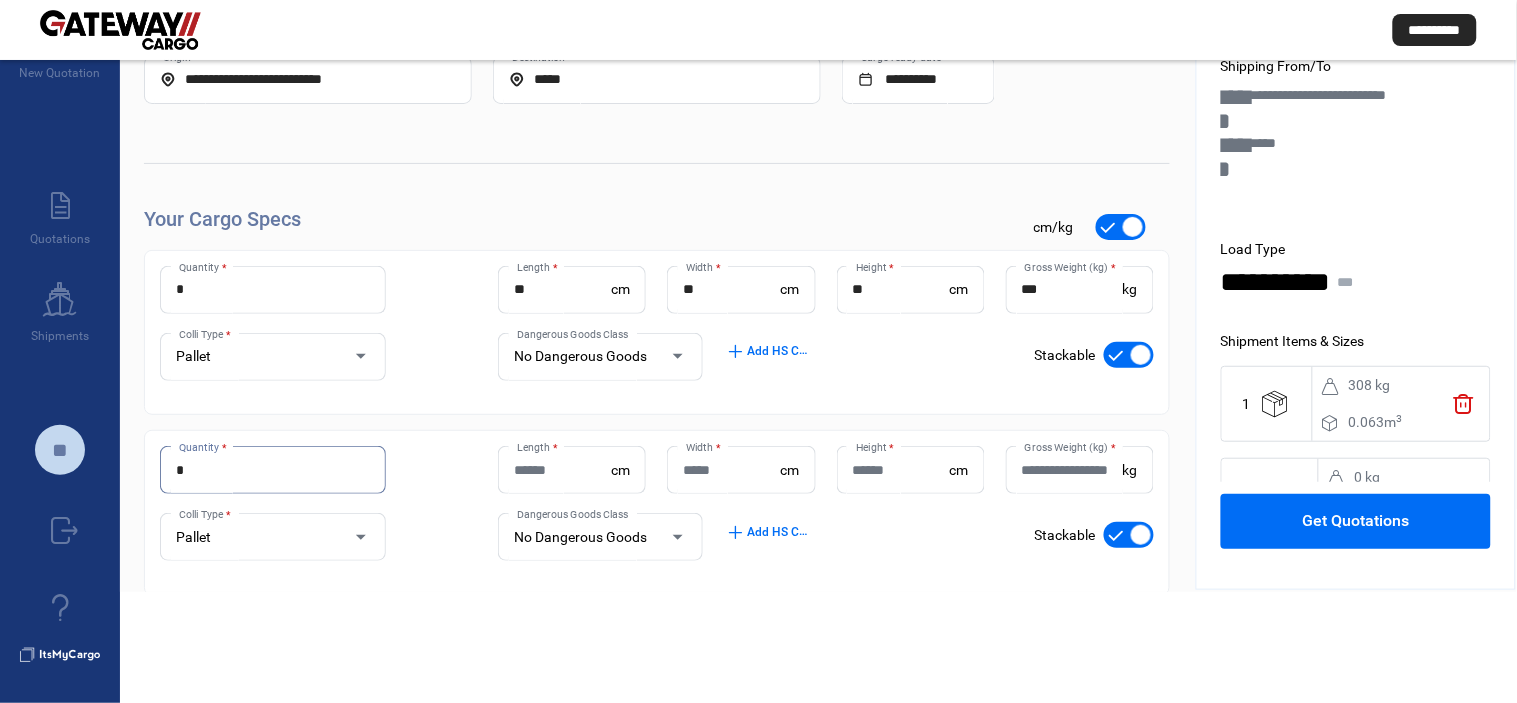 type on "*" 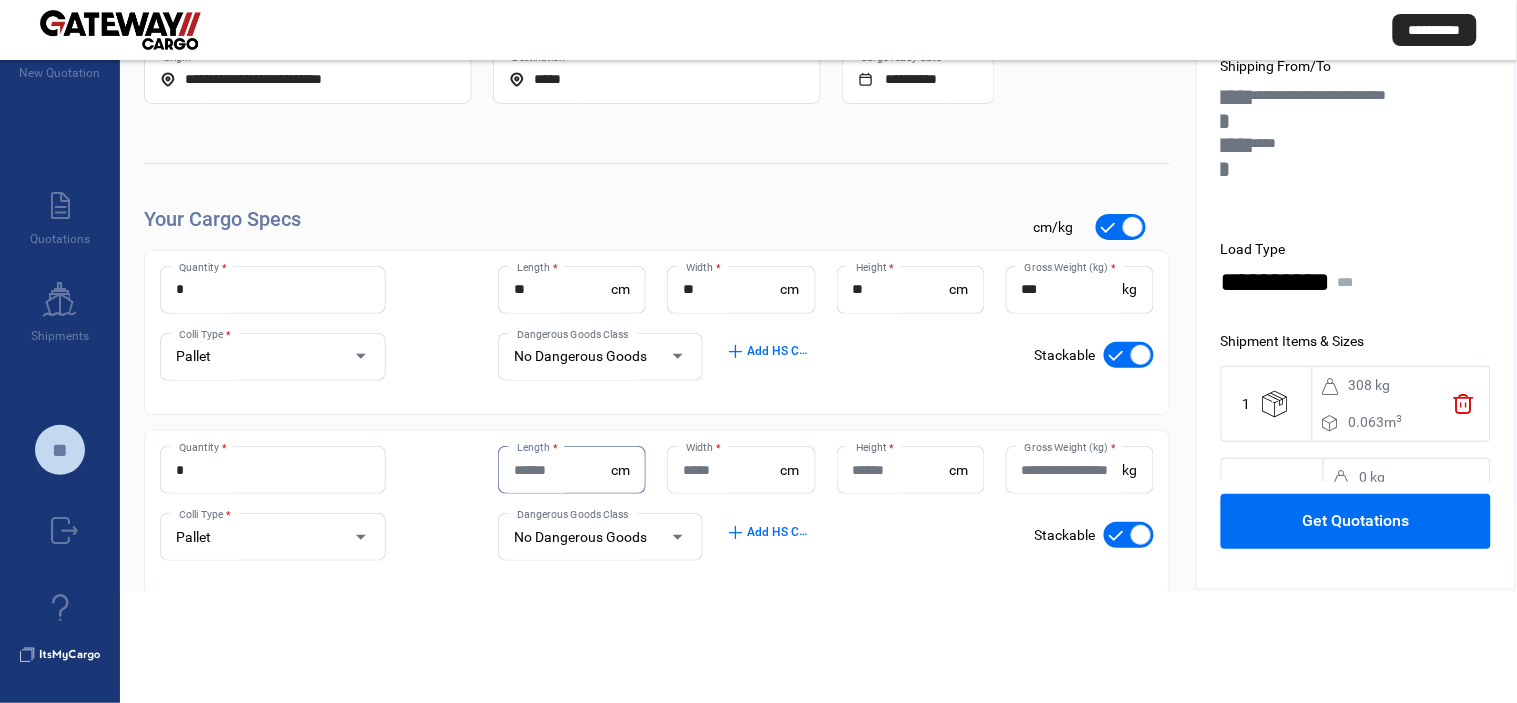 click on "Length  *" at bounding box center [562, 470] 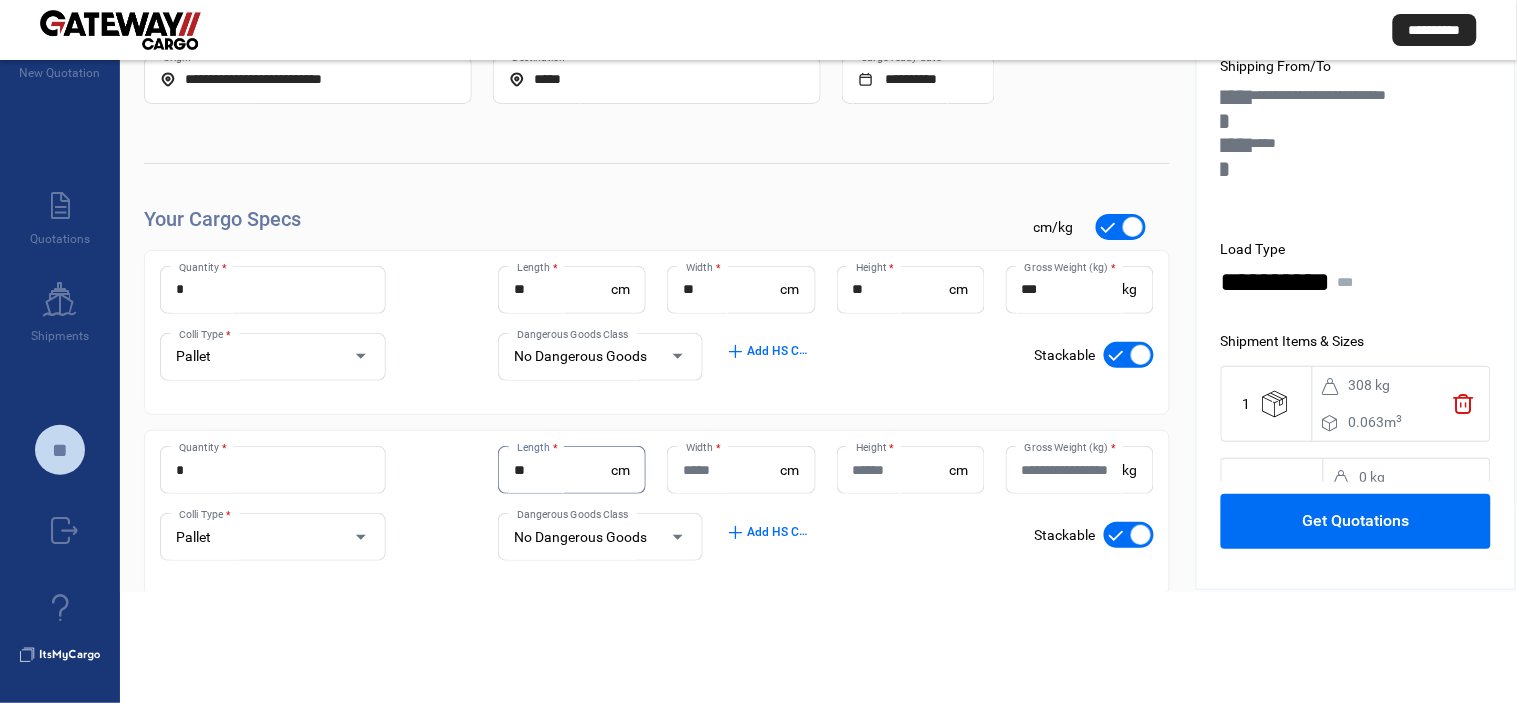 type on "**" 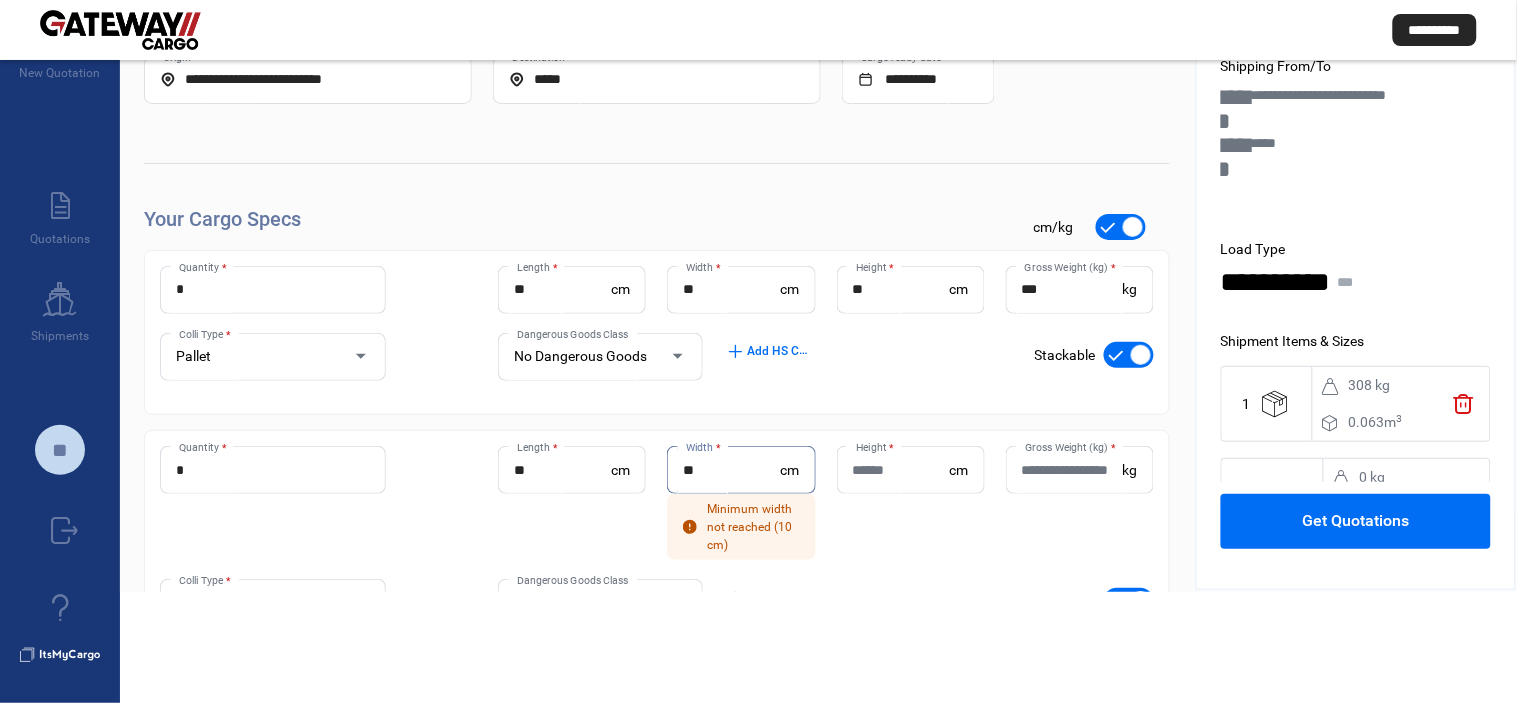 type on "**" 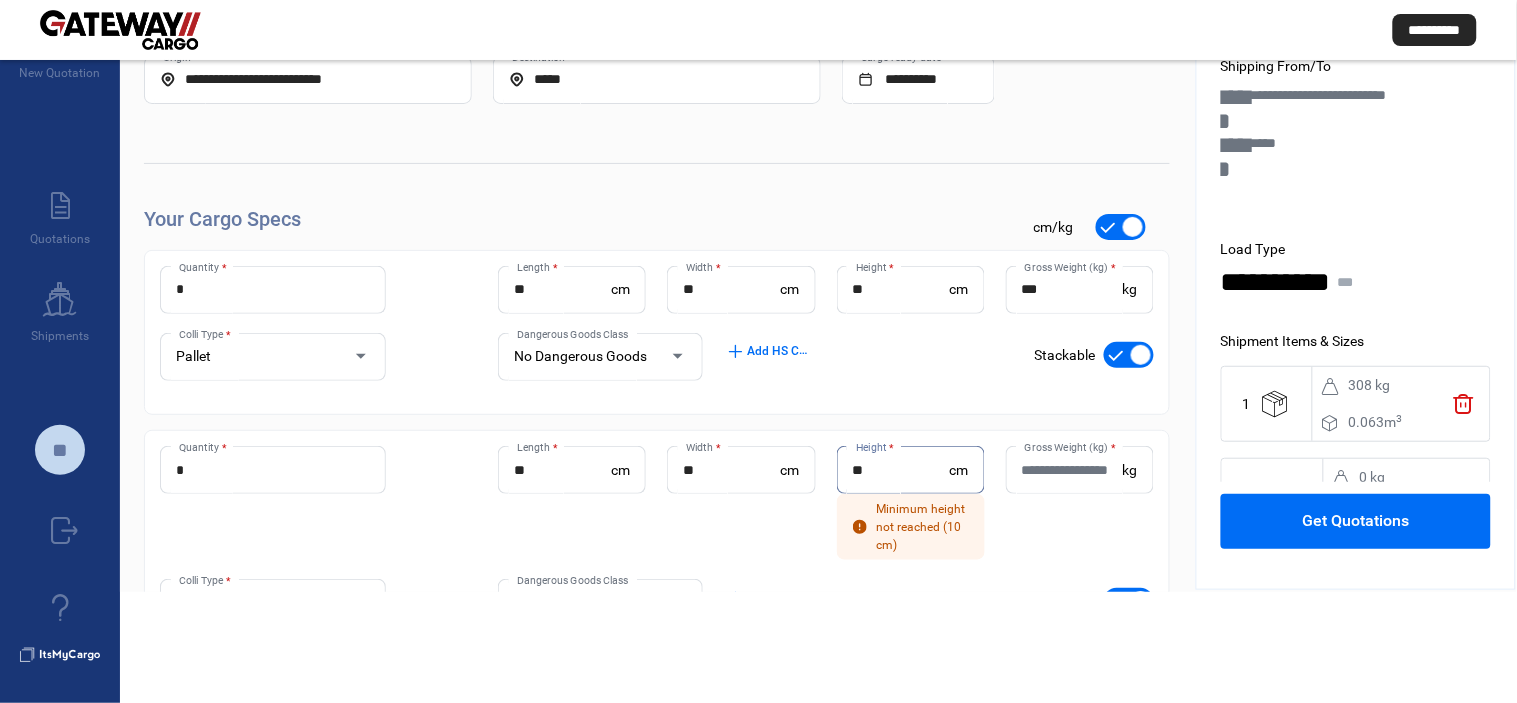 type on "**" 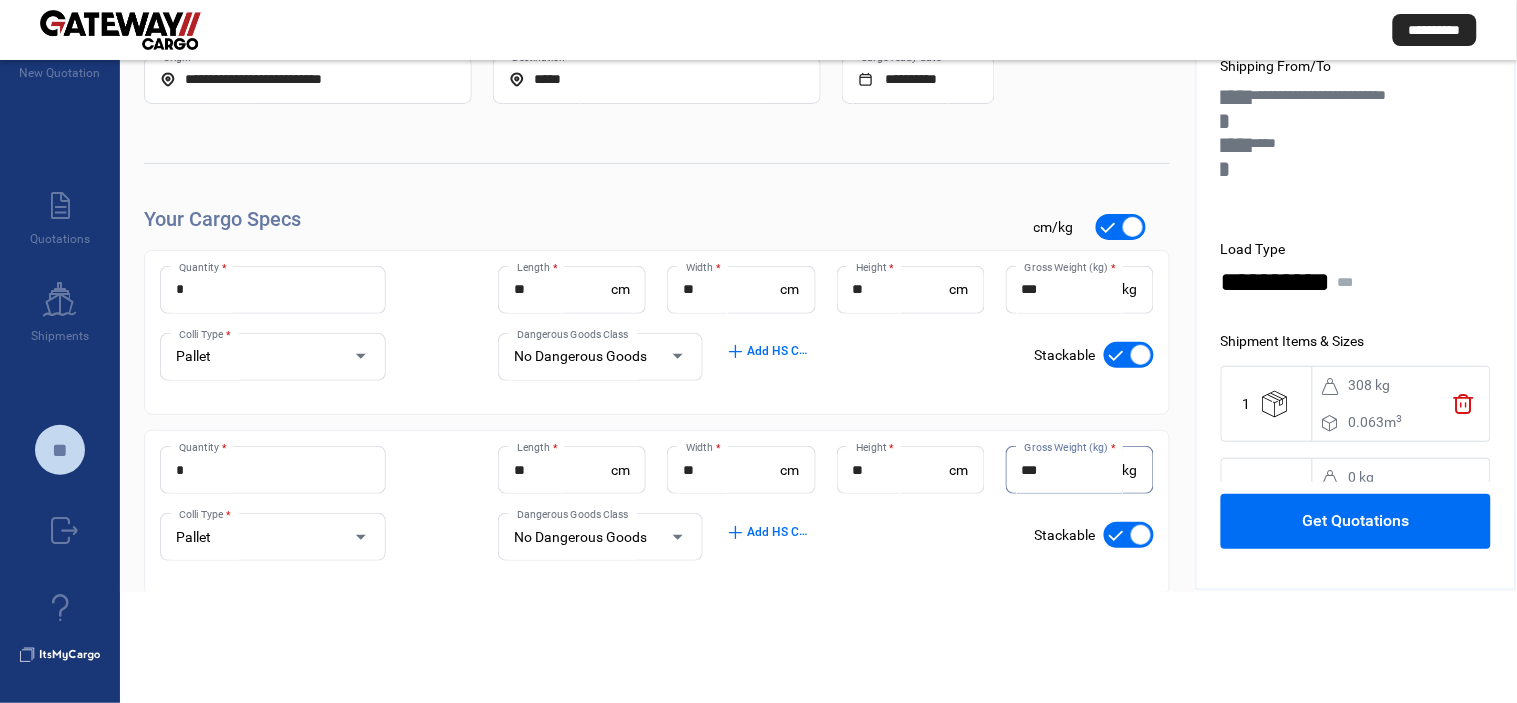 type on "***" 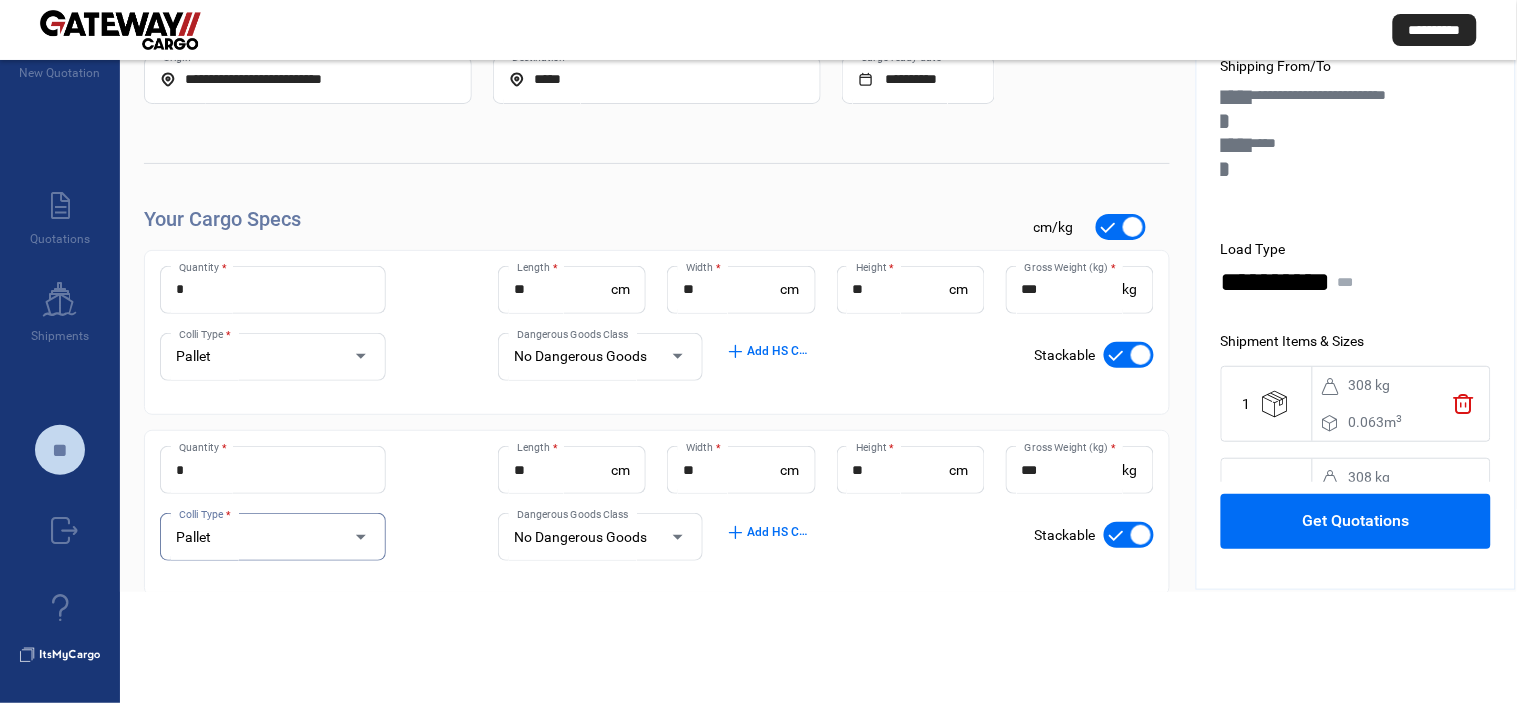 scroll, scrollTop: 121, scrollLeft: 0, axis: vertical 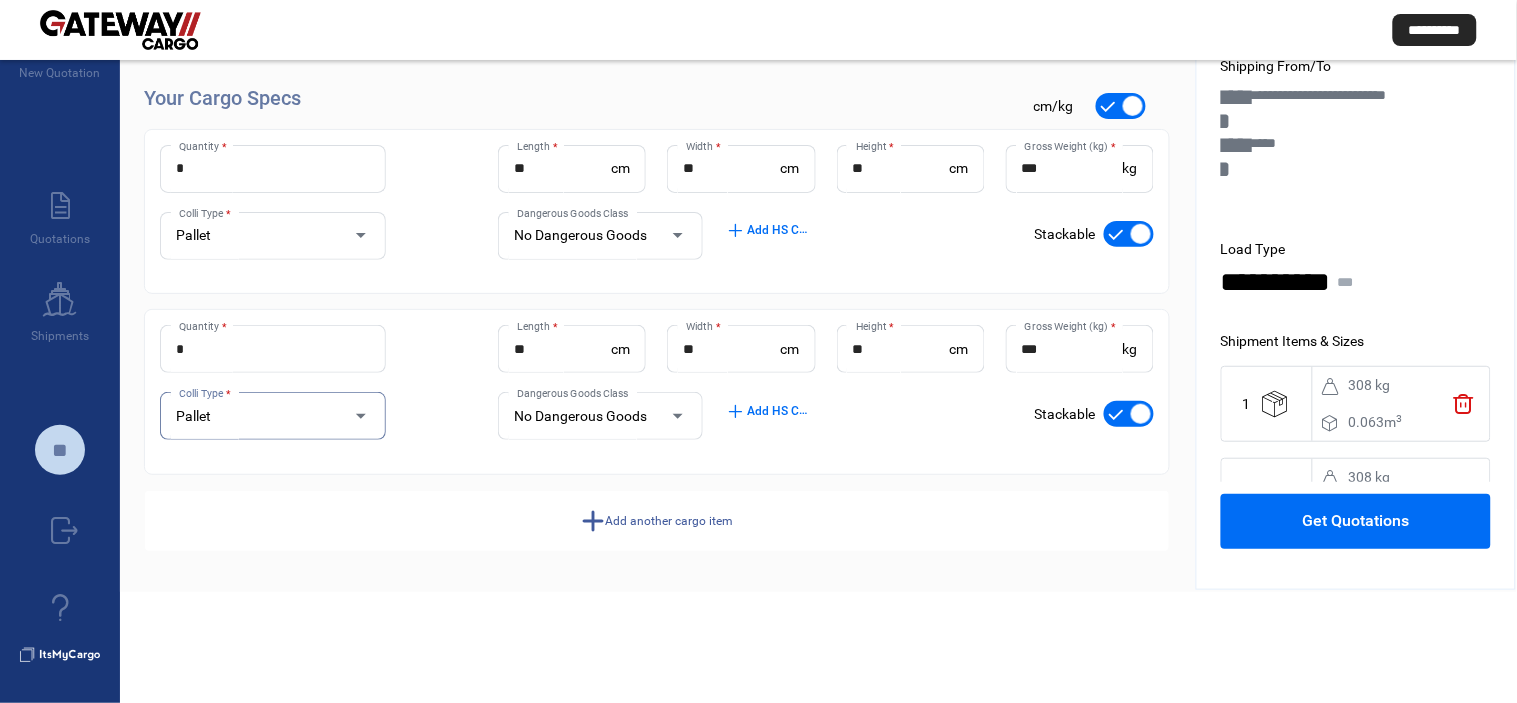 click on "Add another cargo item" 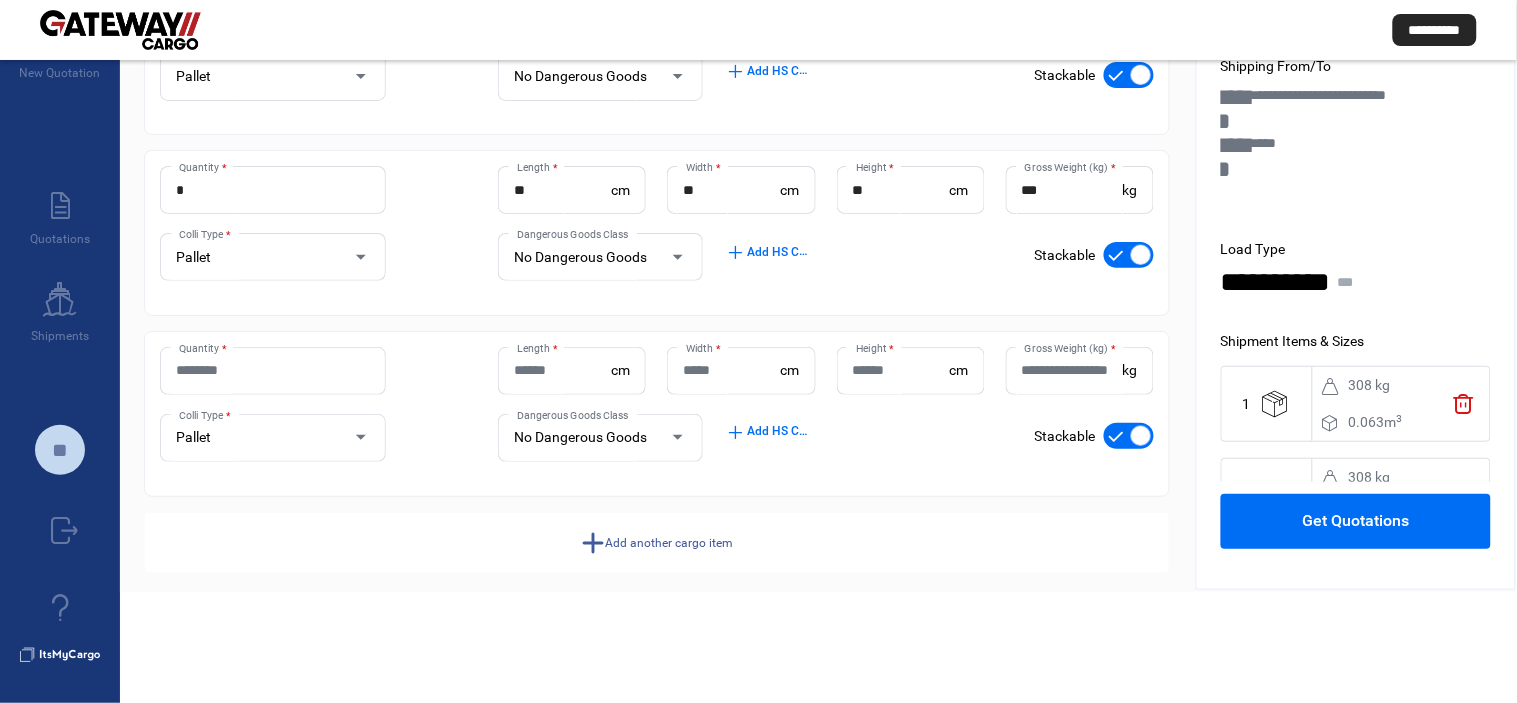scroll, scrollTop: 302, scrollLeft: 0, axis: vertical 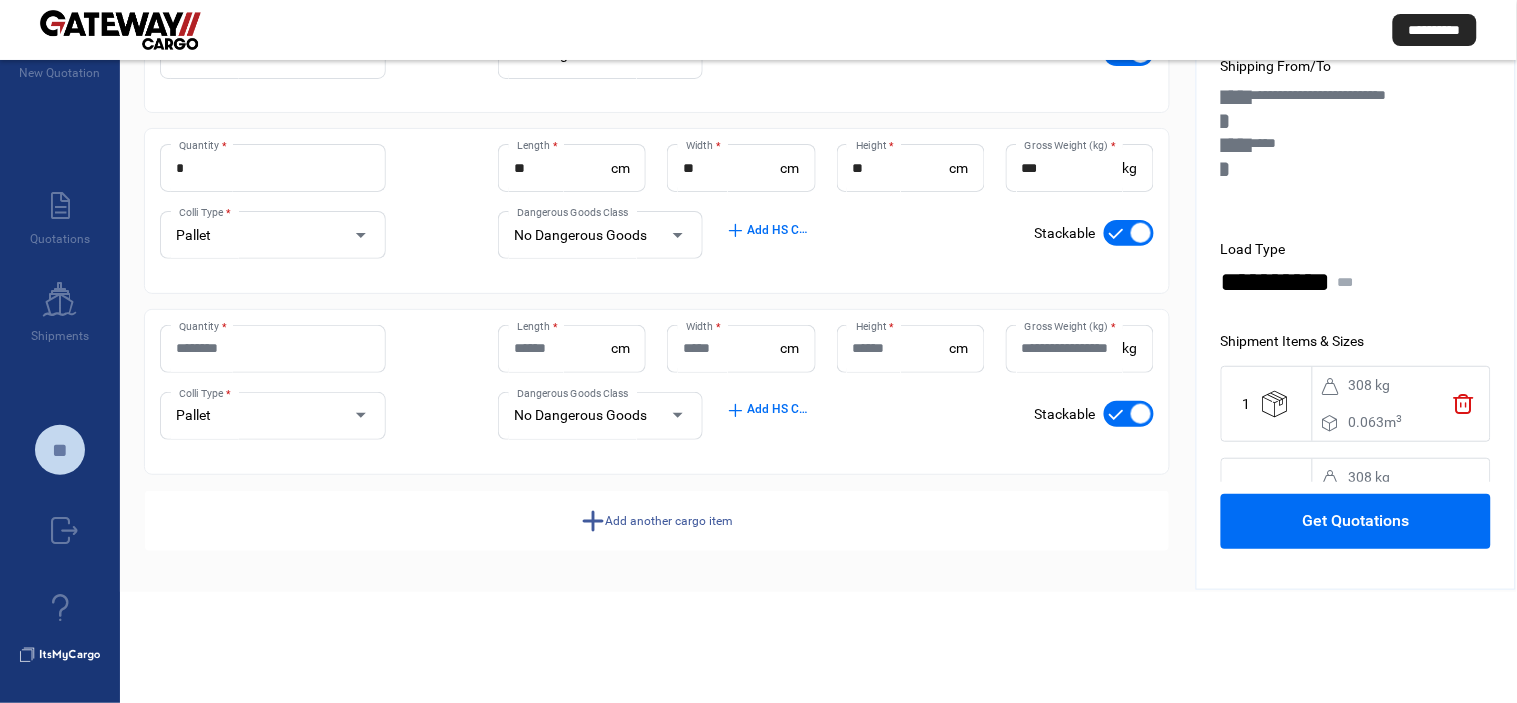 click on "Quantity *" at bounding box center [273, 348] 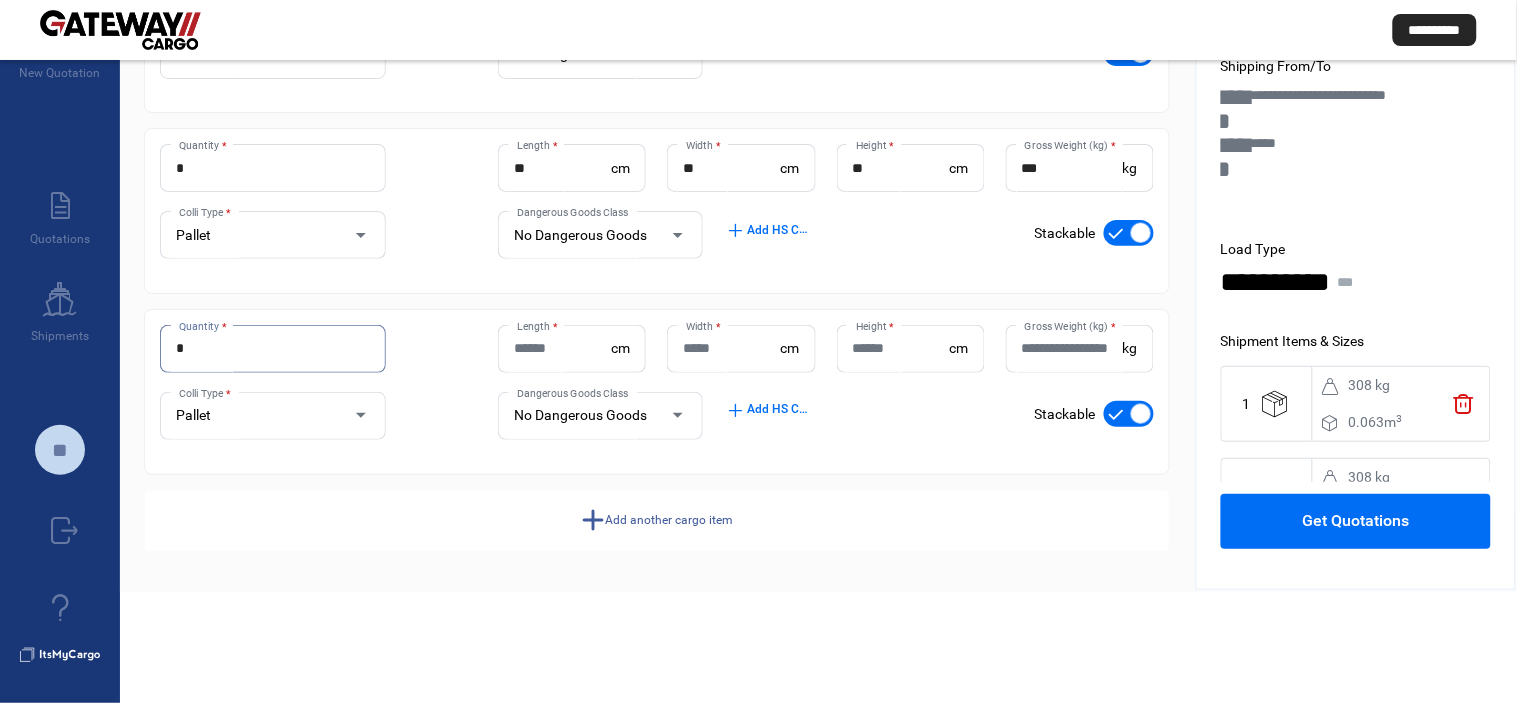 type on "*" 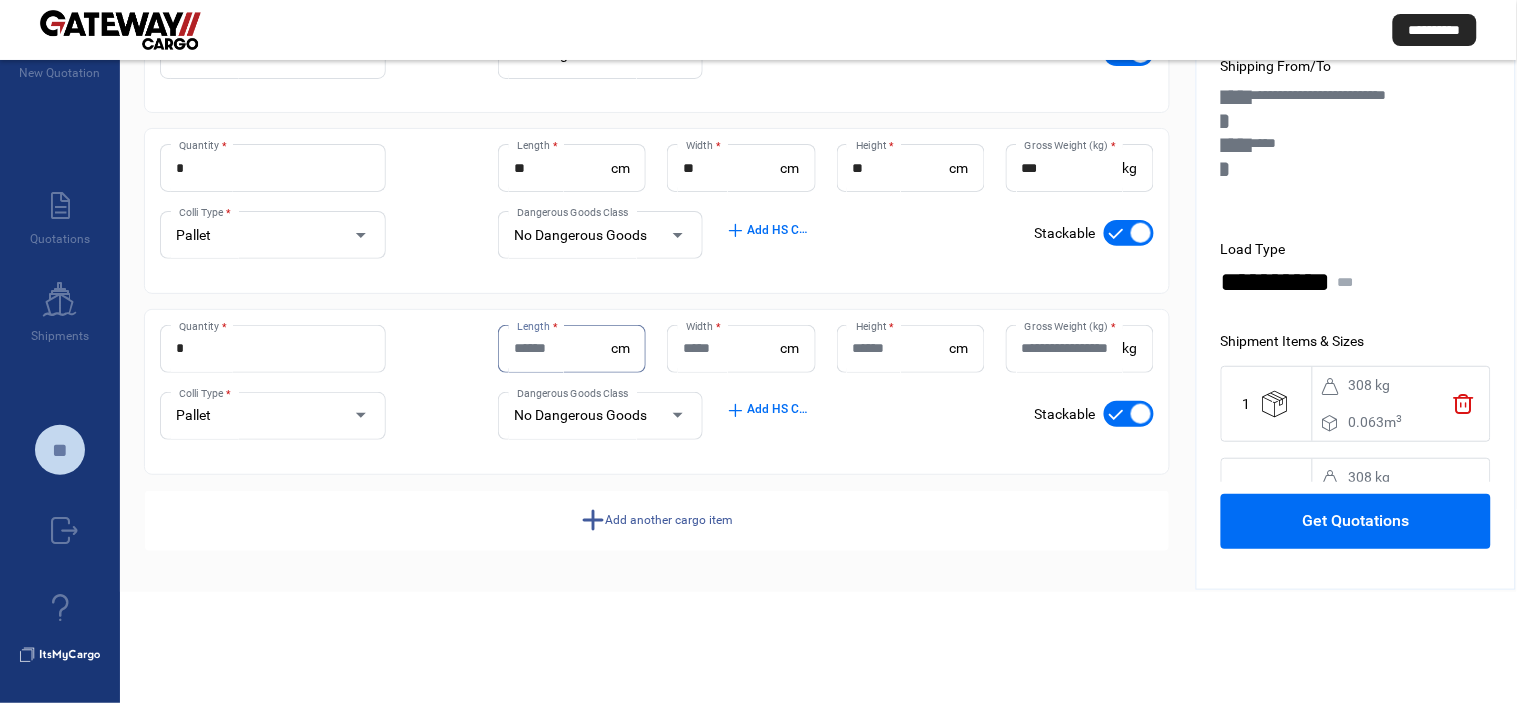 click on "Length  *" at bounding box center [562, 348] 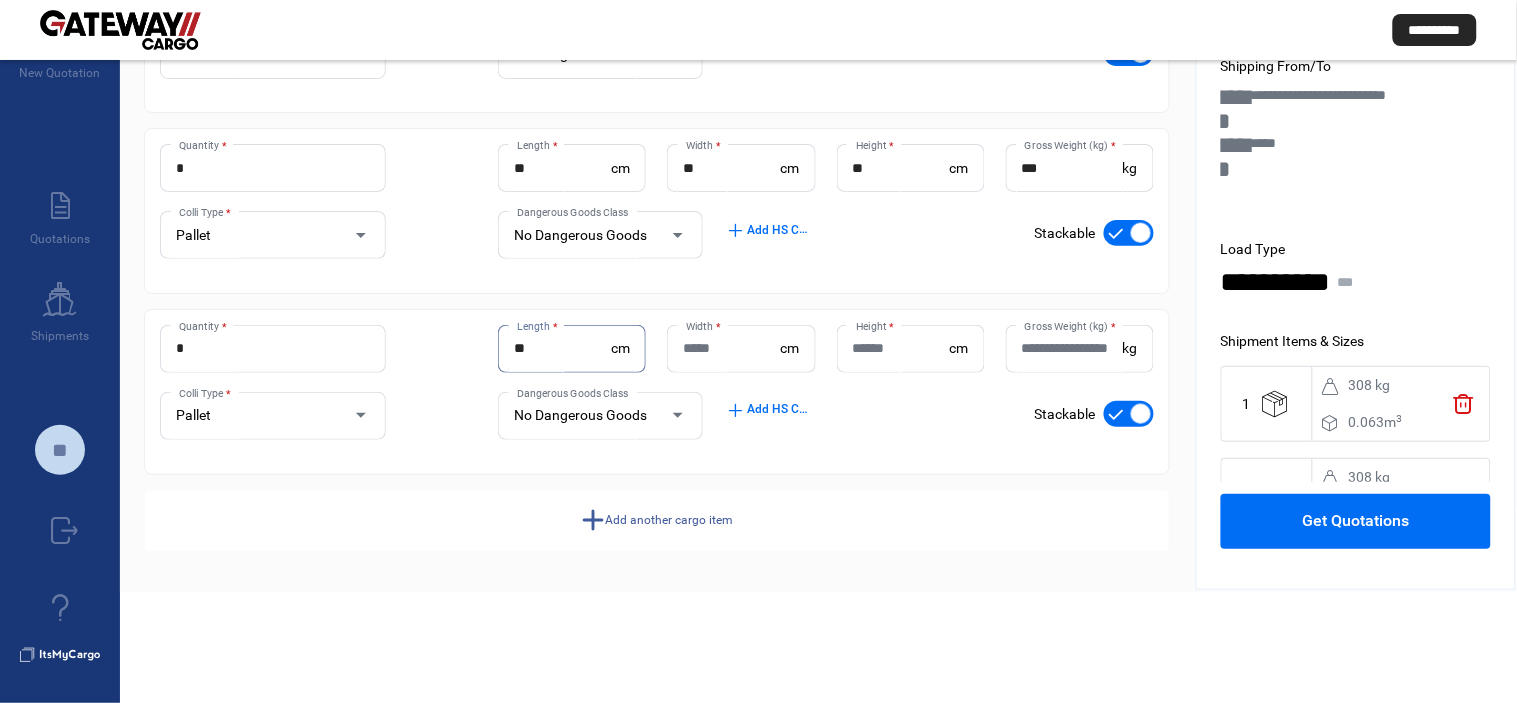 type on "**" 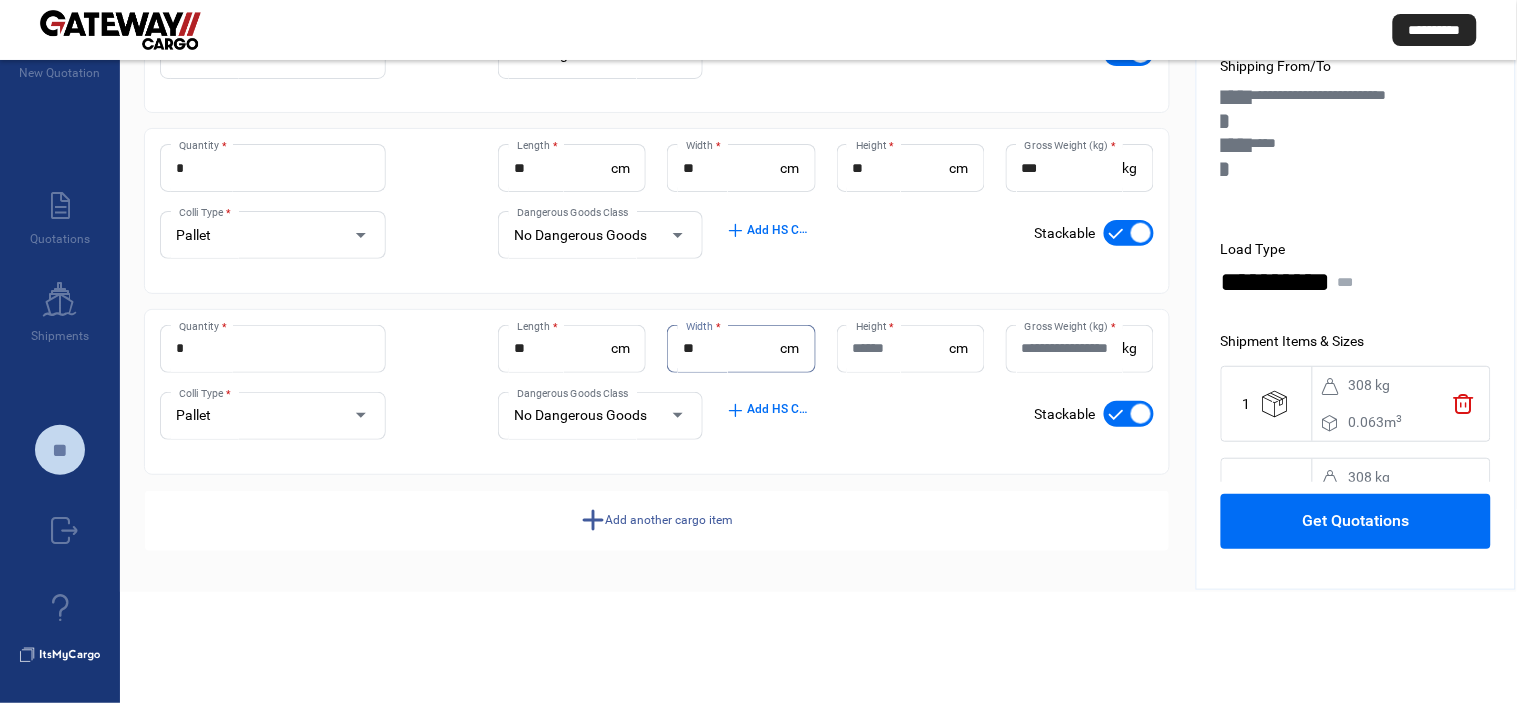 type on "**" 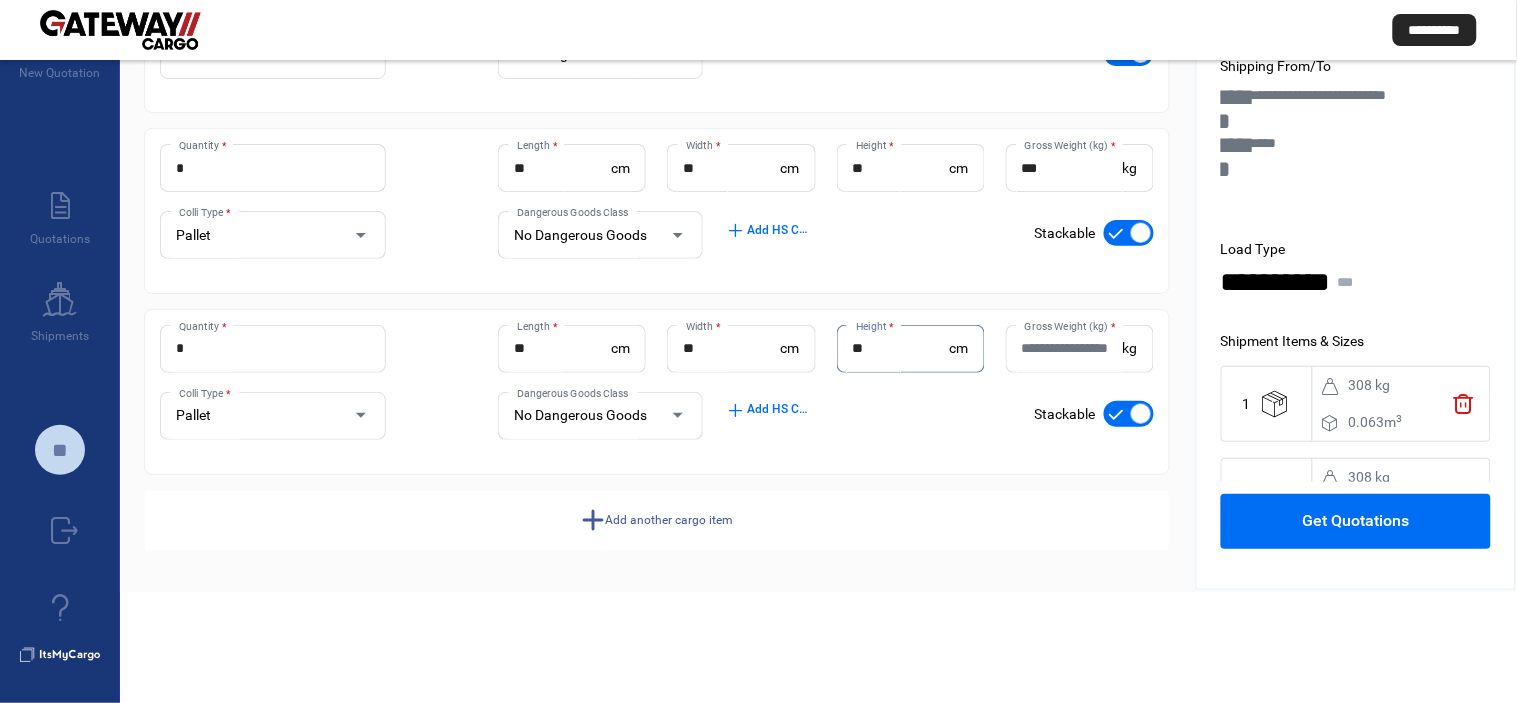 type on "**" 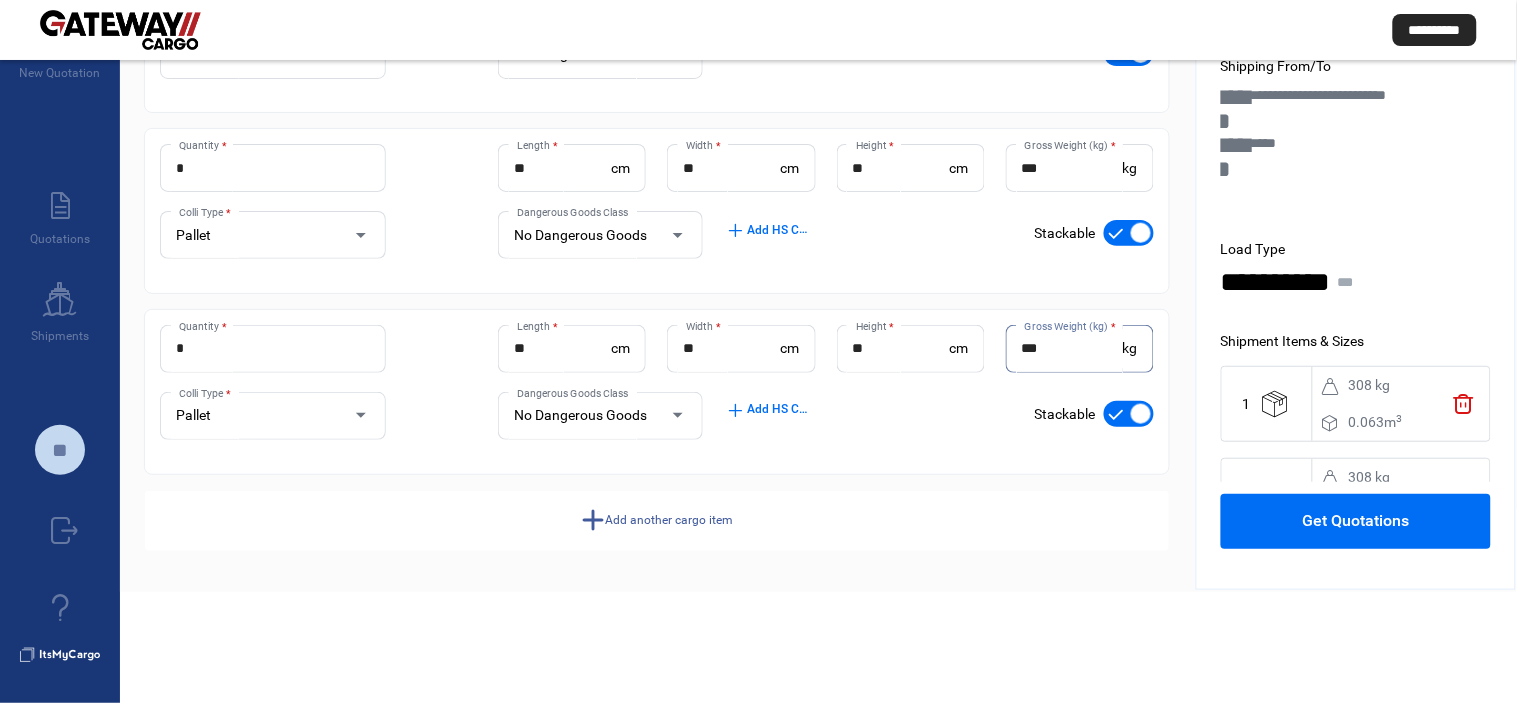 type on "***" 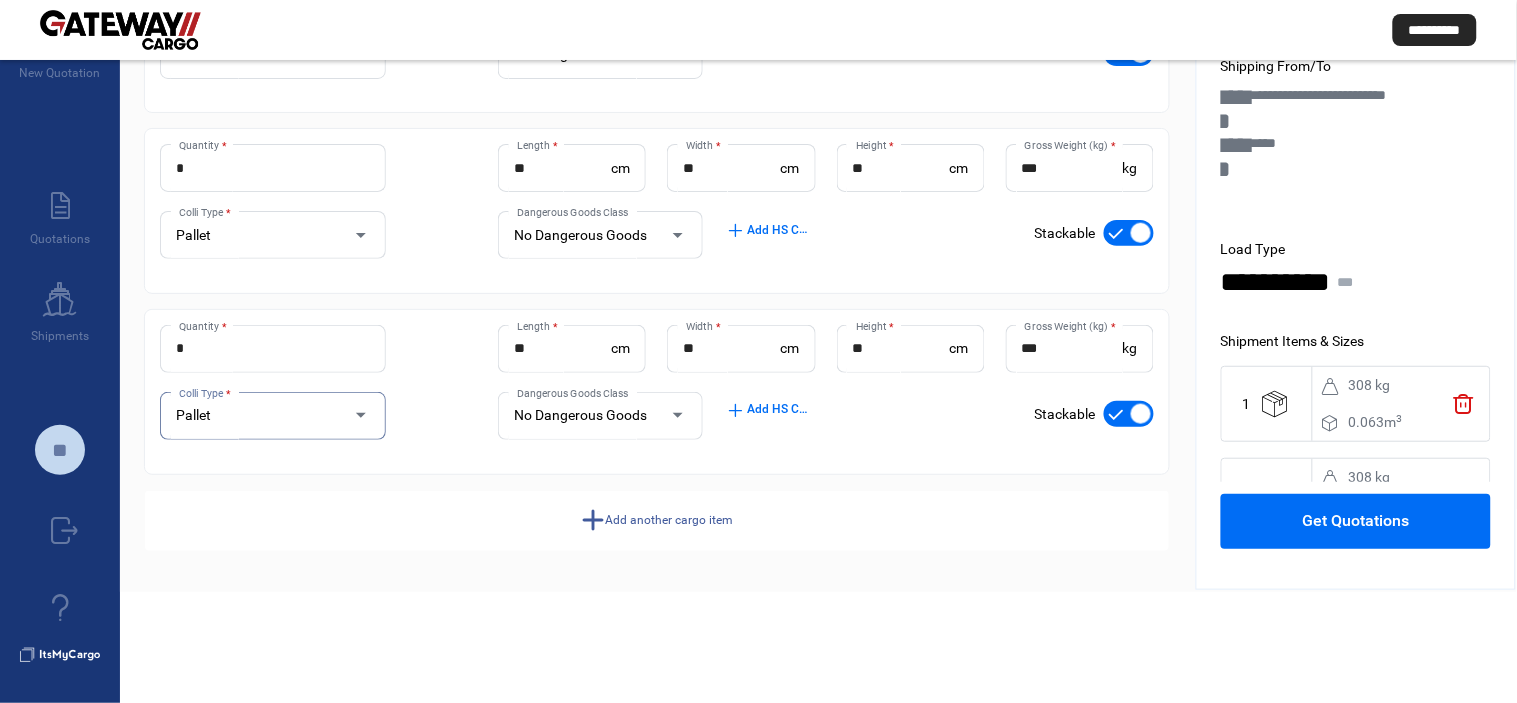 click on "add  Add another cargo item" 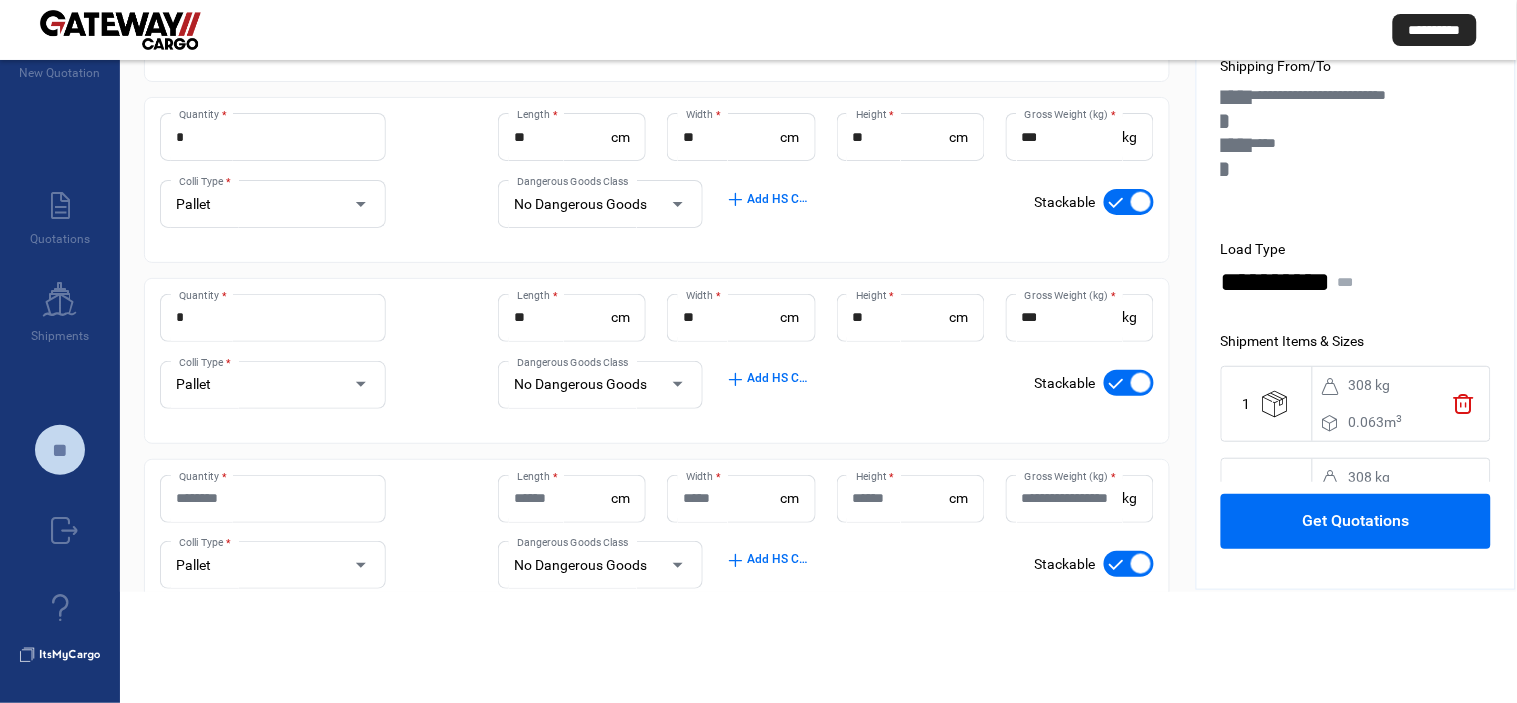 scroll, scrollTop: 444, scrollLeft: 0, axis: vertical 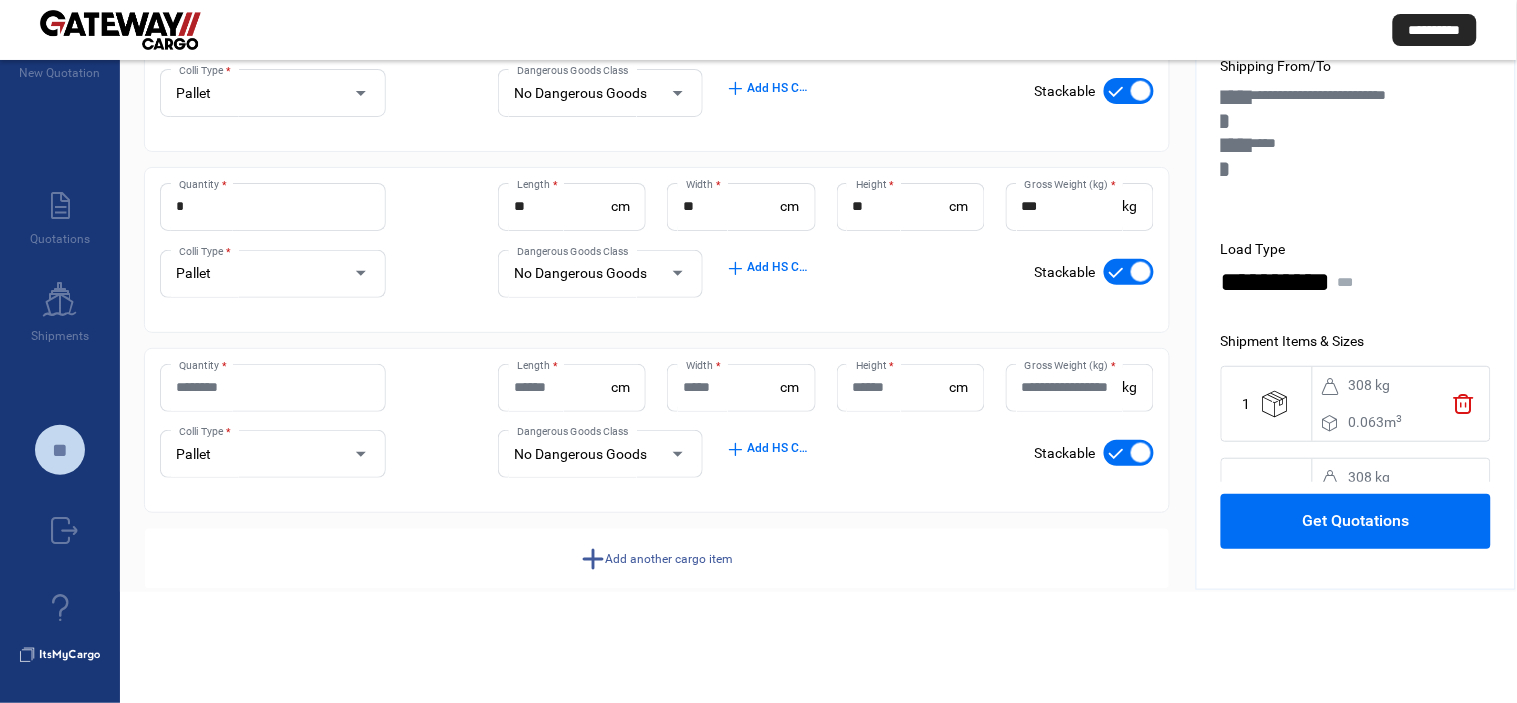 click on "Quantity *" 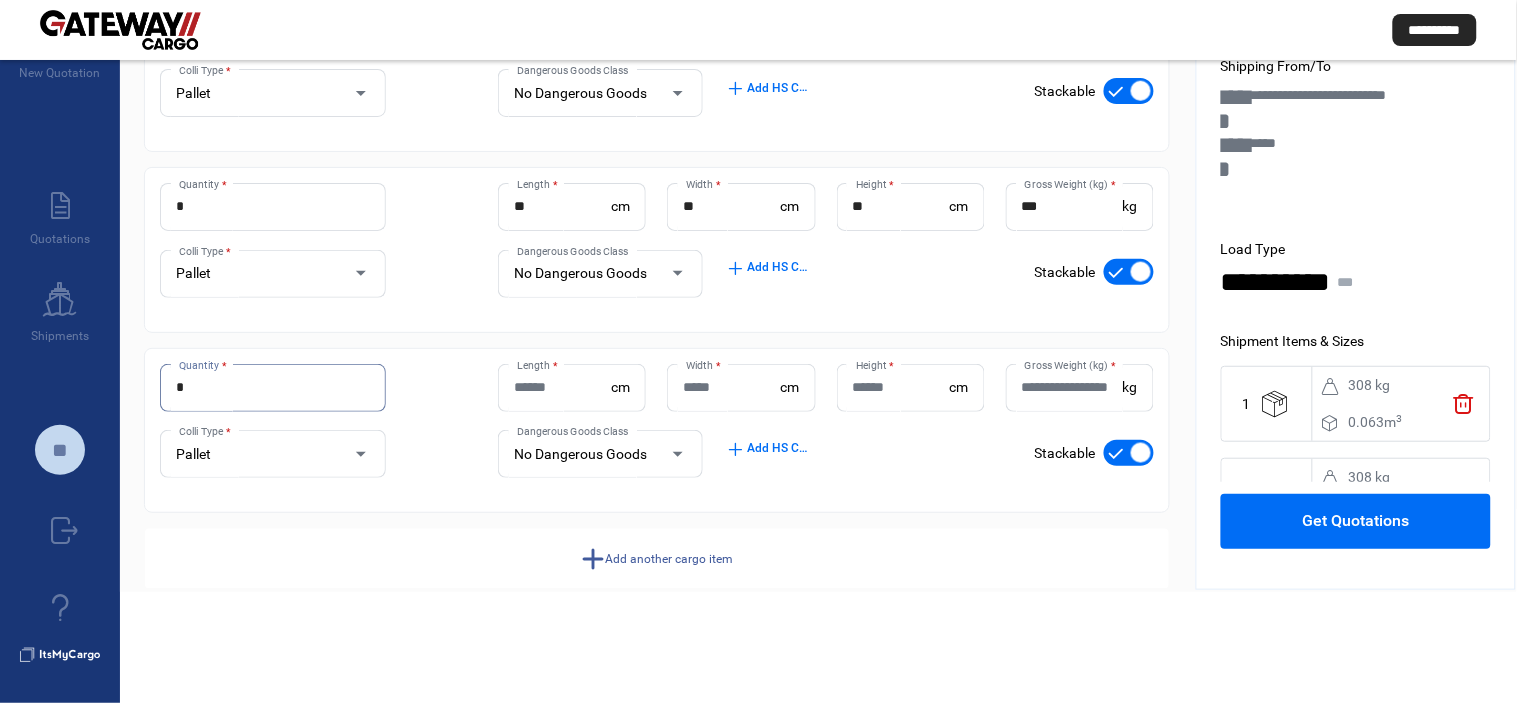 type on "*" 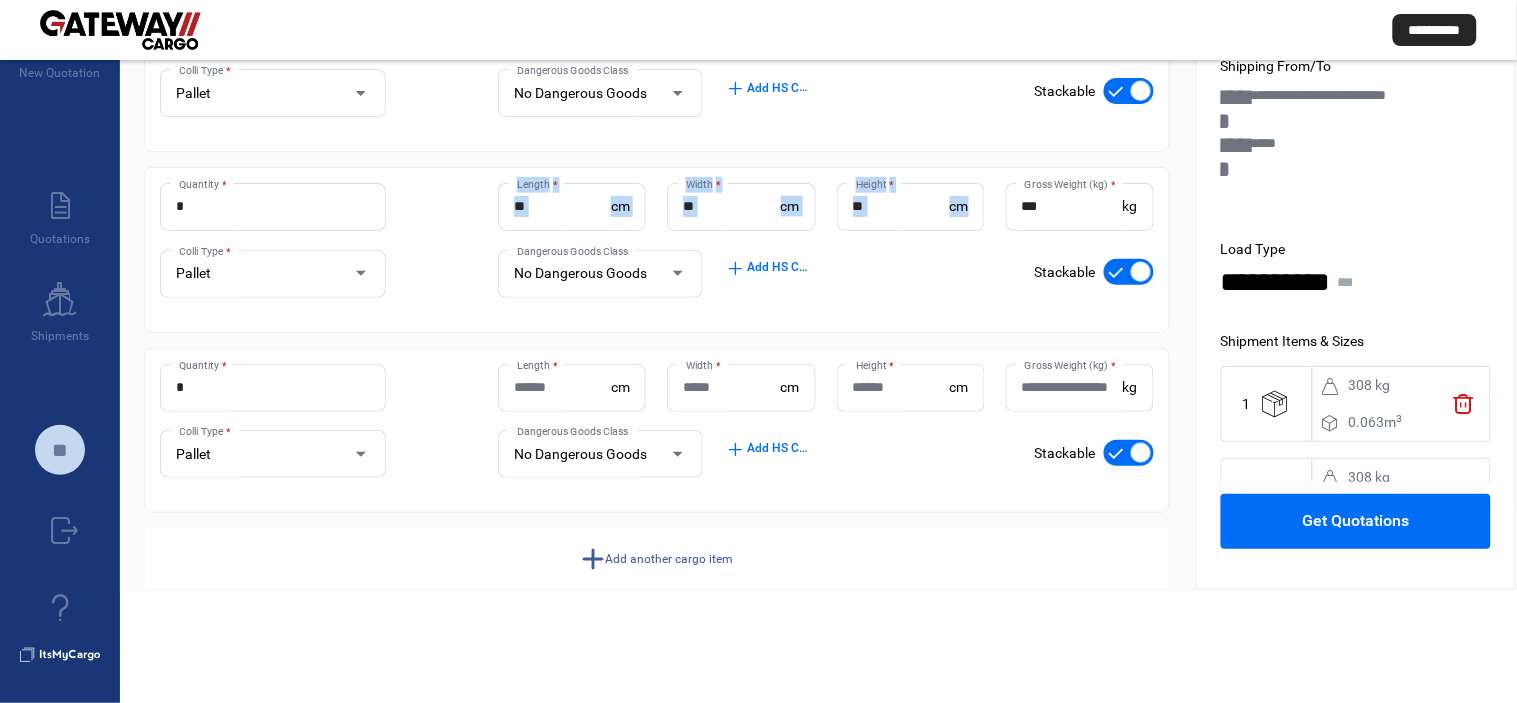 drag, startPoint x: 514, startPoint y: 203, endPoint x: 1068, endPoint y: 208, distance: 554.0226 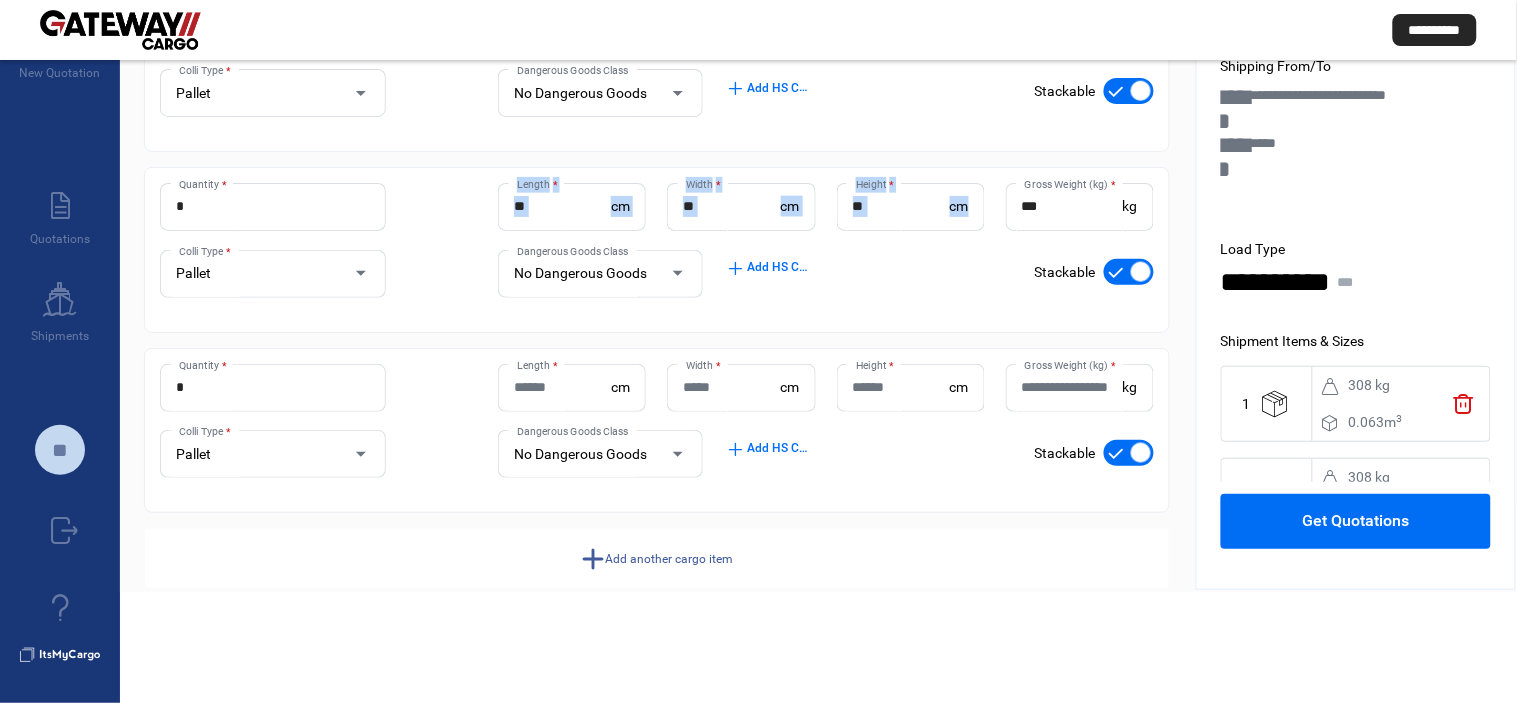 click on "** Length  * cm ** Width  * cm ** Height  * cm *** Gross Weight (kg)  * kg" 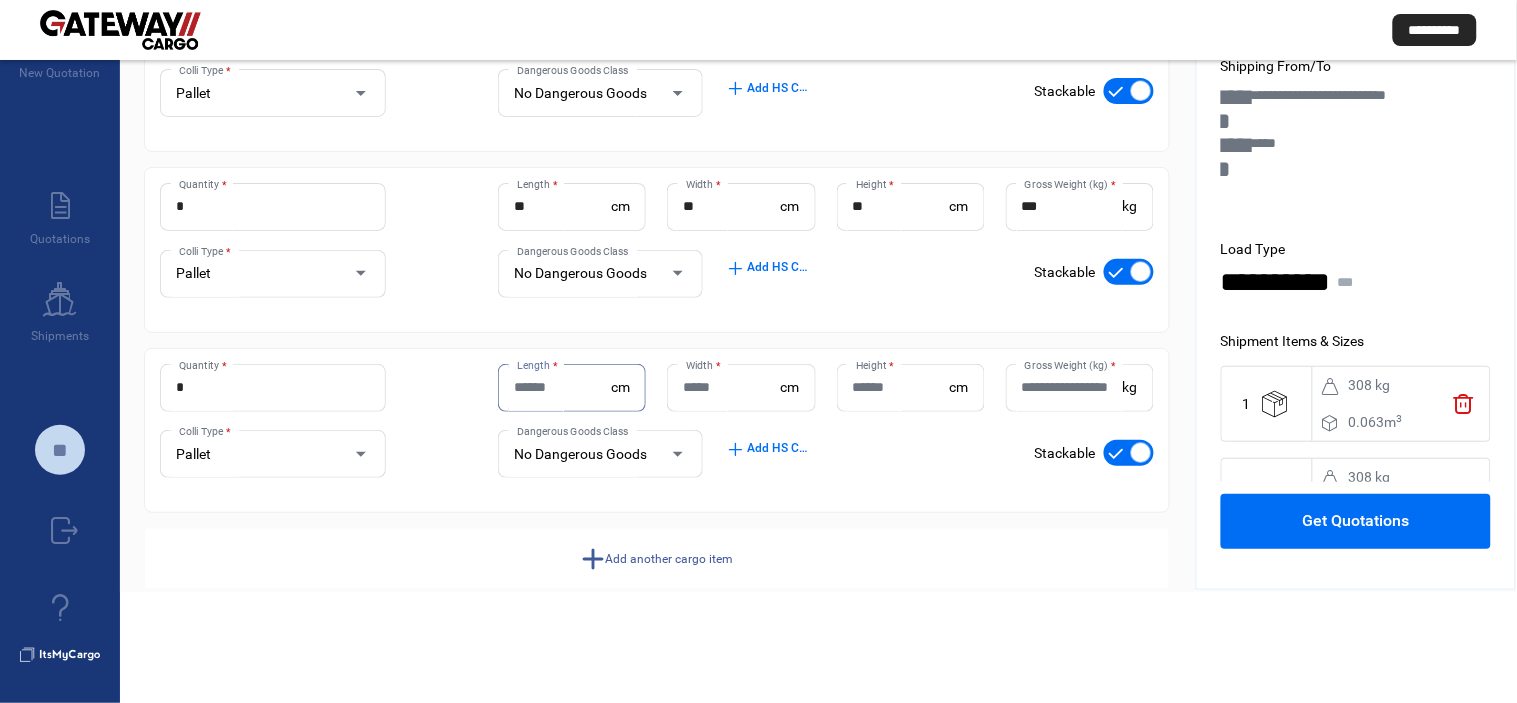 drag, startPoint x: 564, startPoint y: 376, endPoint x: 982, endPoint y: 377, distance: 418.0012 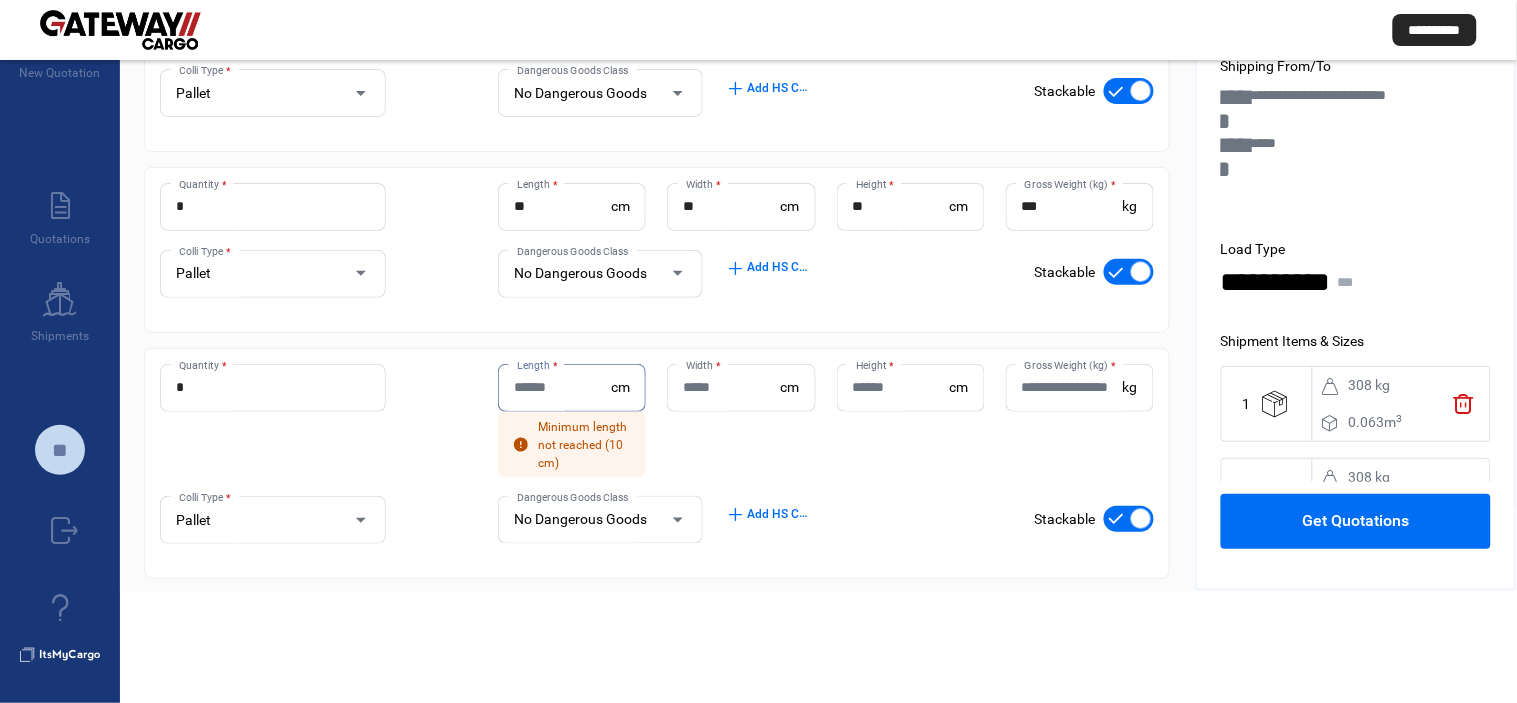 scroll, scrollTop: 0, scrollLeft: 0, axis: both 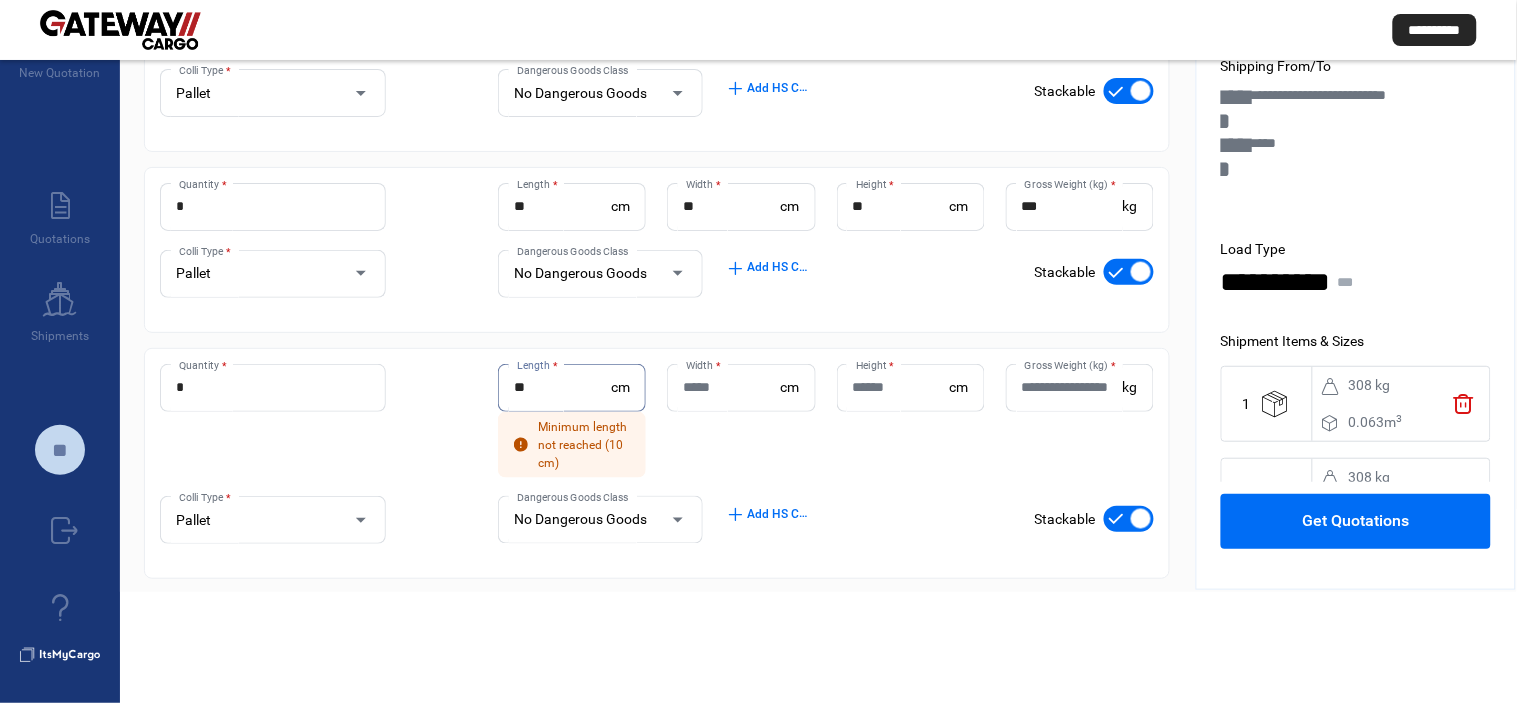 type on "**" 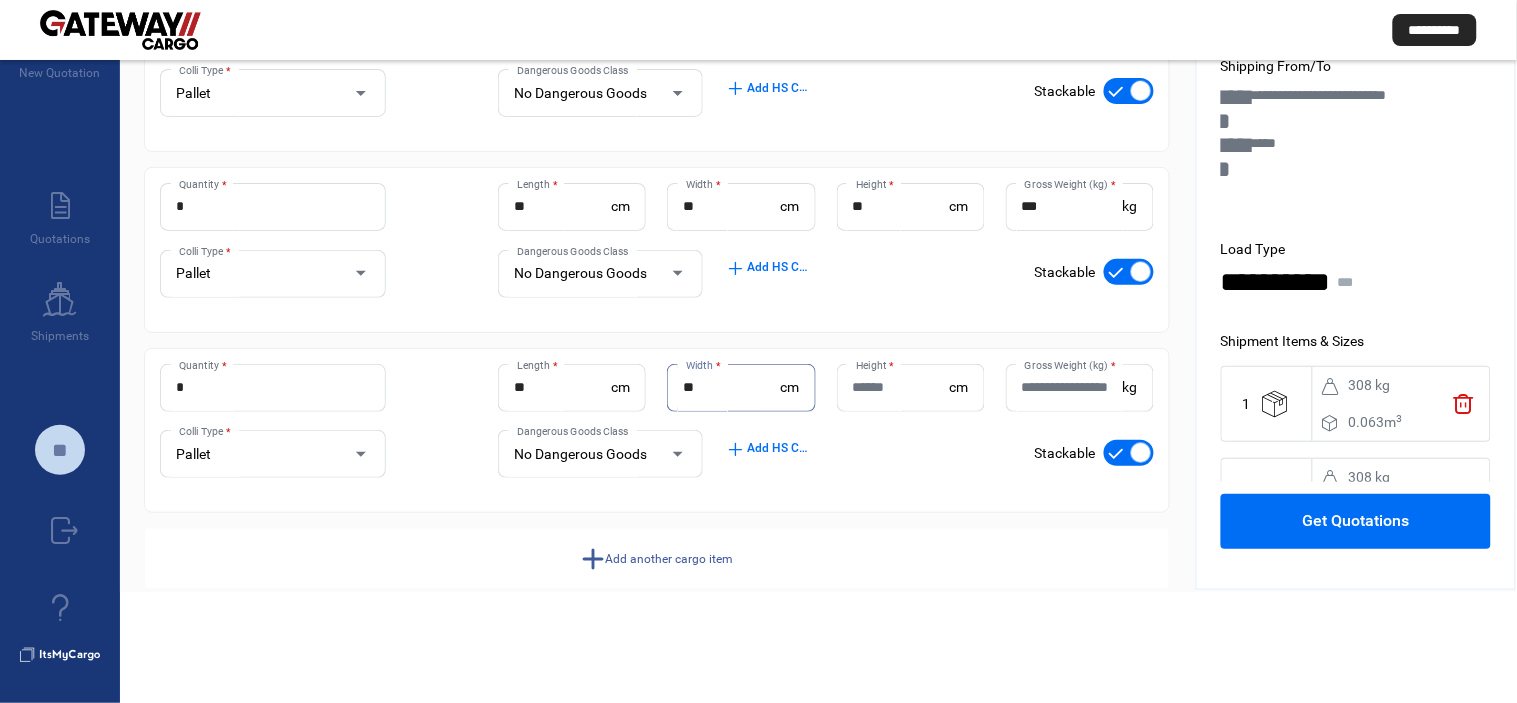 type on "**" 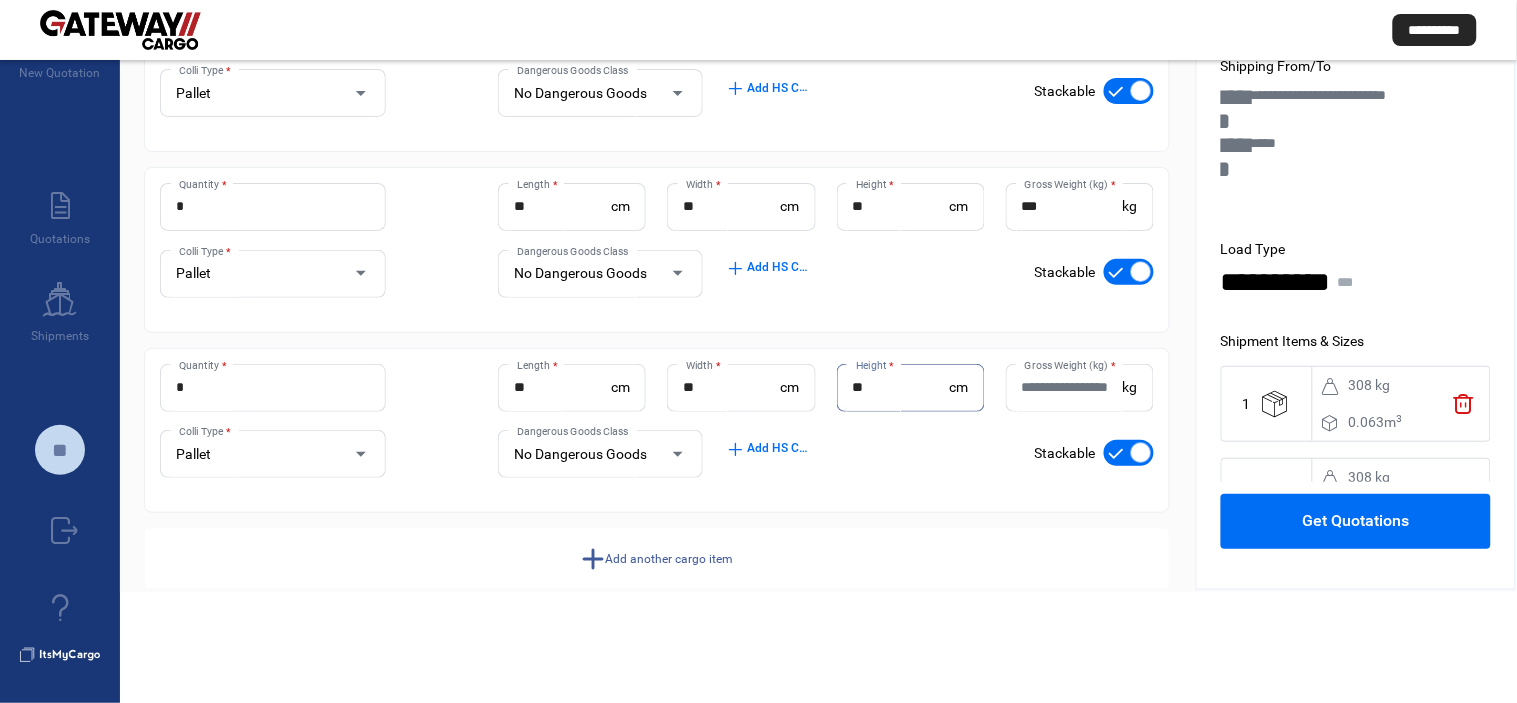 type on "**" 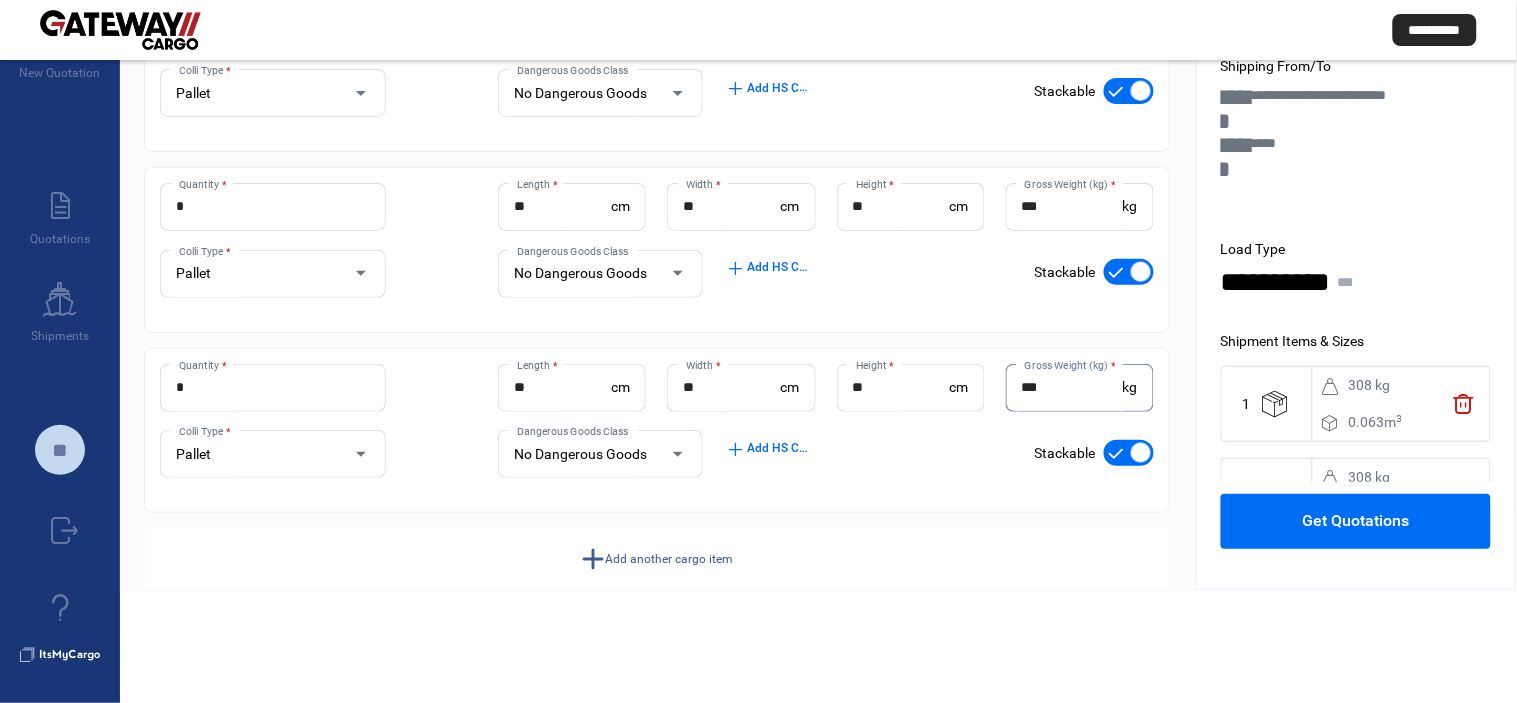 type on "***" 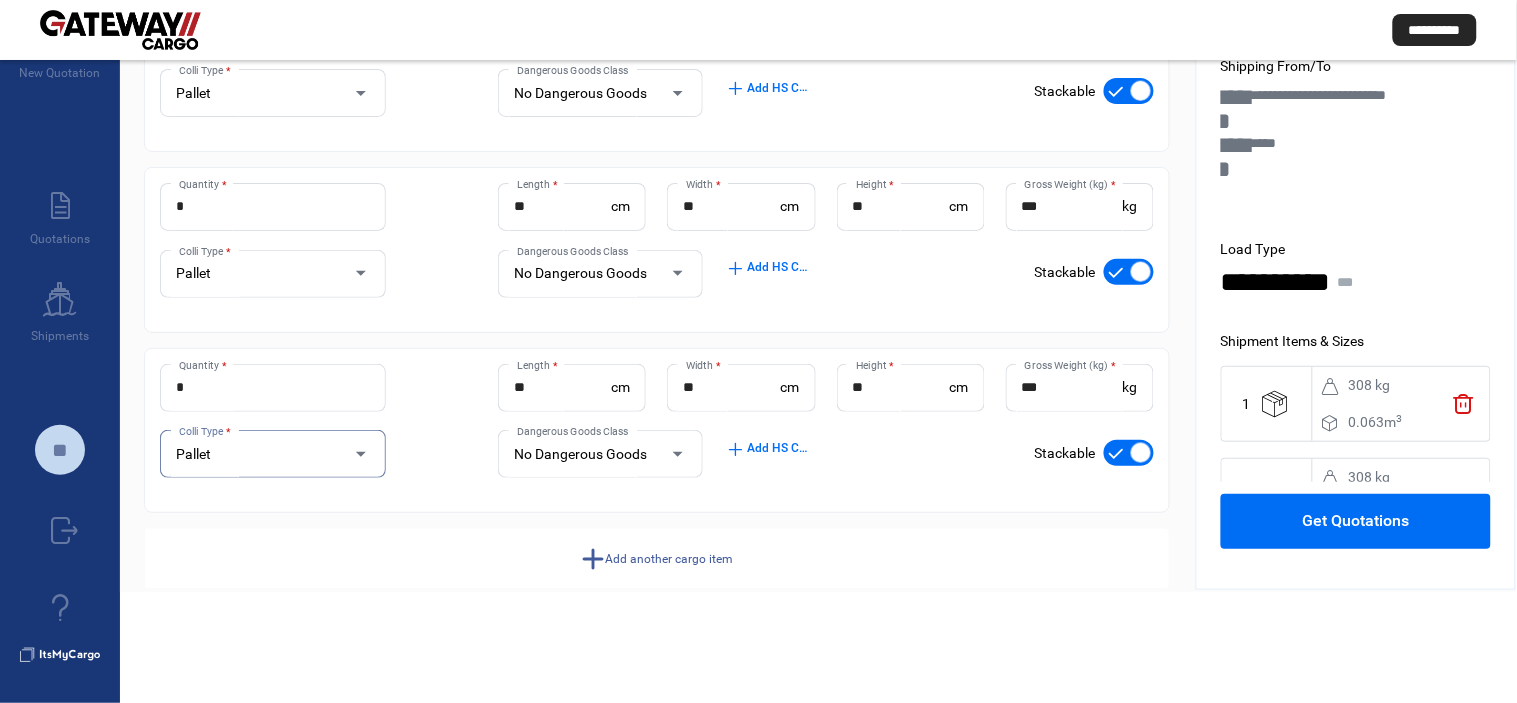 click on "add" 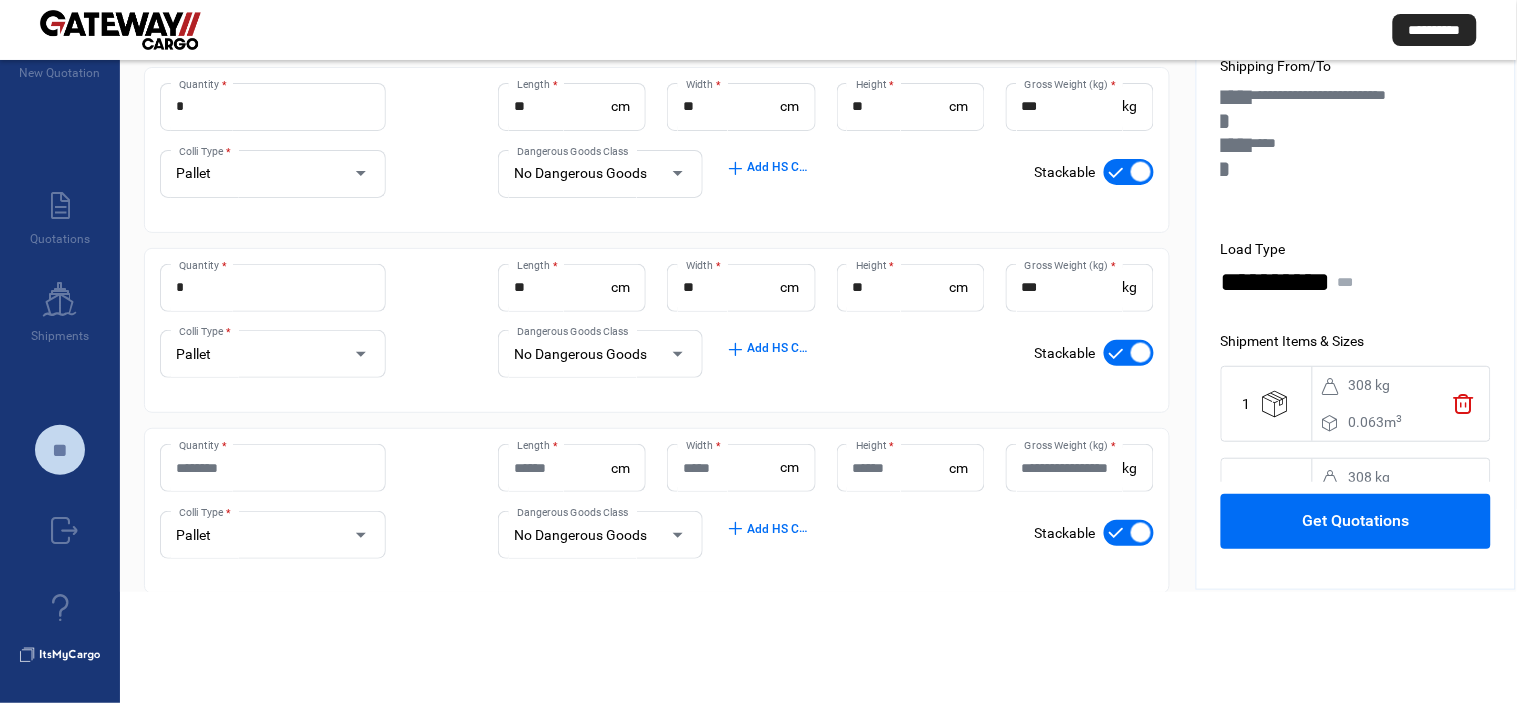 scroll, scrollTop: 663, scrollLeft: 0, axis: vertical 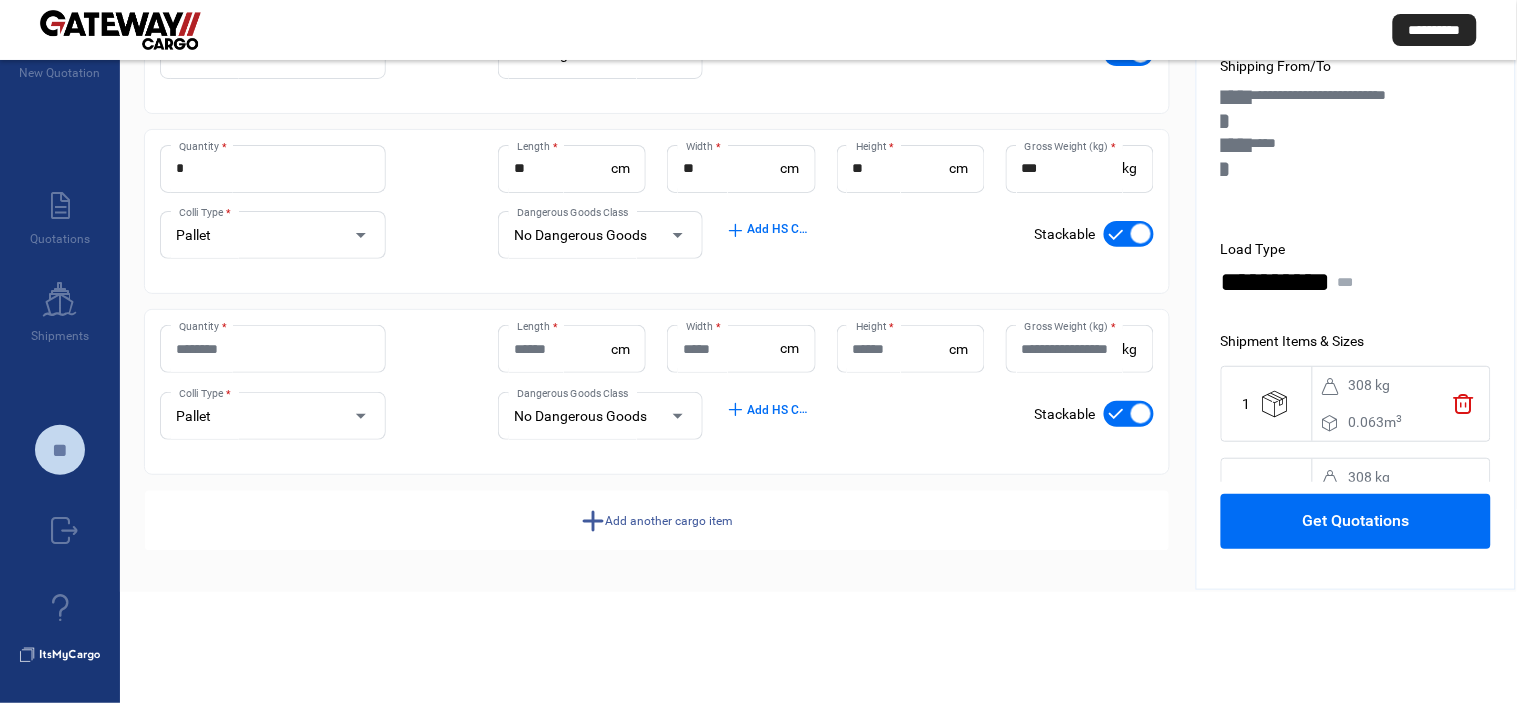 click on "Quantity *" at bounding box center (273, 349) 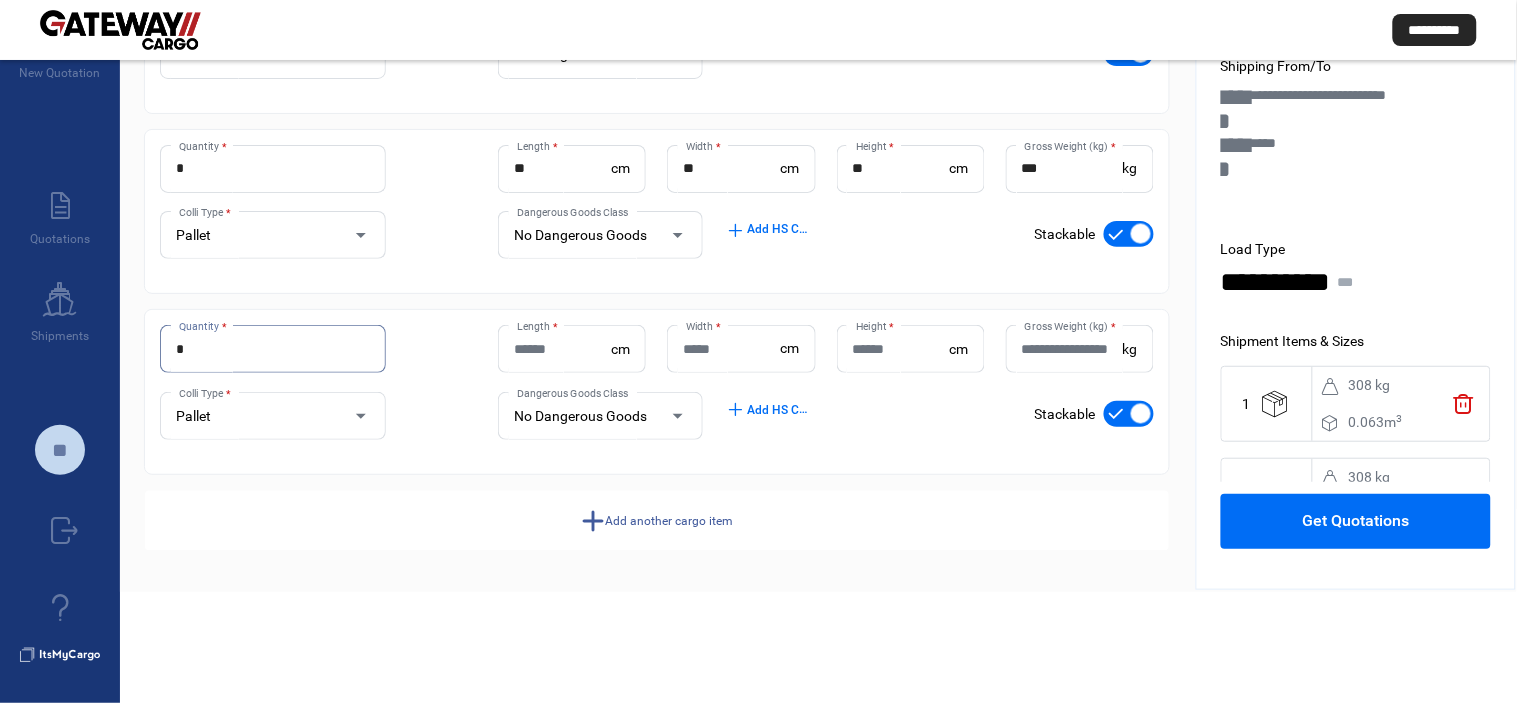 type on "*" 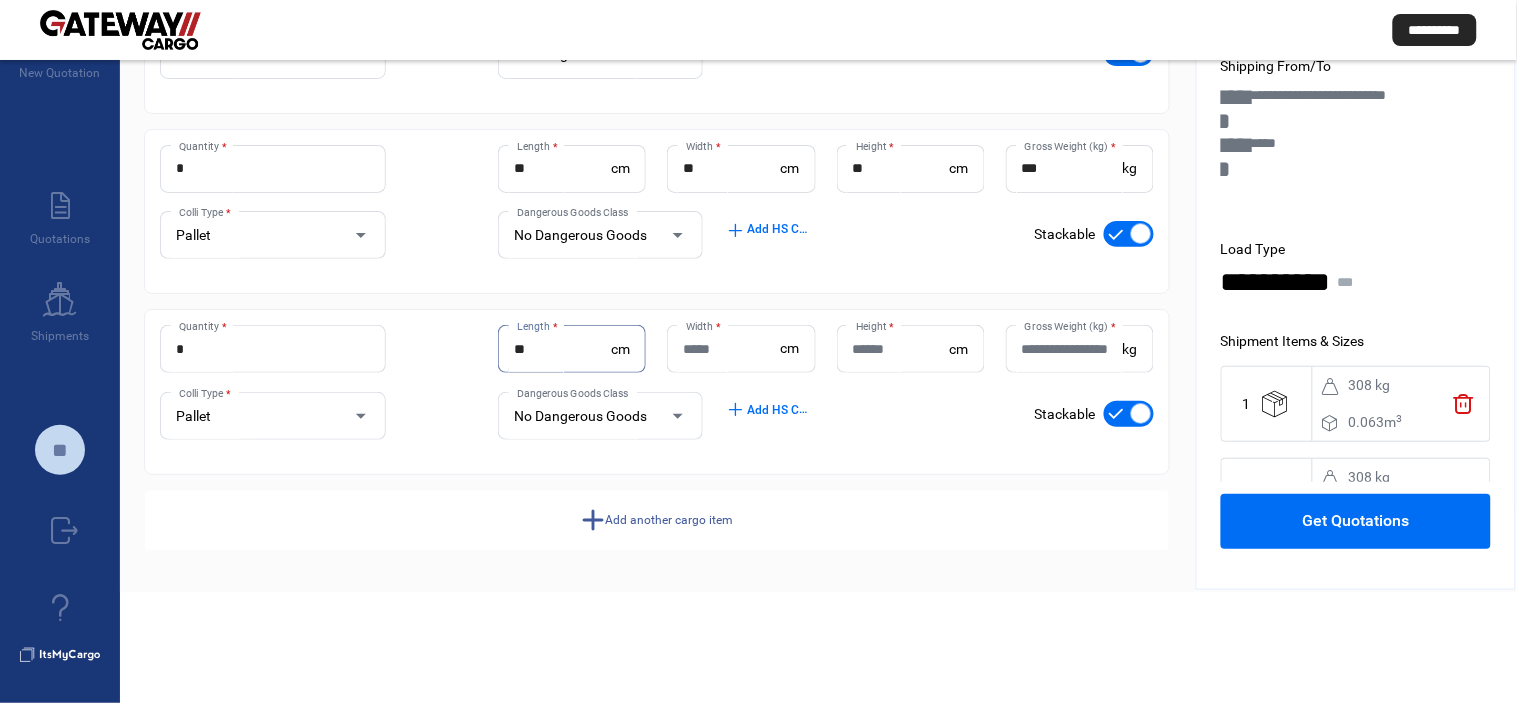 type on "**" 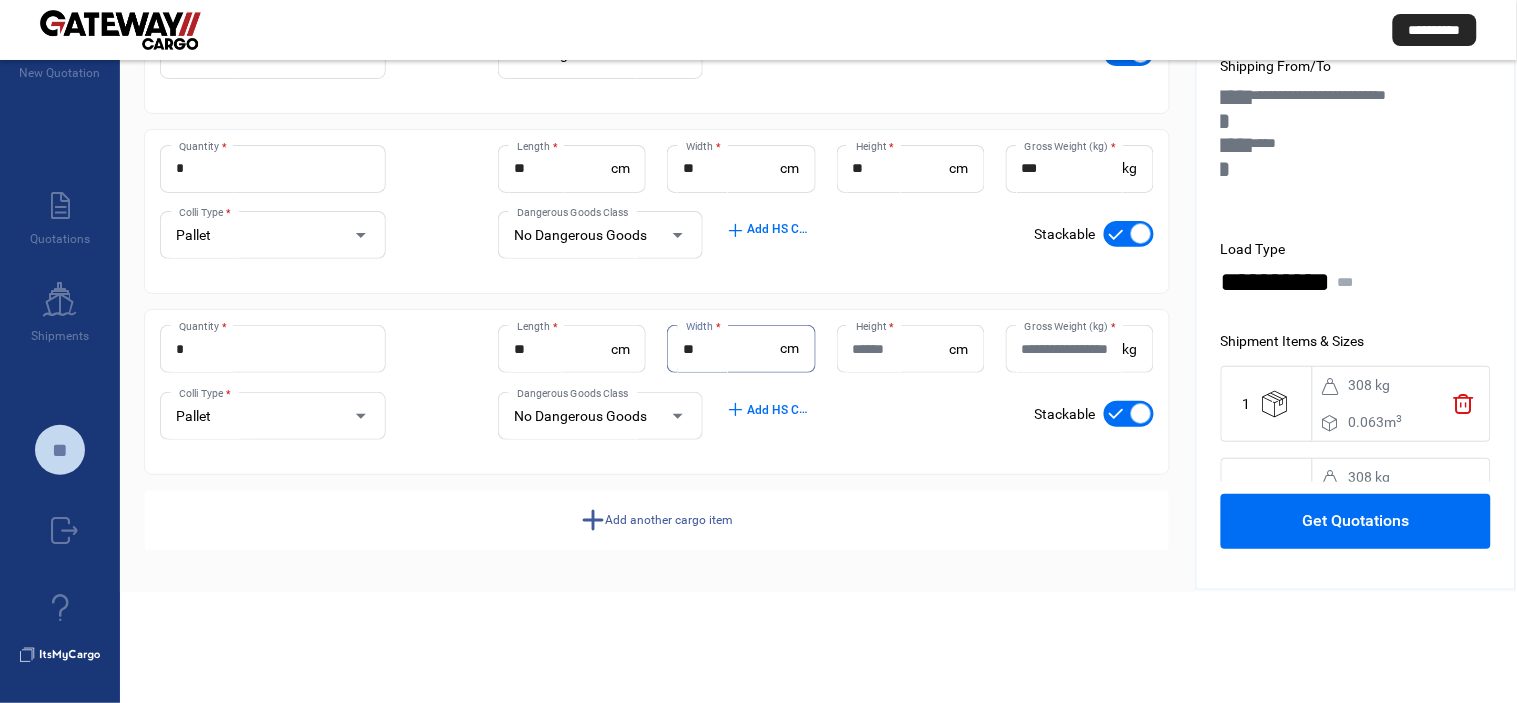 type on "**" 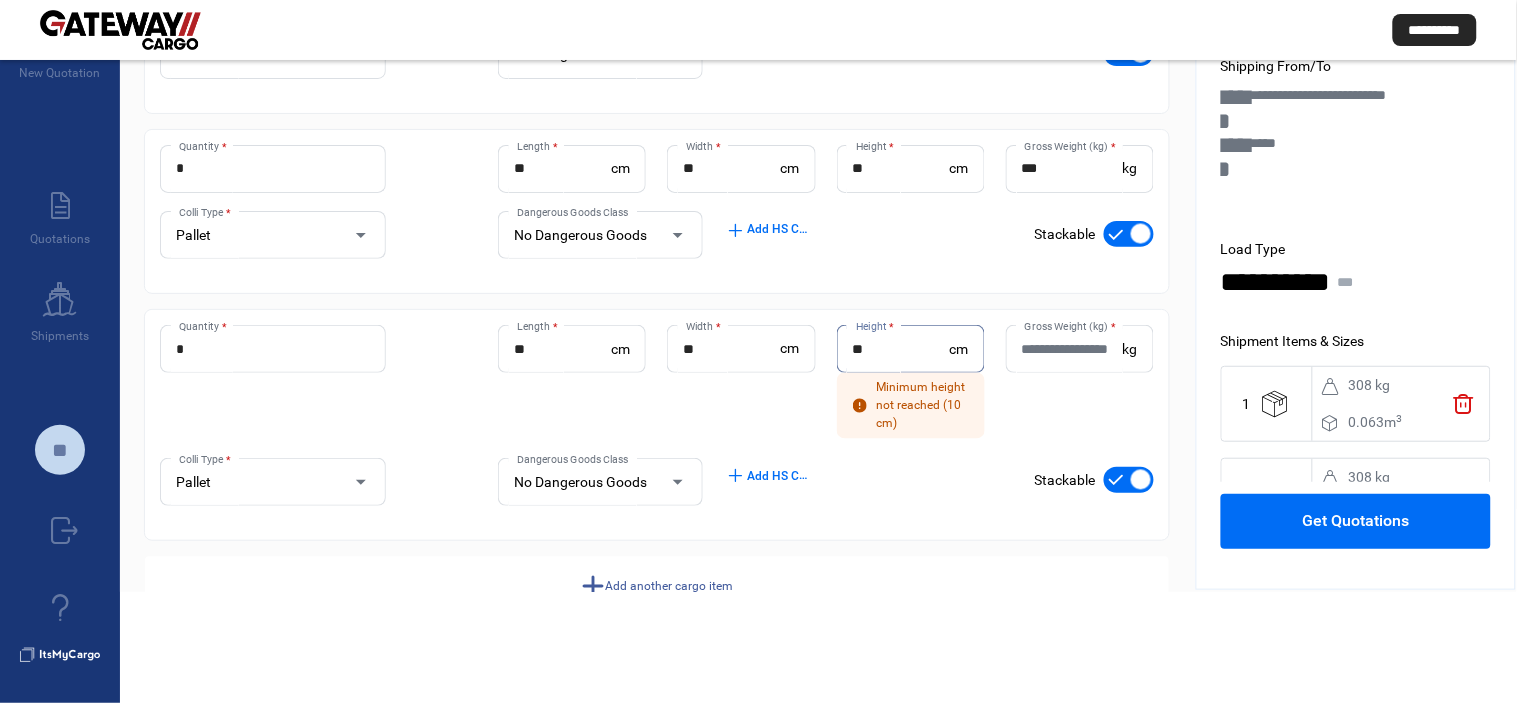 type on "**" 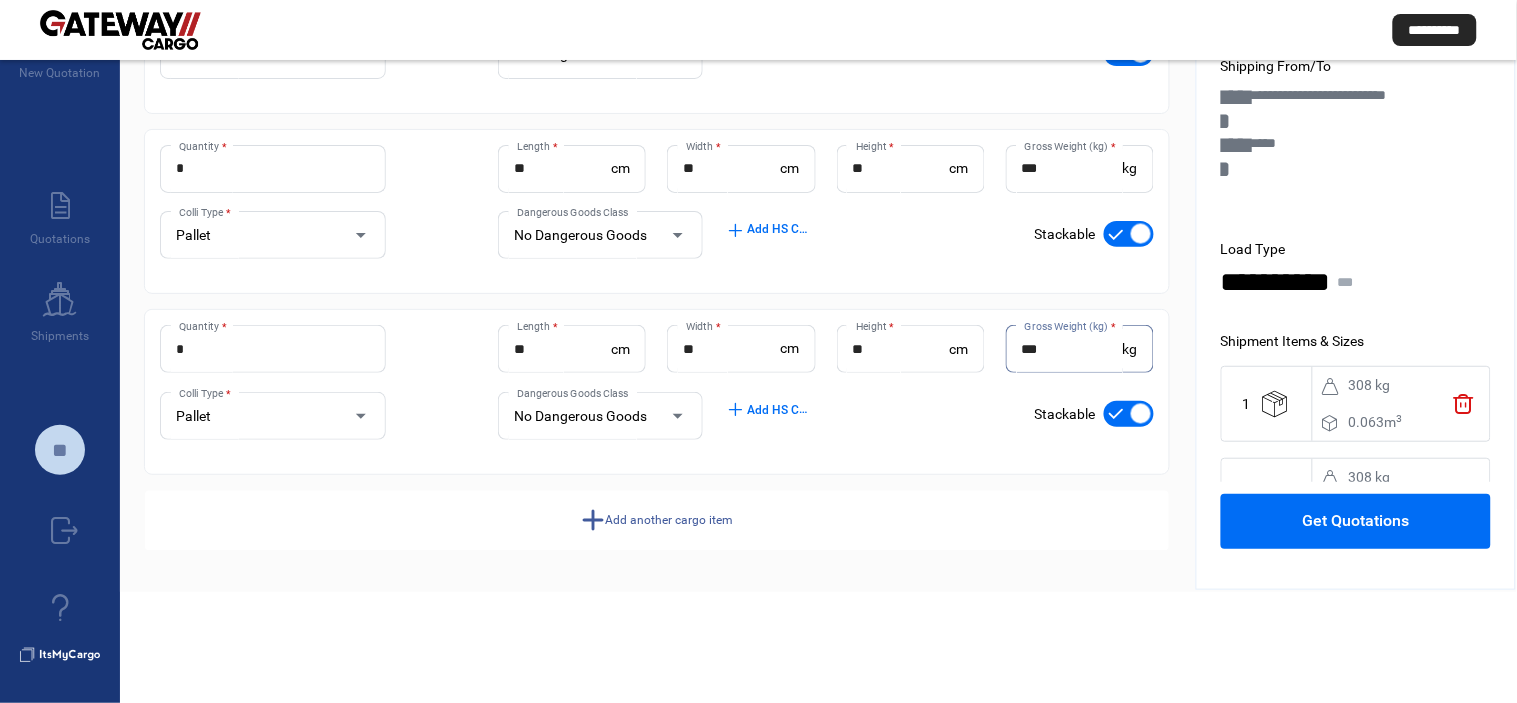 type on "***" 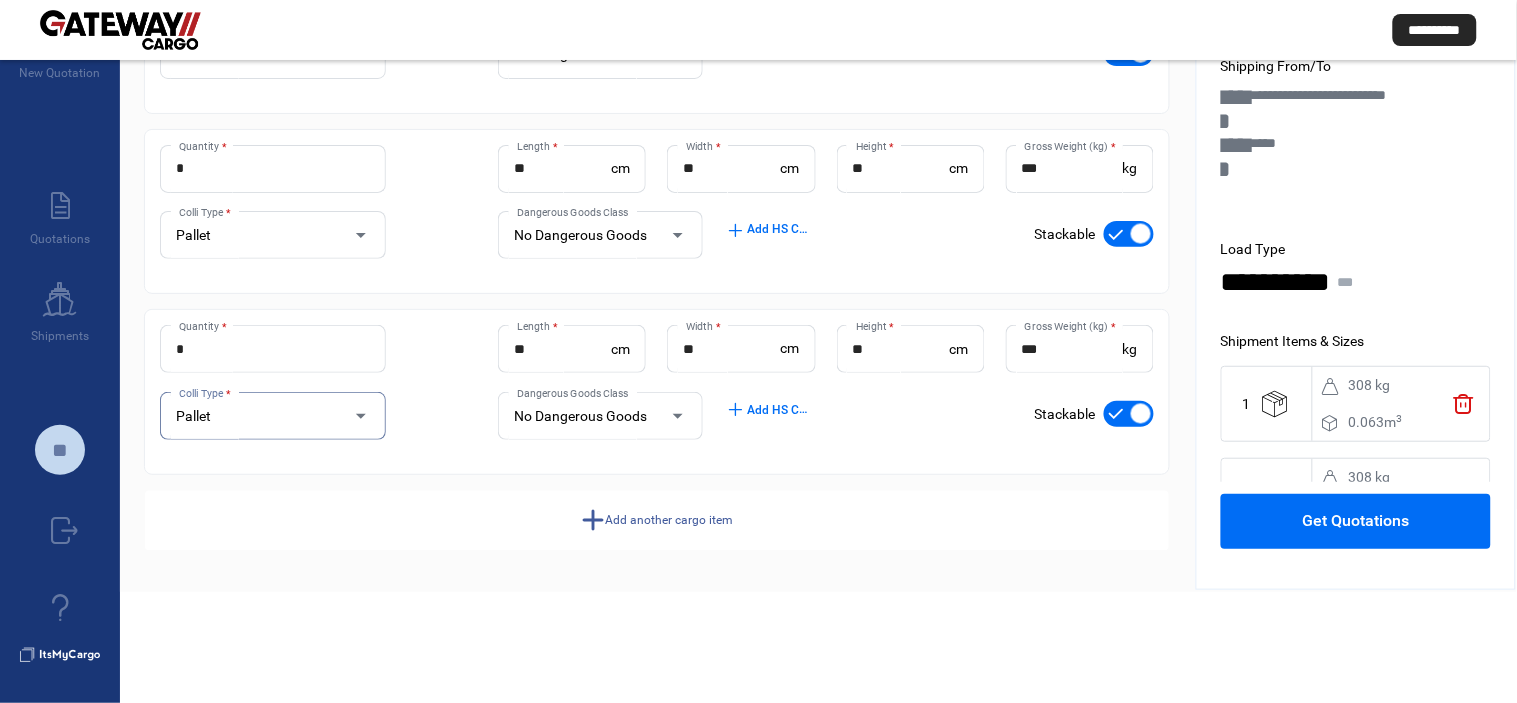 click on "add  Add another cargo item" 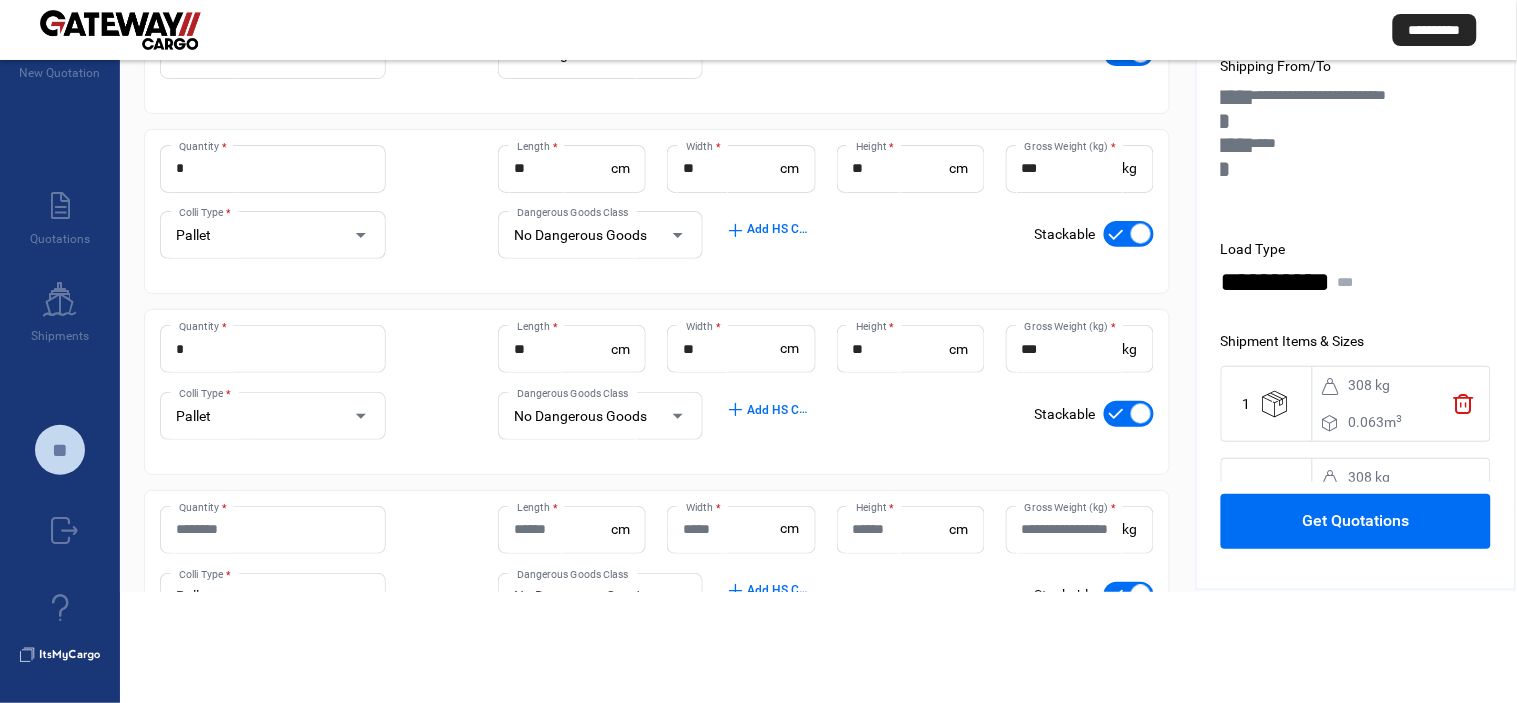 scroll, scrollTop: 844, scrollLeft: 0, axis: vertical 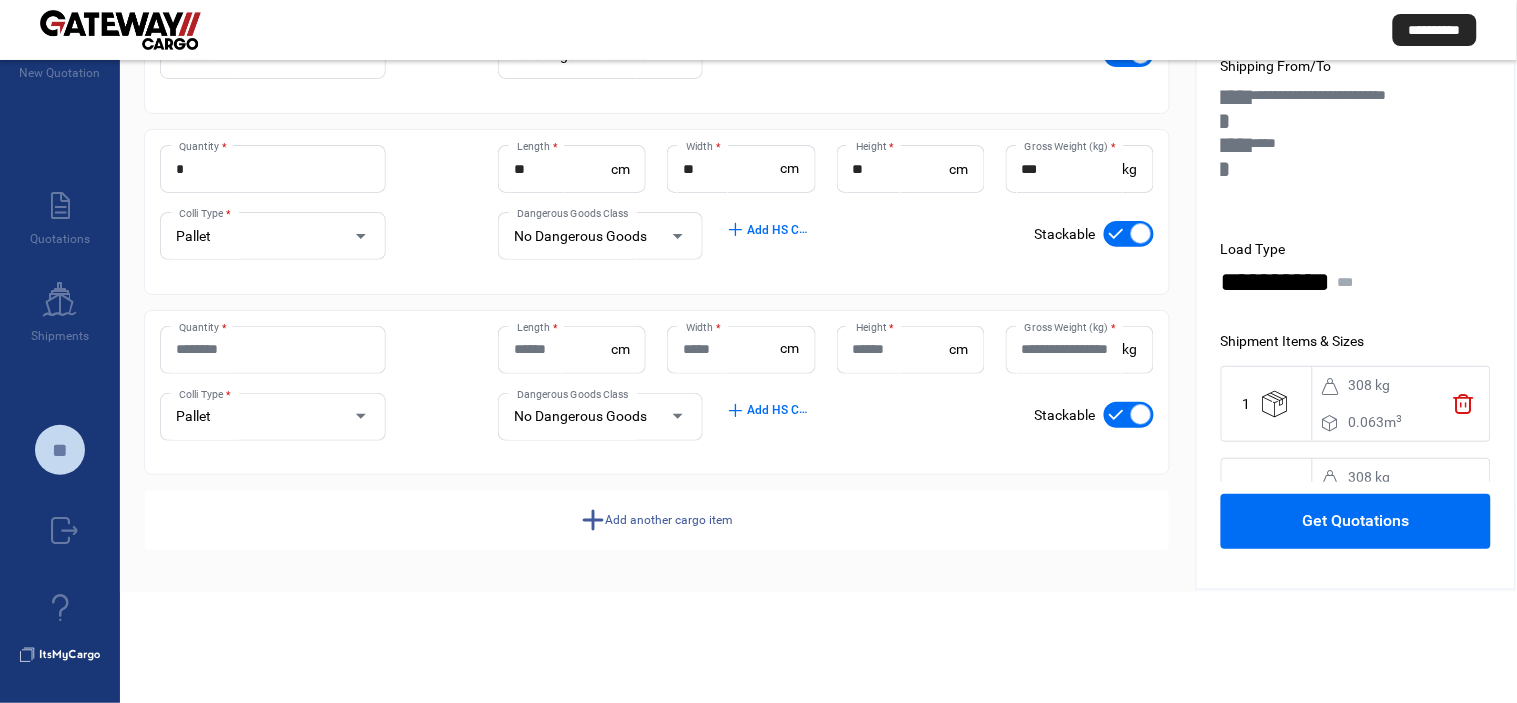 click on "Quantity *" at bounding box center [273, 349] 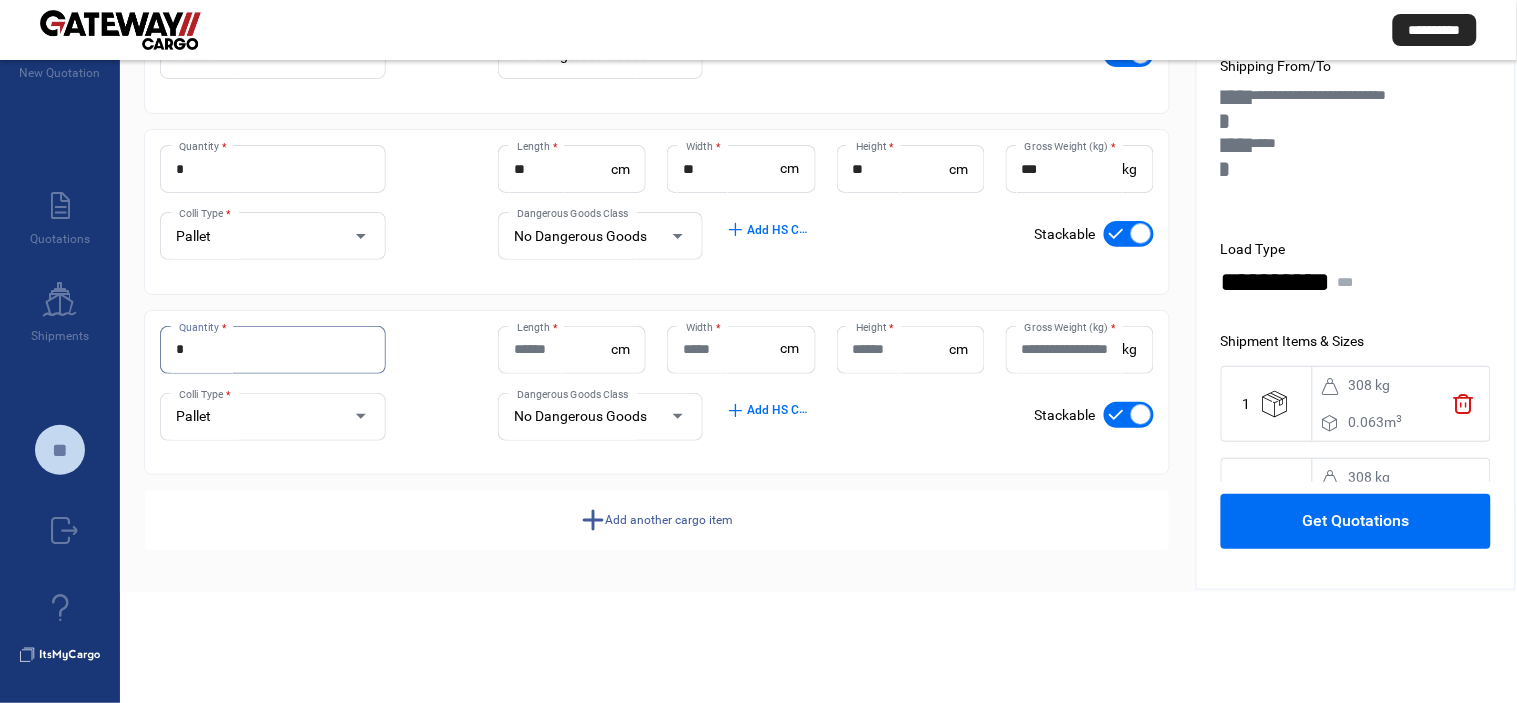 type on "*" 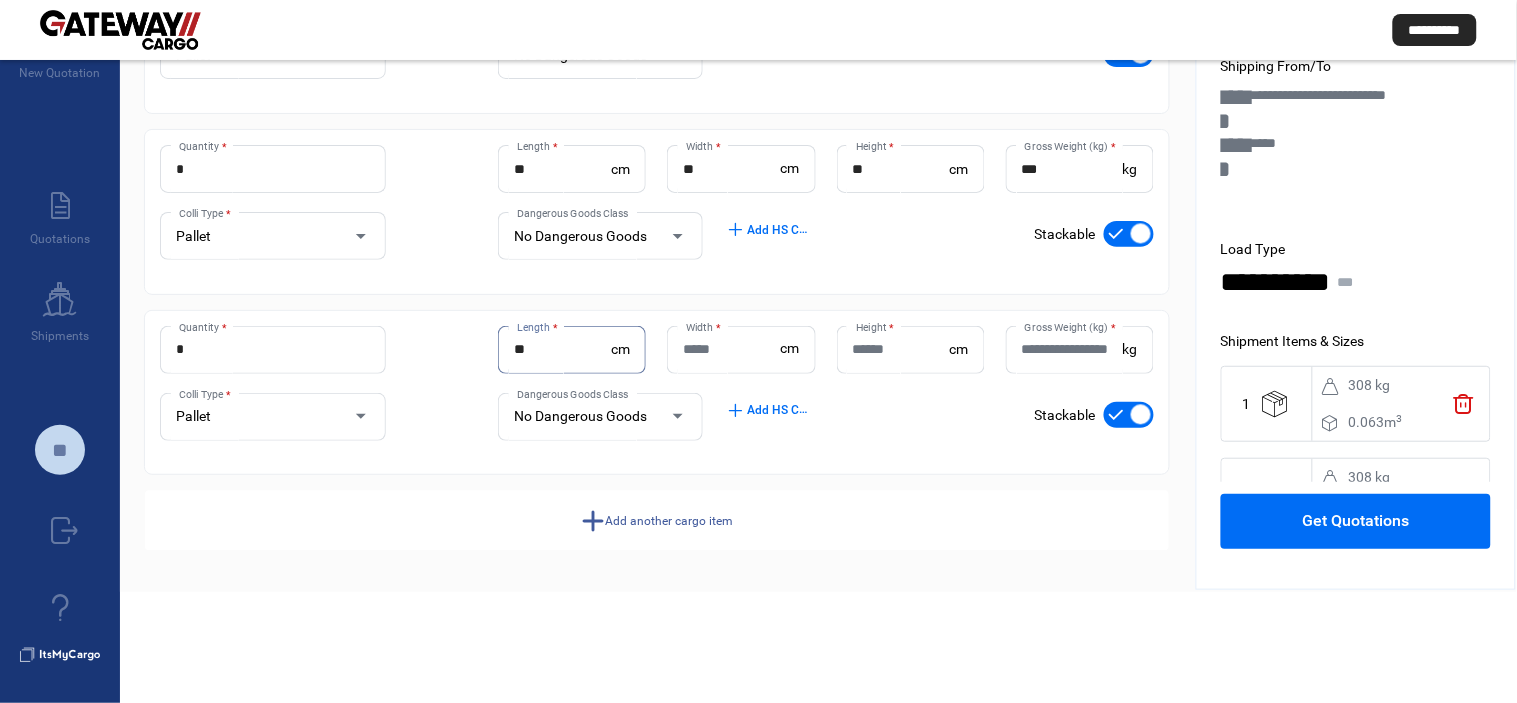 type on "**" 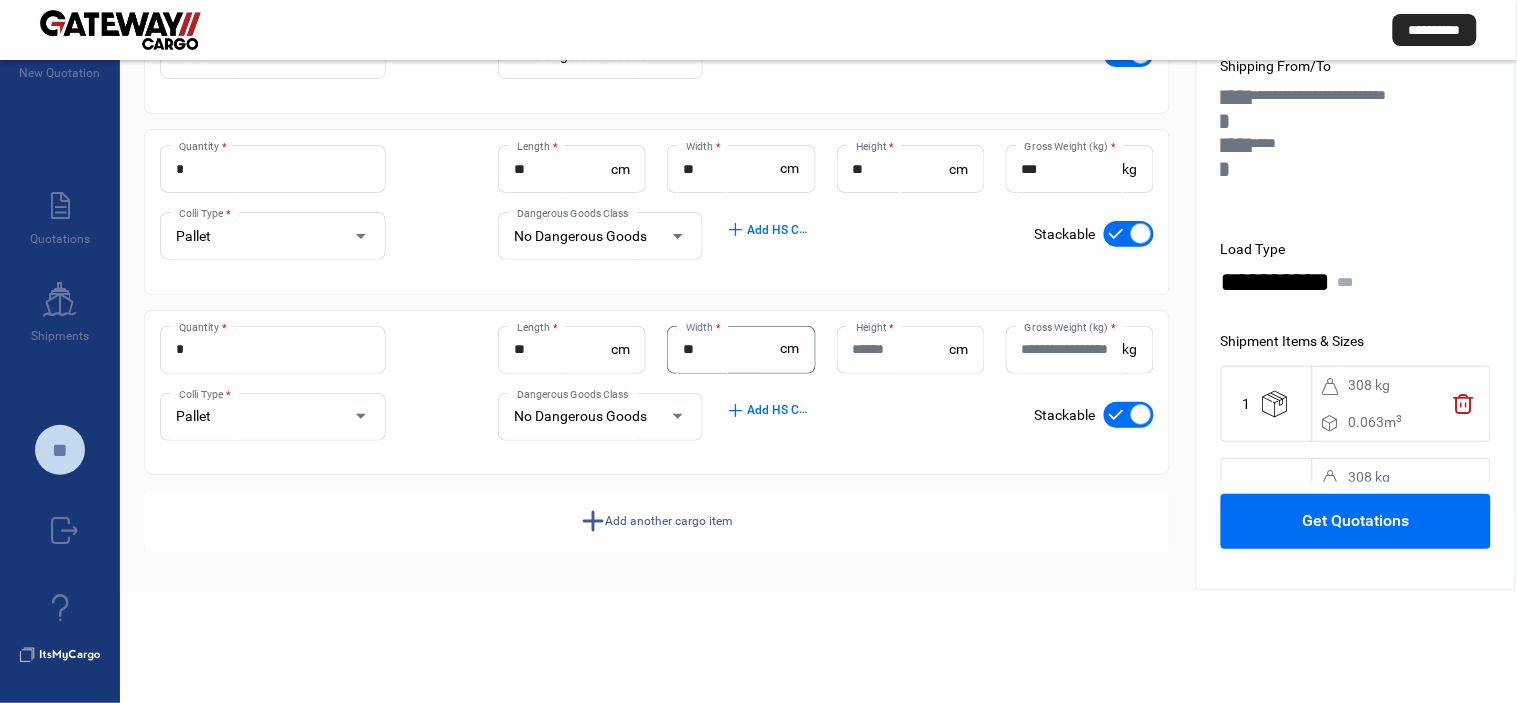 type on "**" 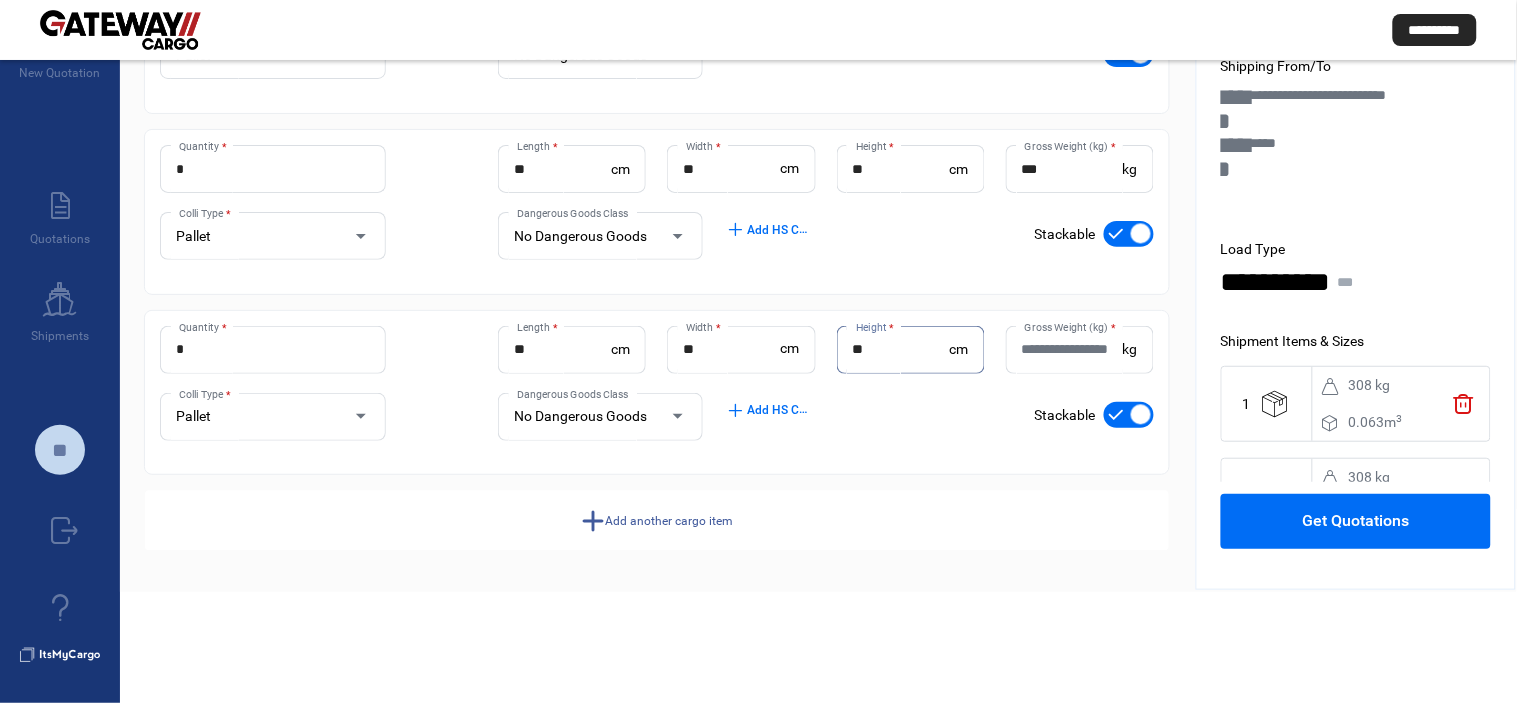 type on "**" 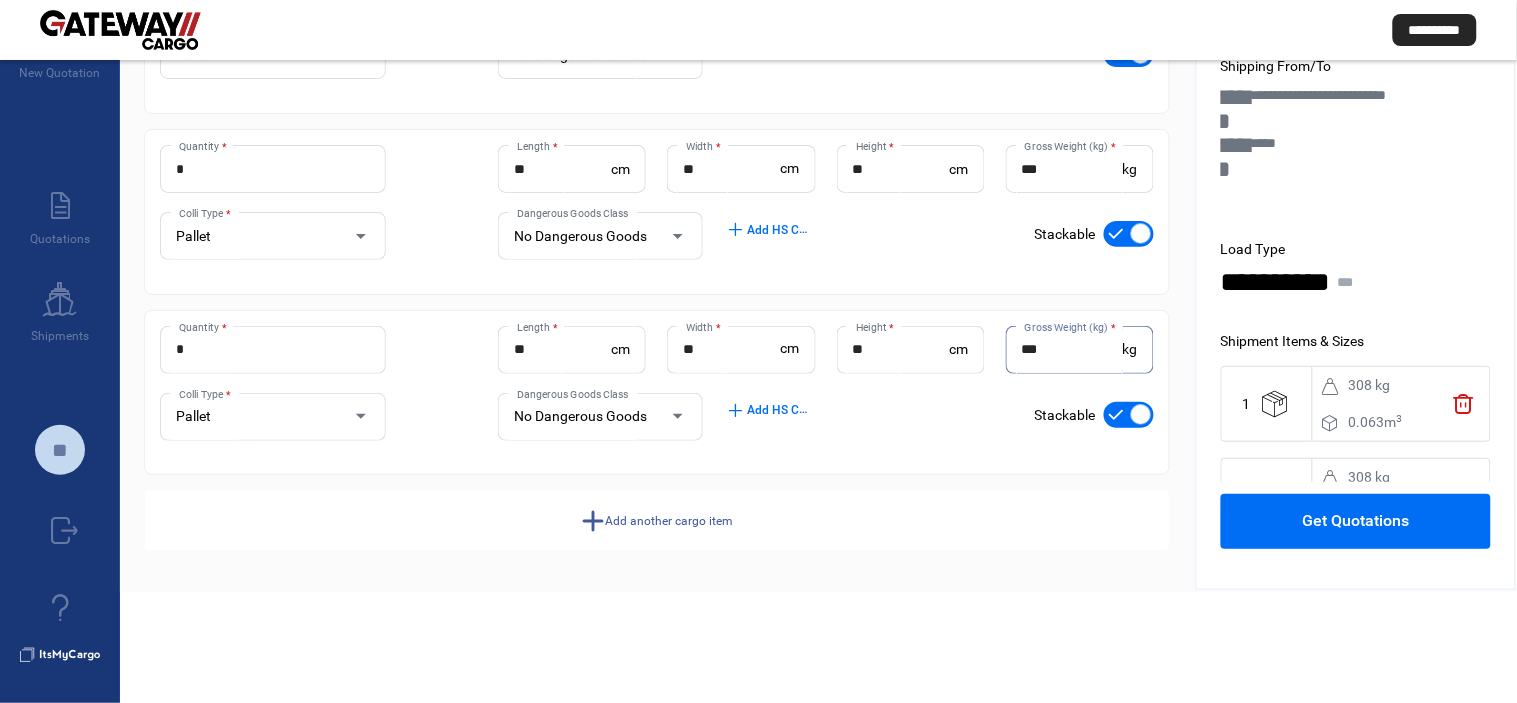 type on "***" 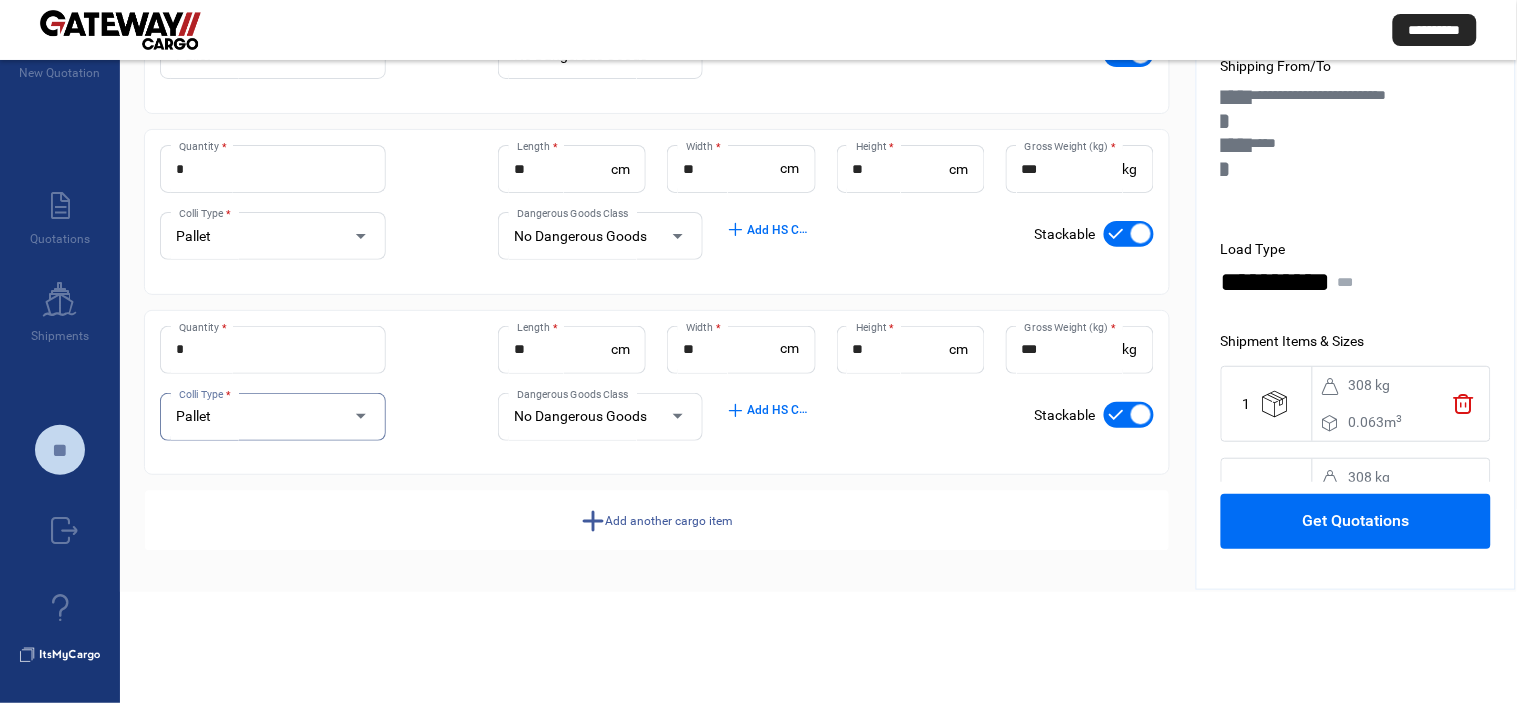 click on "Add another cargo item" 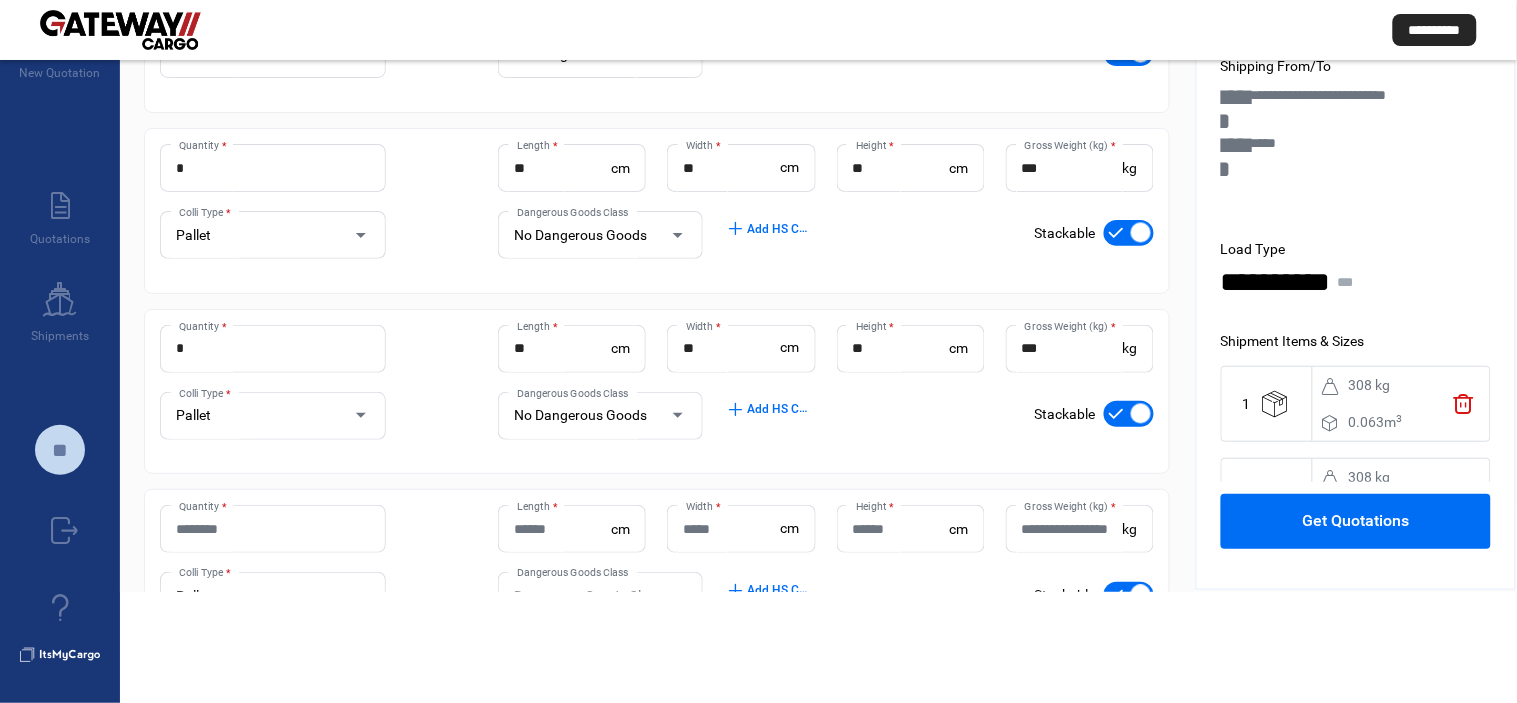 scroll, scrollTop: 1024, scrollLeft: 0, axis: vertical 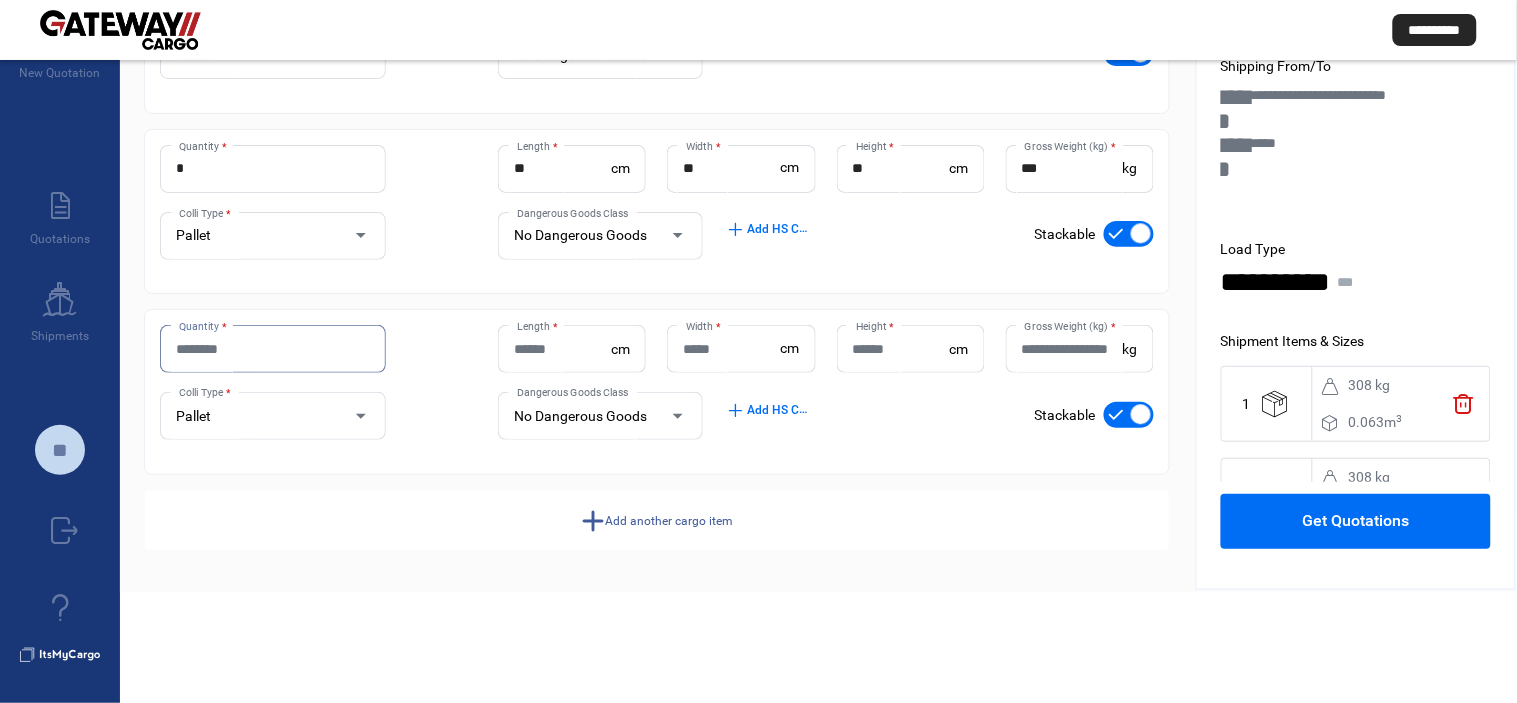 click on "Quantity *" at bounding box center [273, 349] 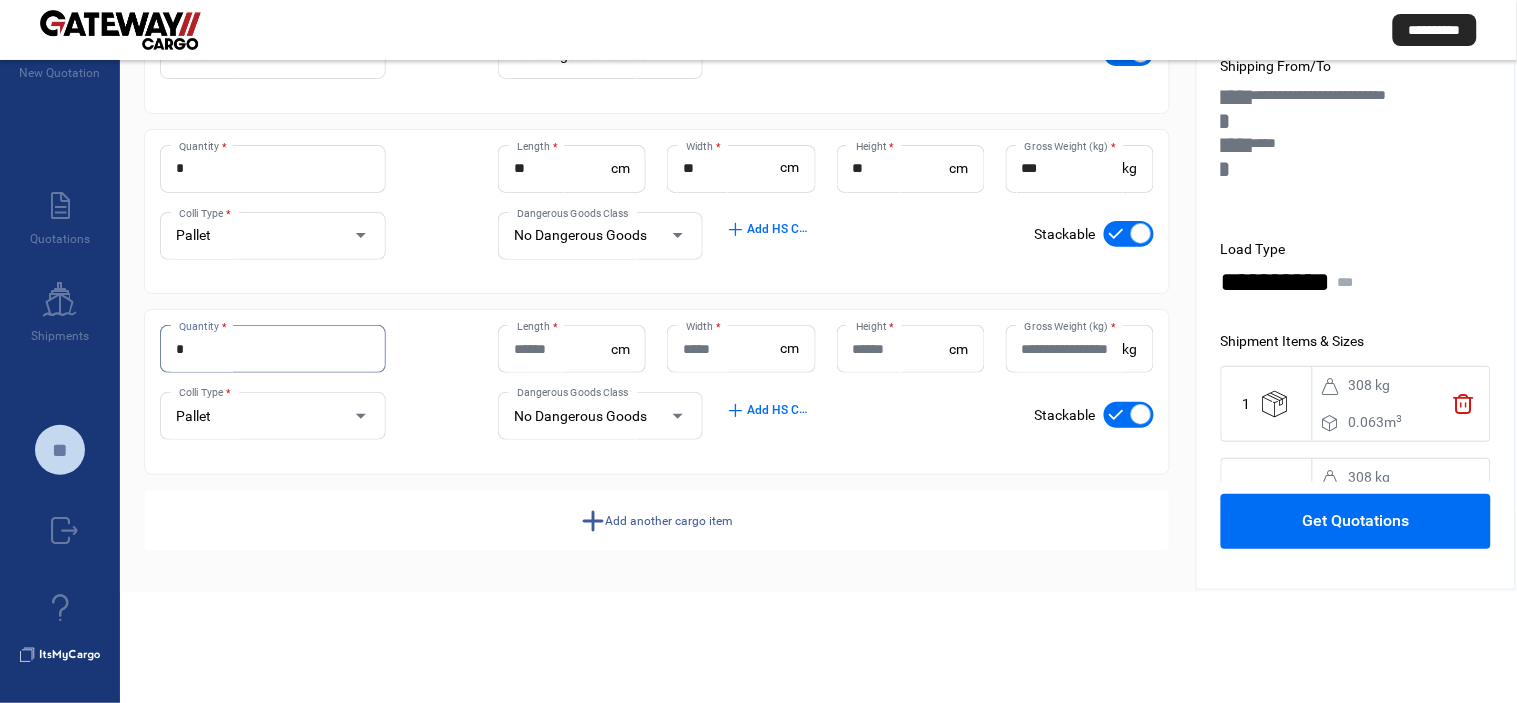 type on "*" 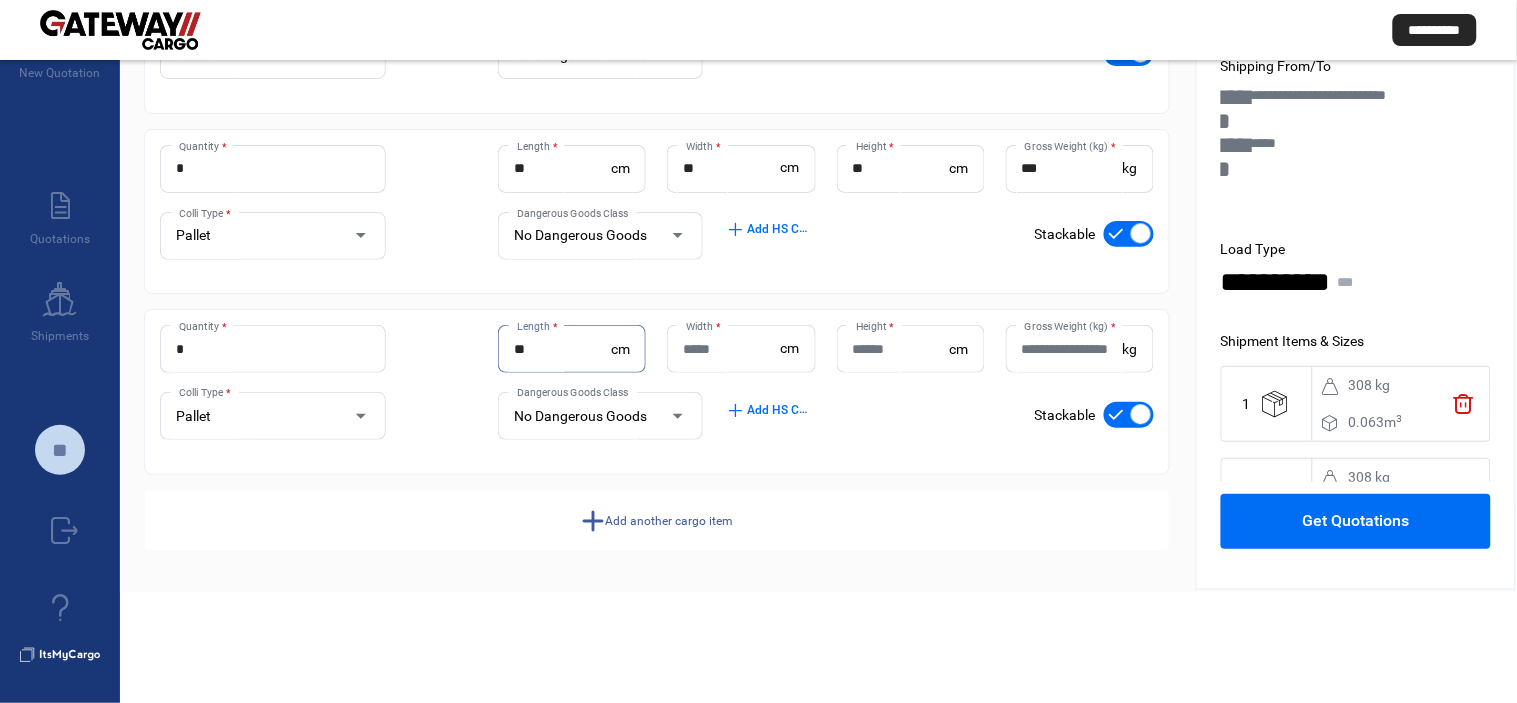 type on "**" 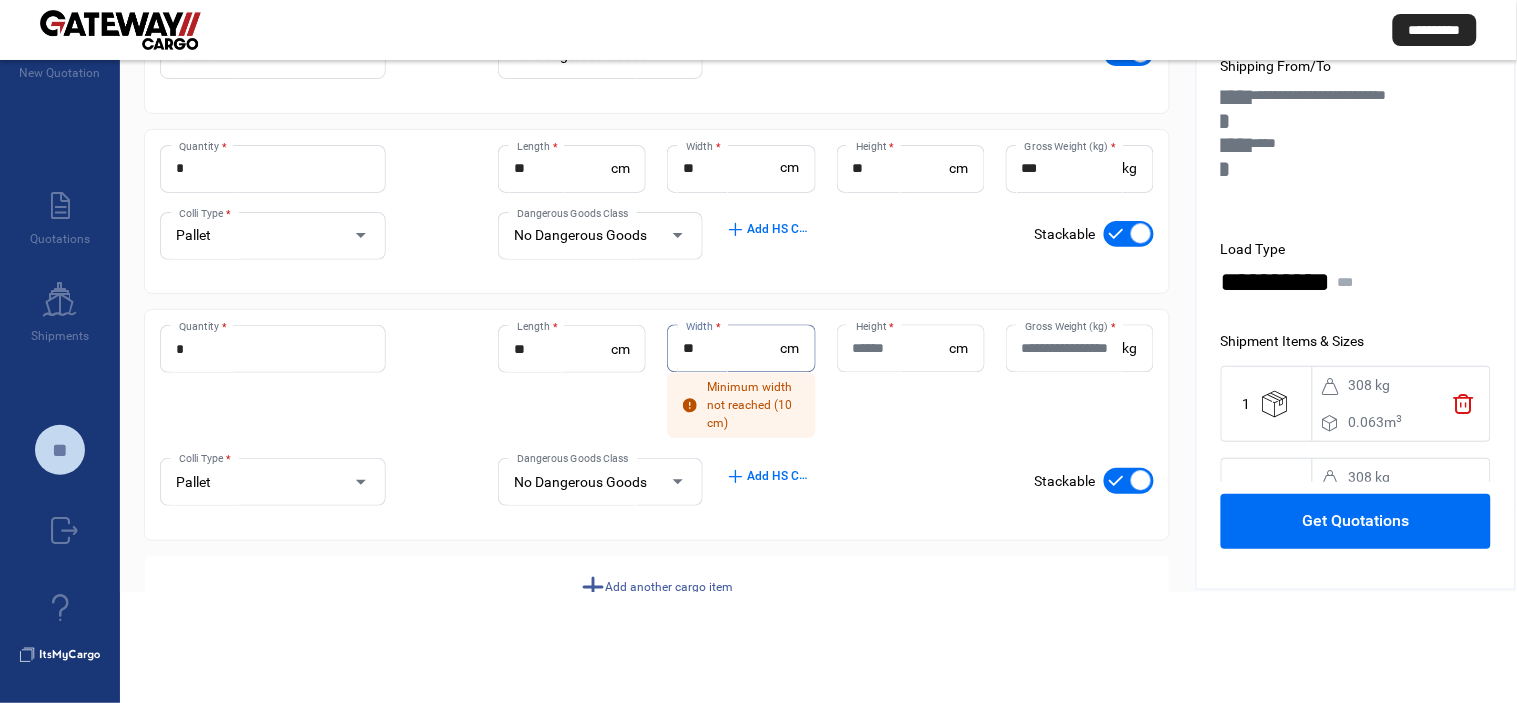 type on "**" 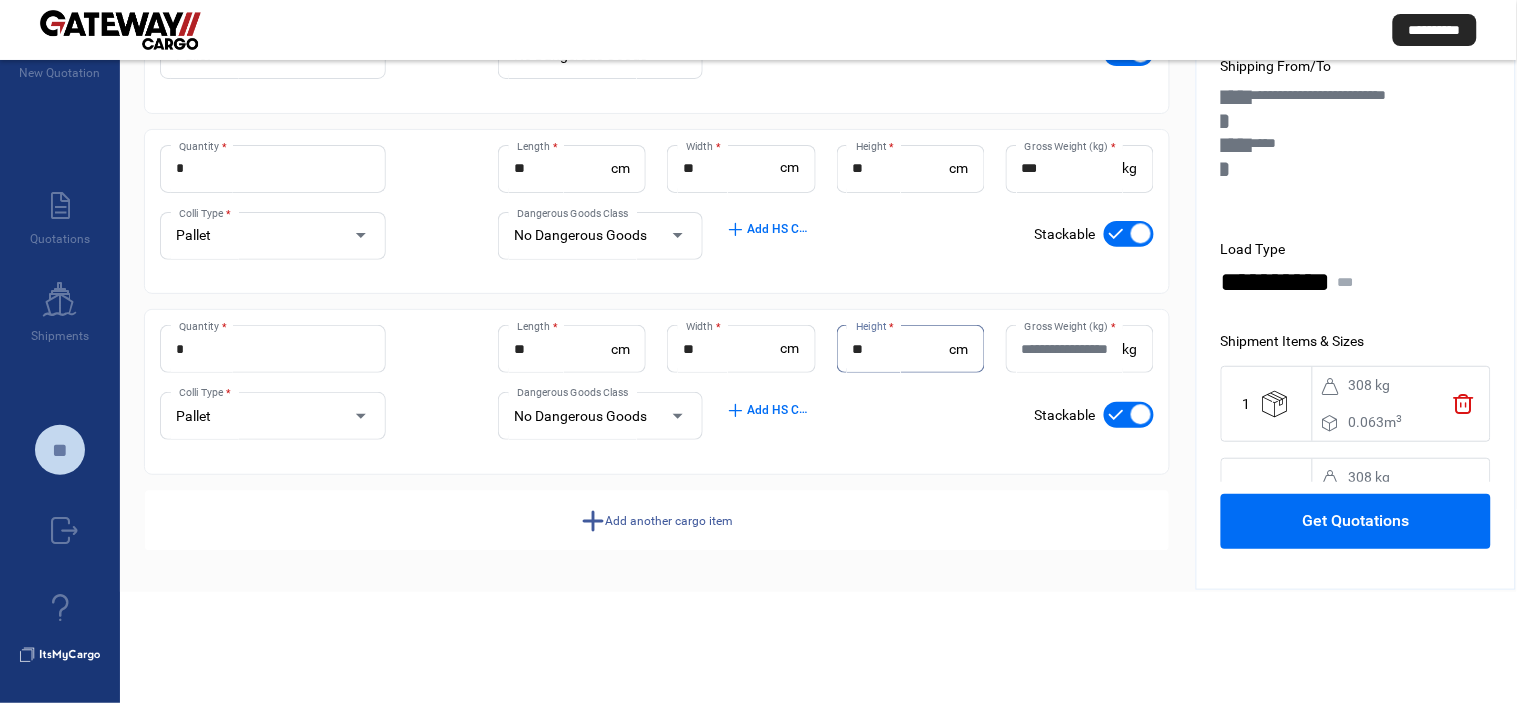 type on "**" 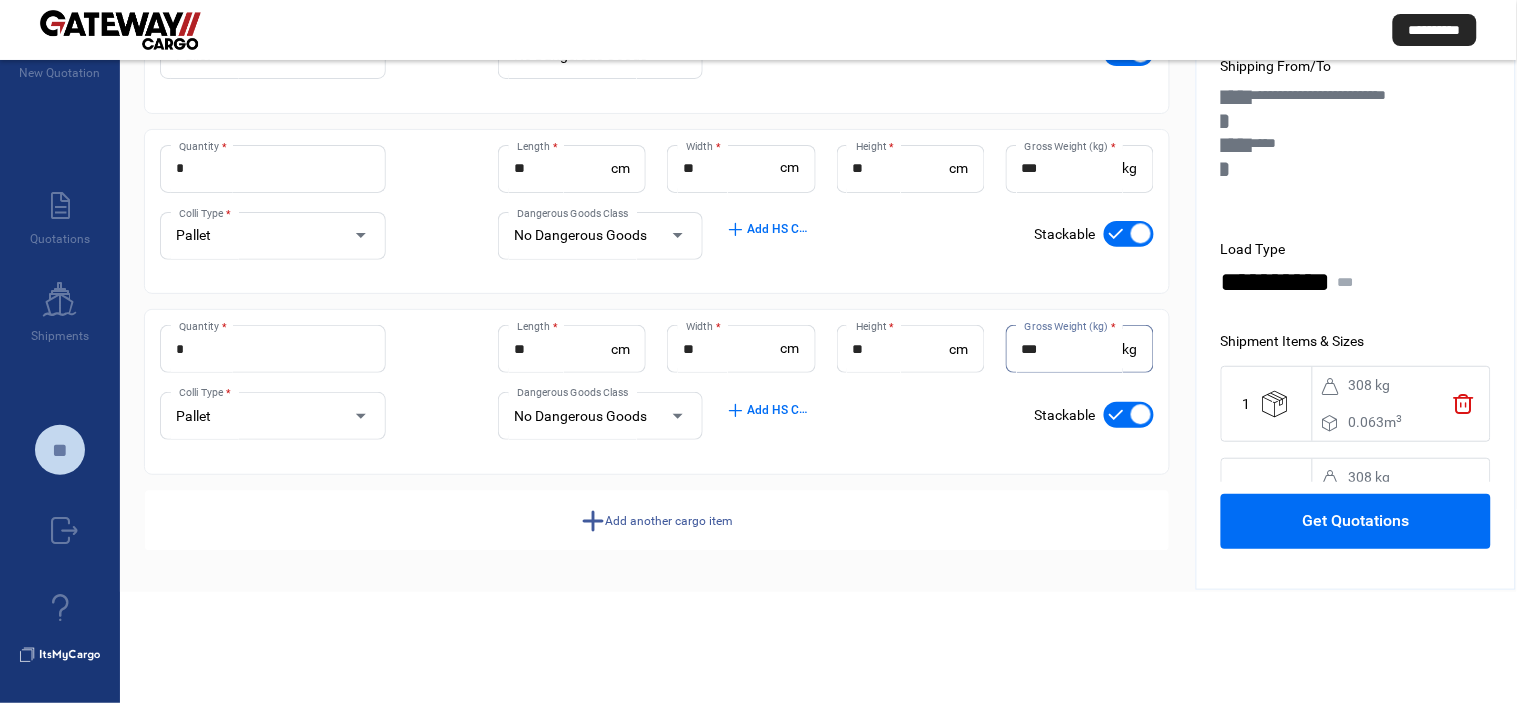 type on "***" 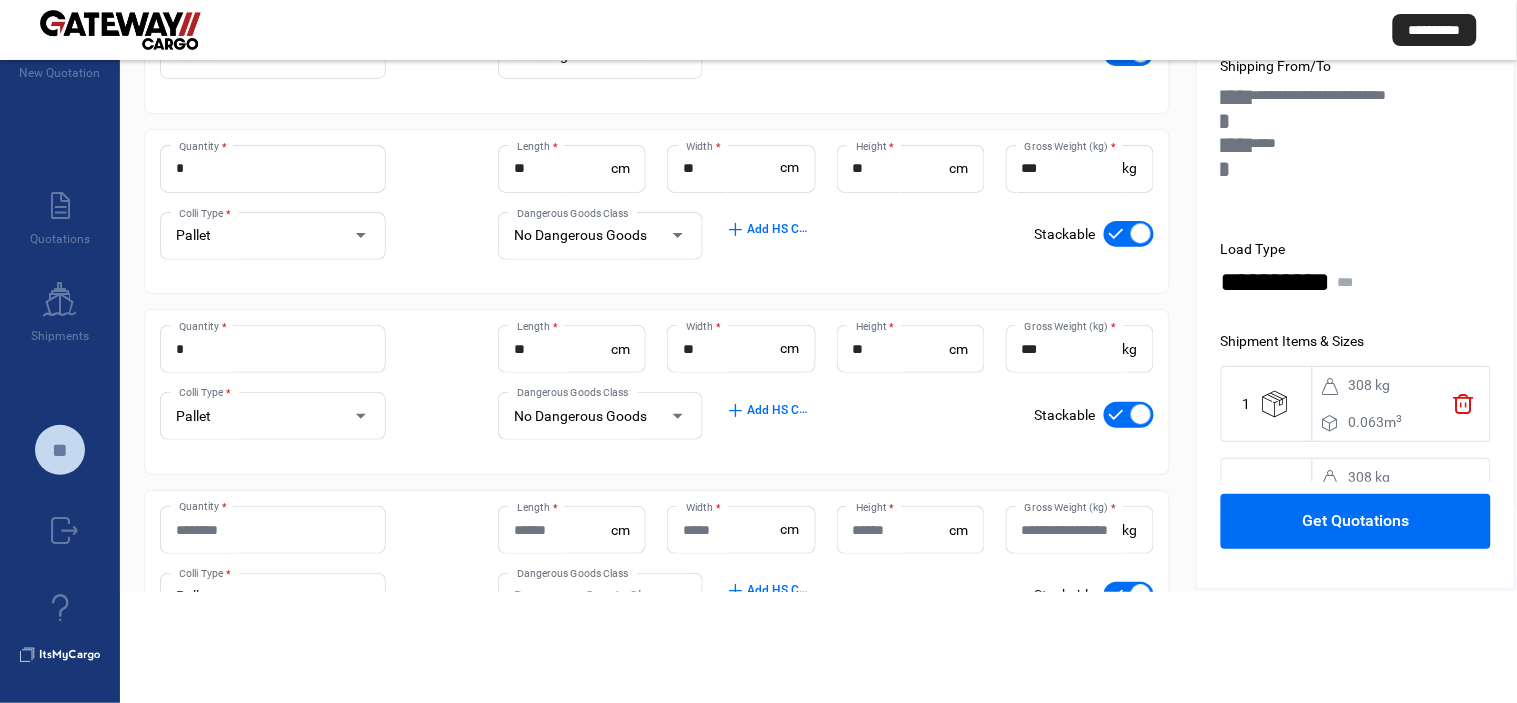 scroll, scrollTop: 1135, scrollLeft: 0, axis: vertical 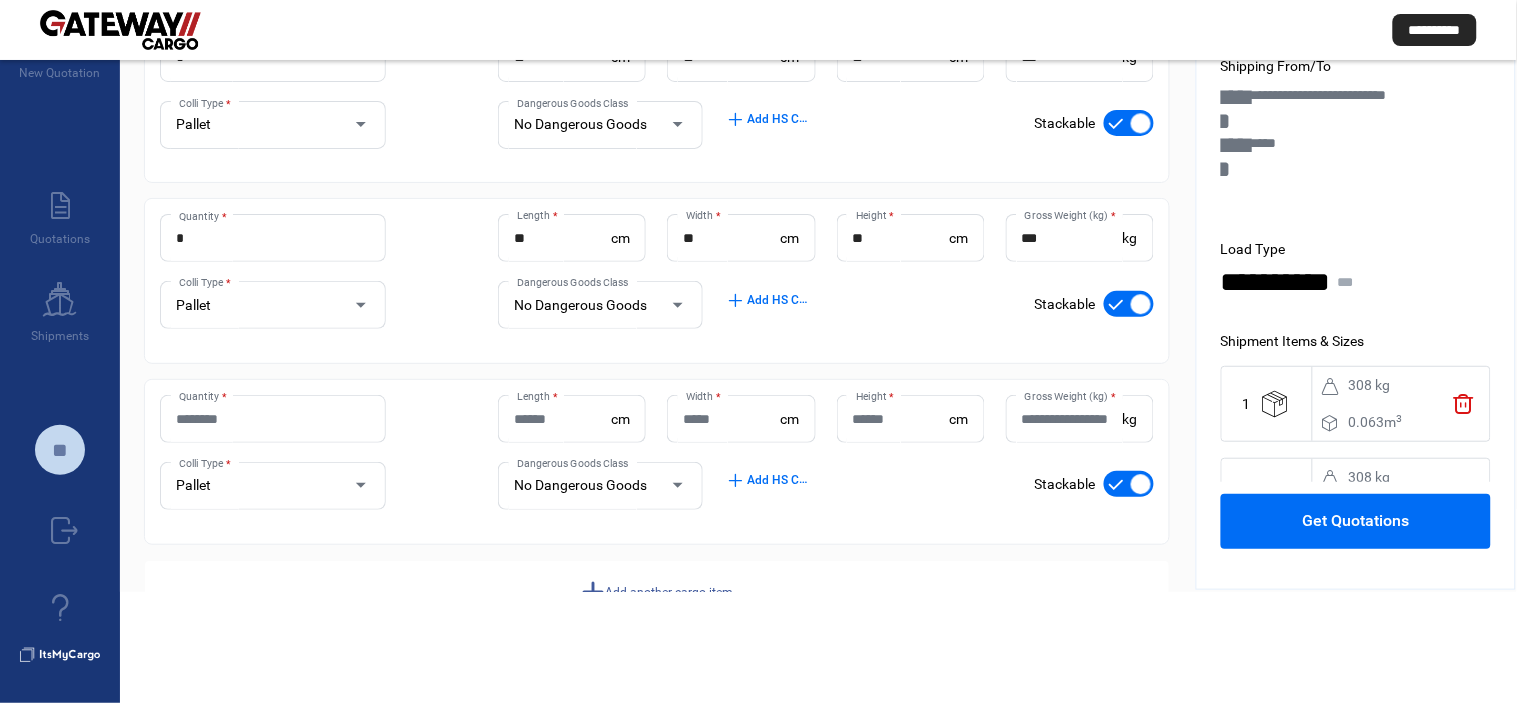 click on "Quantity *" at bounding box center (273, 419) 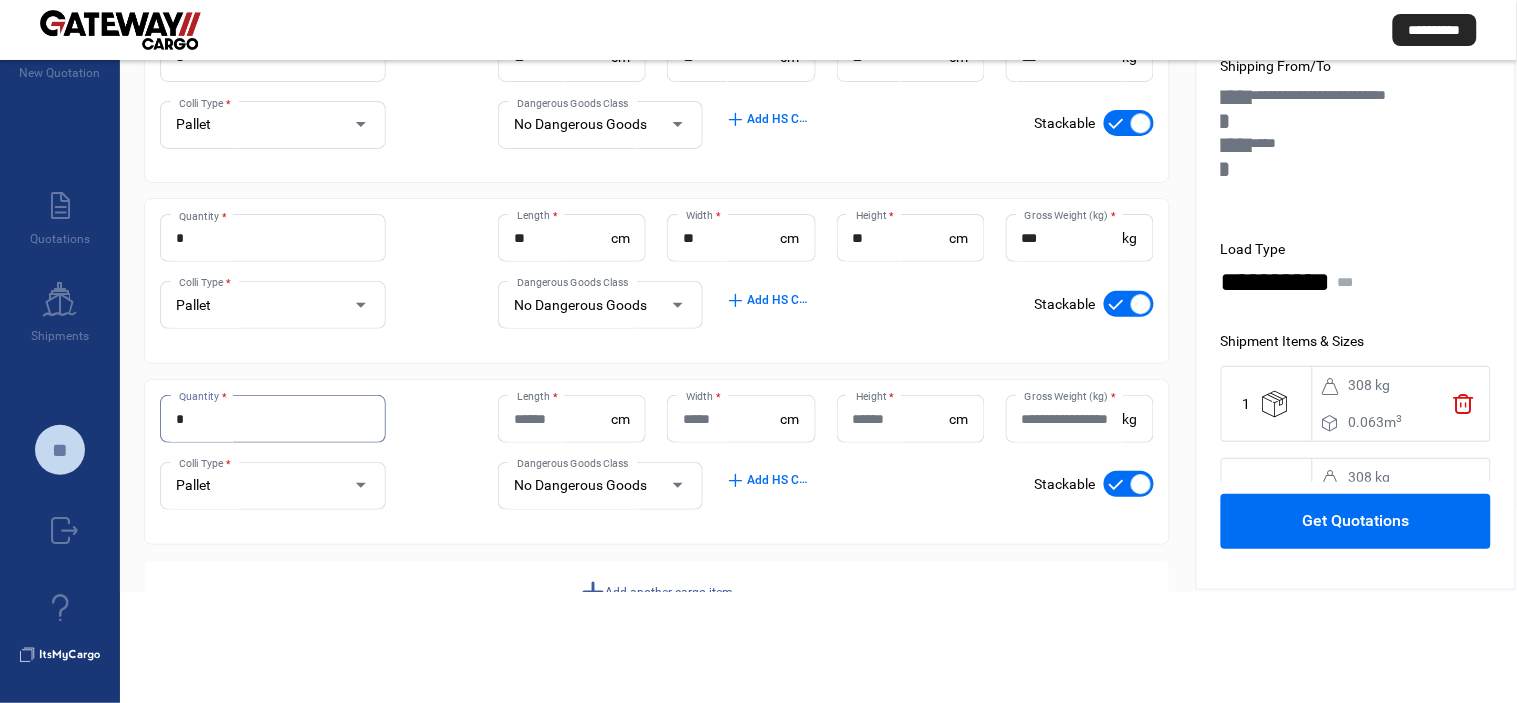 type on "*" 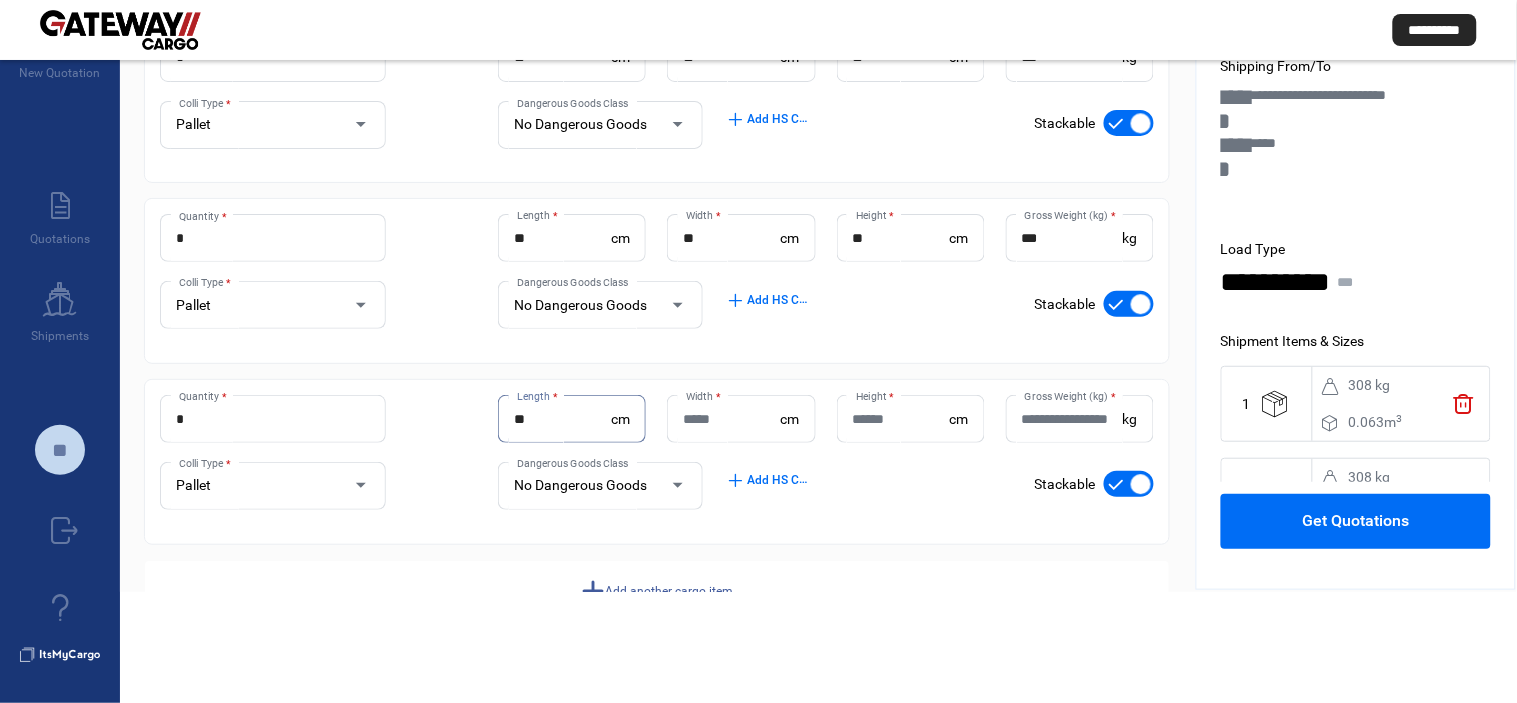 type on "**" 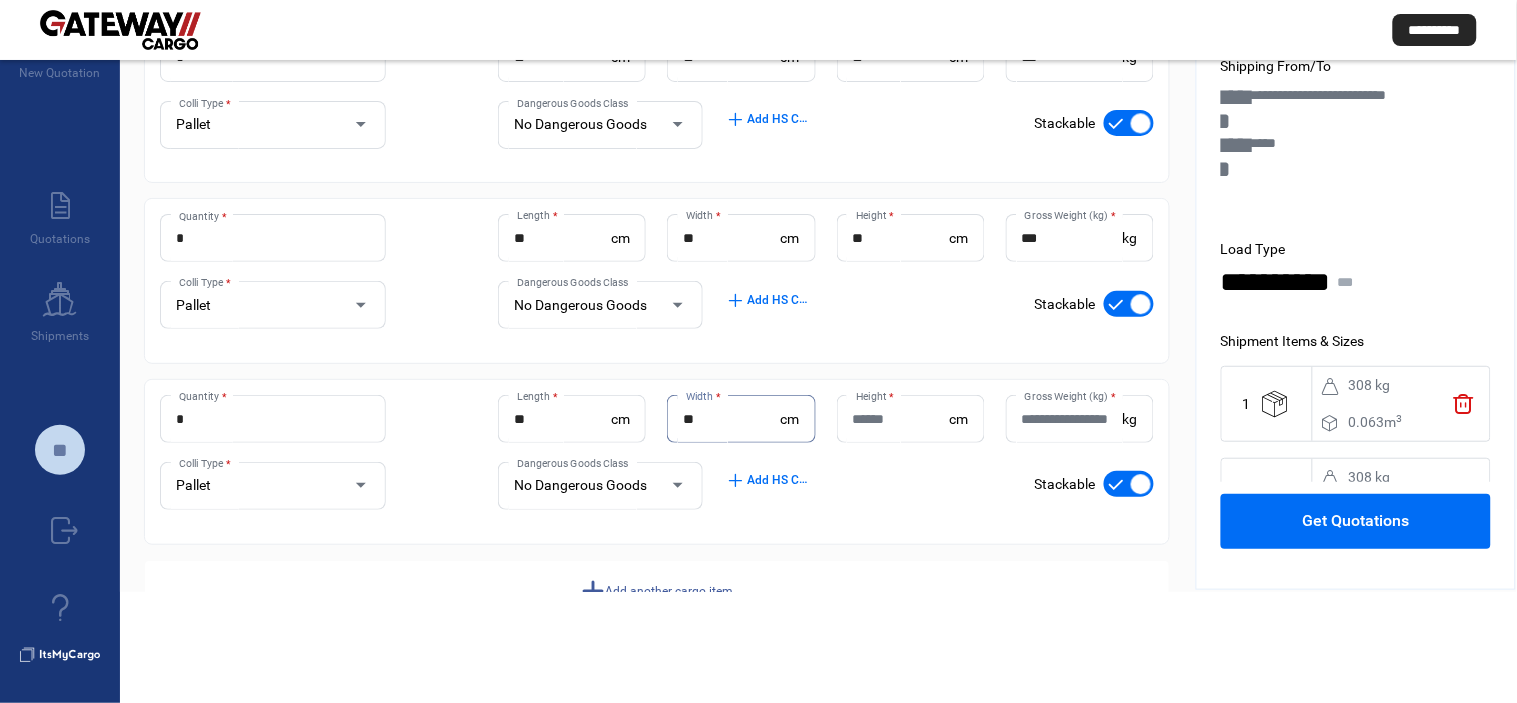 type on "**" 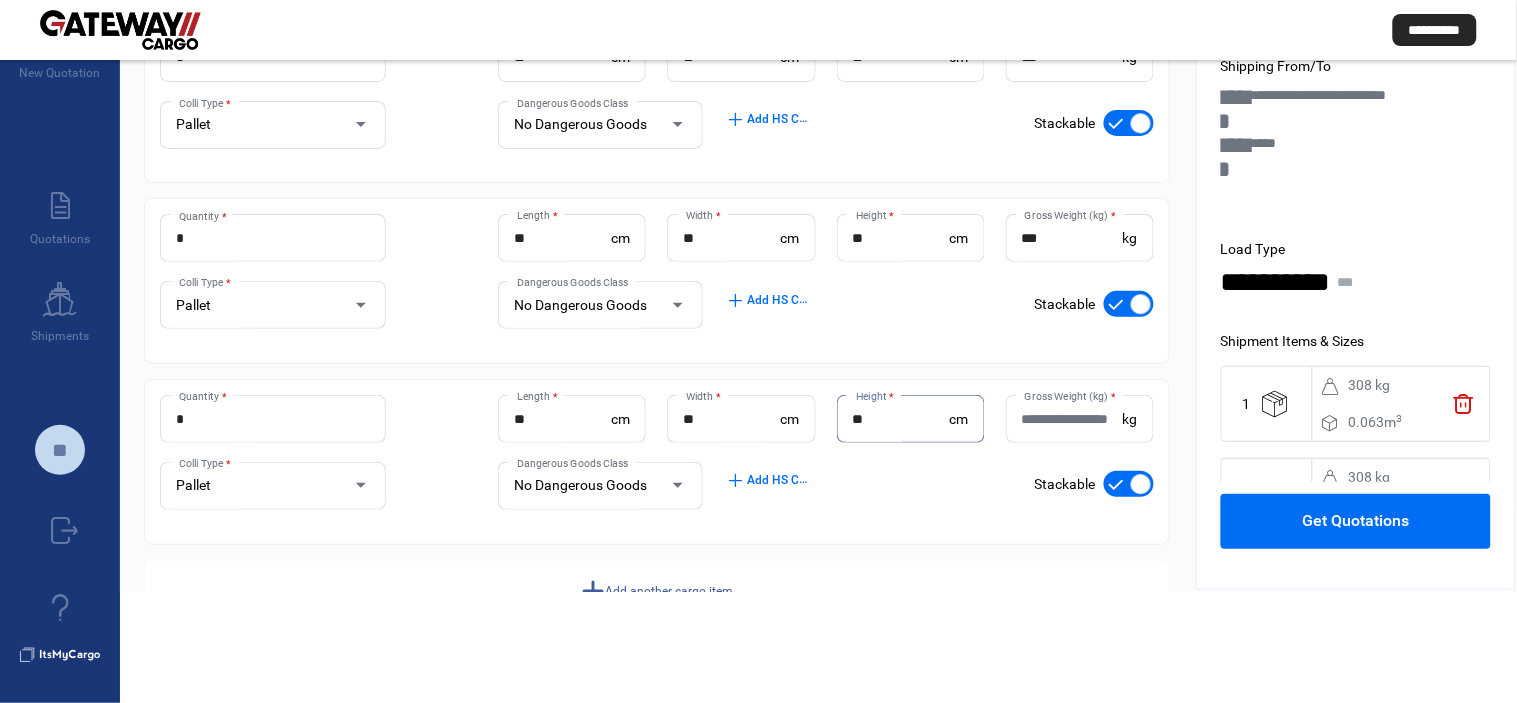 type on "**" 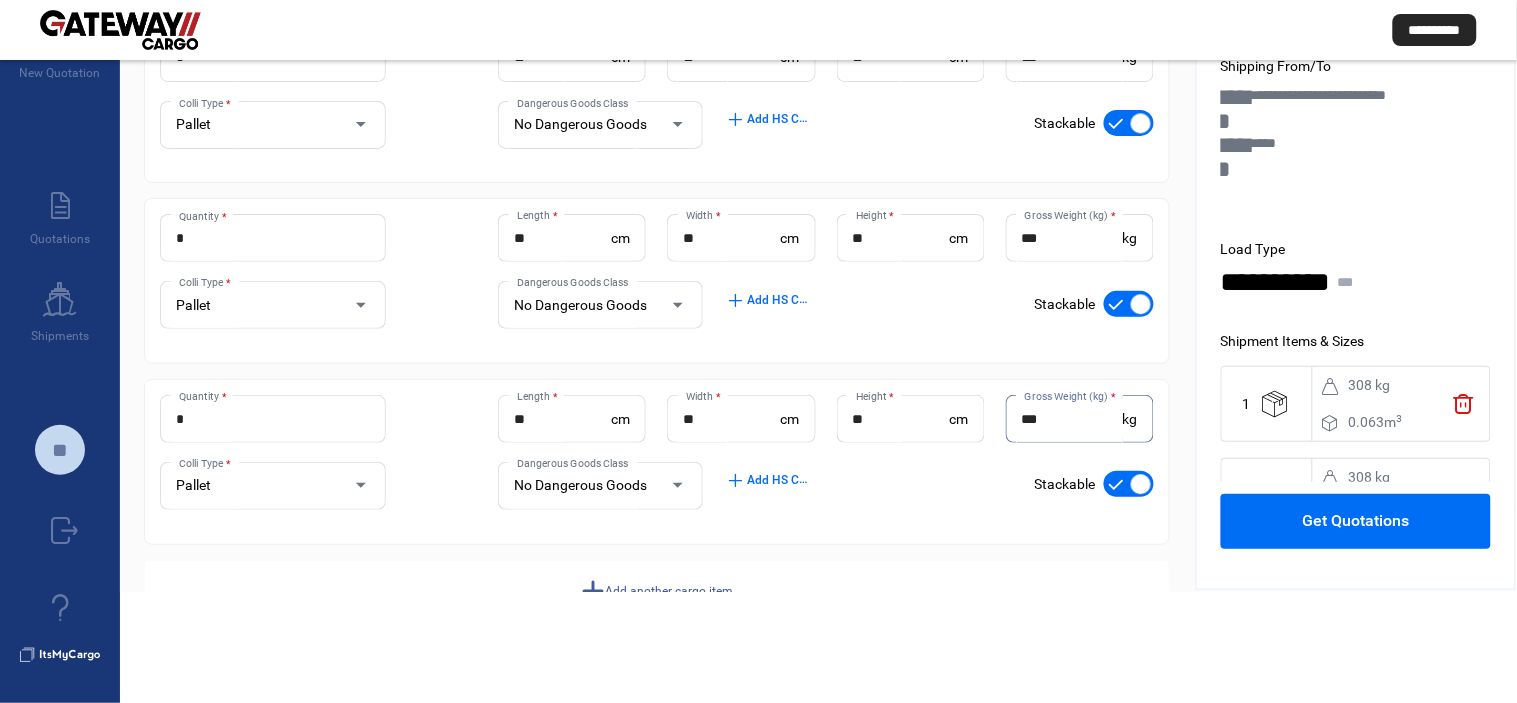 type on "***" 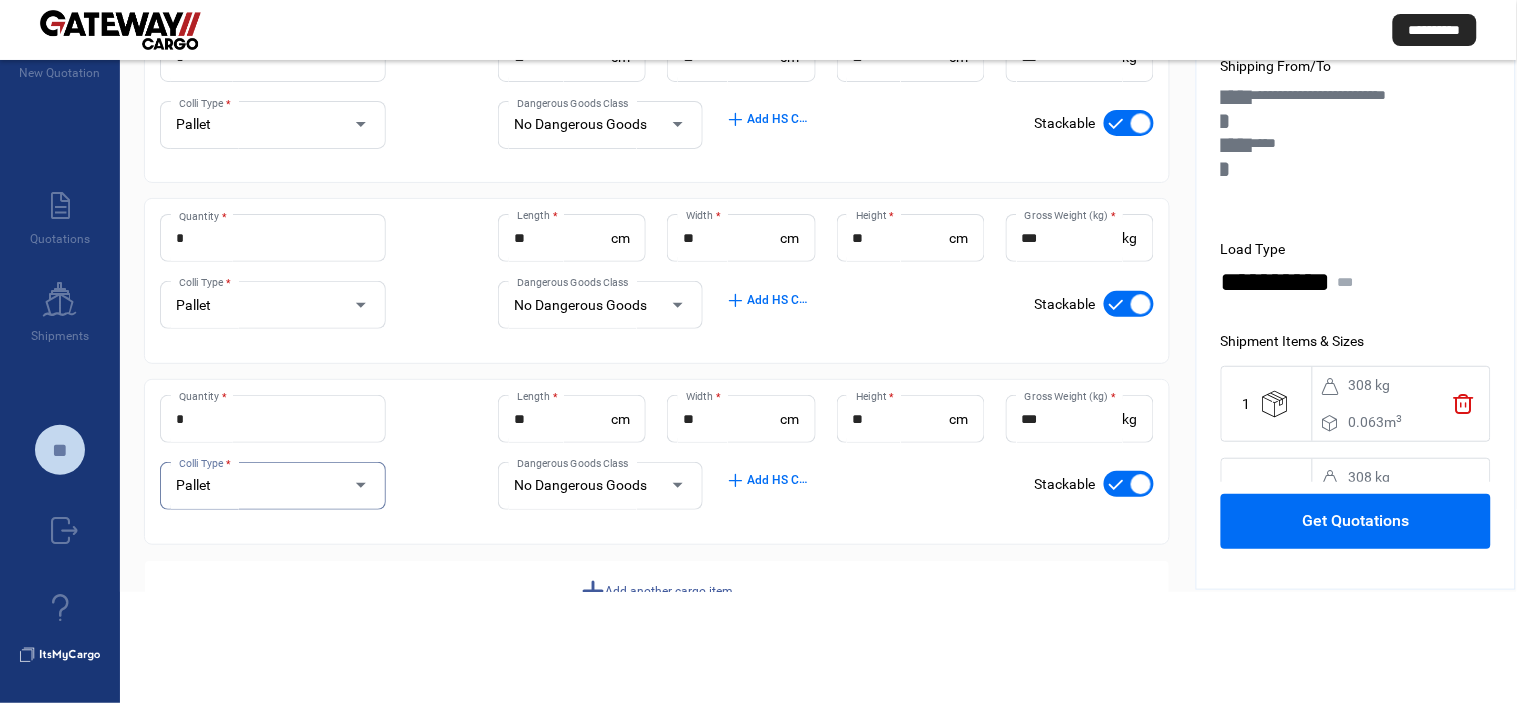 click on "**********" at bounding box center [759, 298] 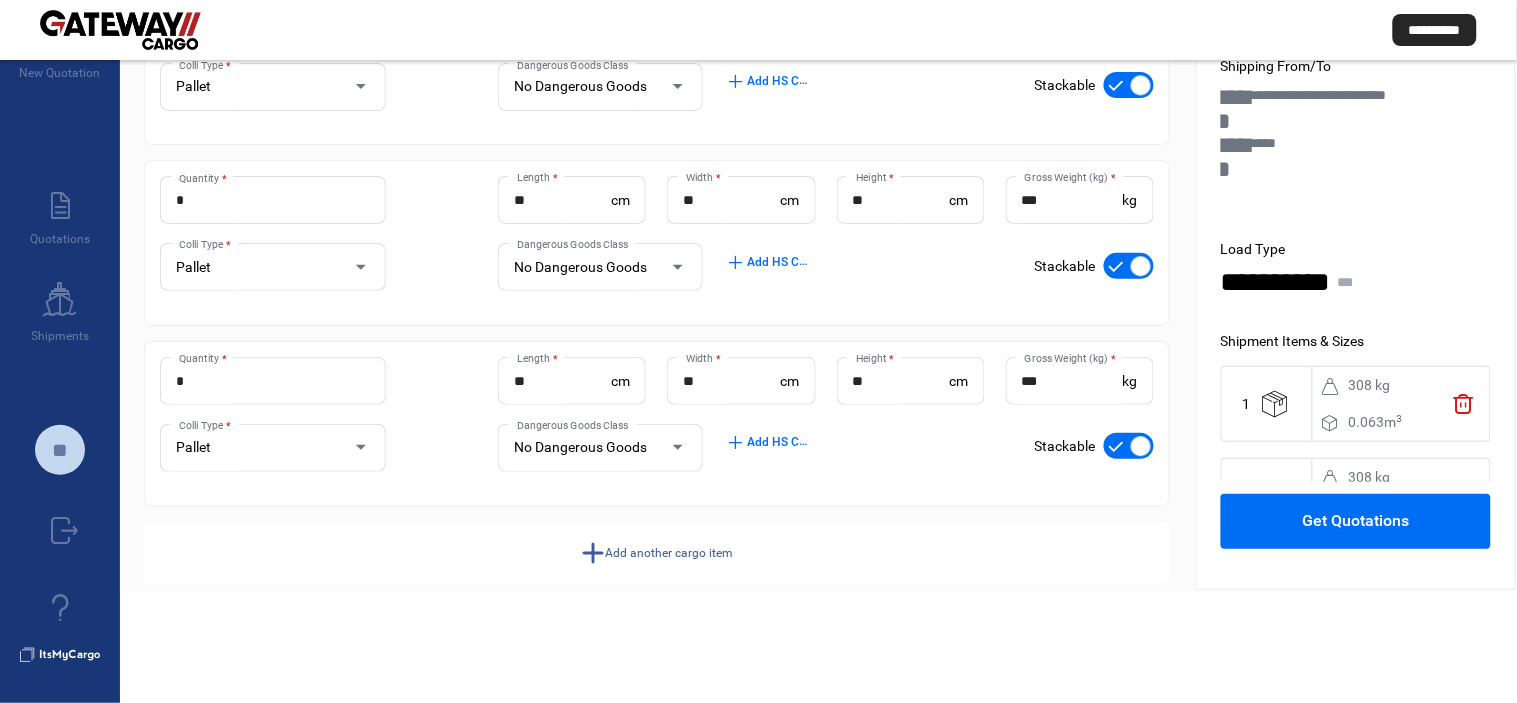 scroll, scrollTop: 1205, scrollLeft: 0, axis: vertical 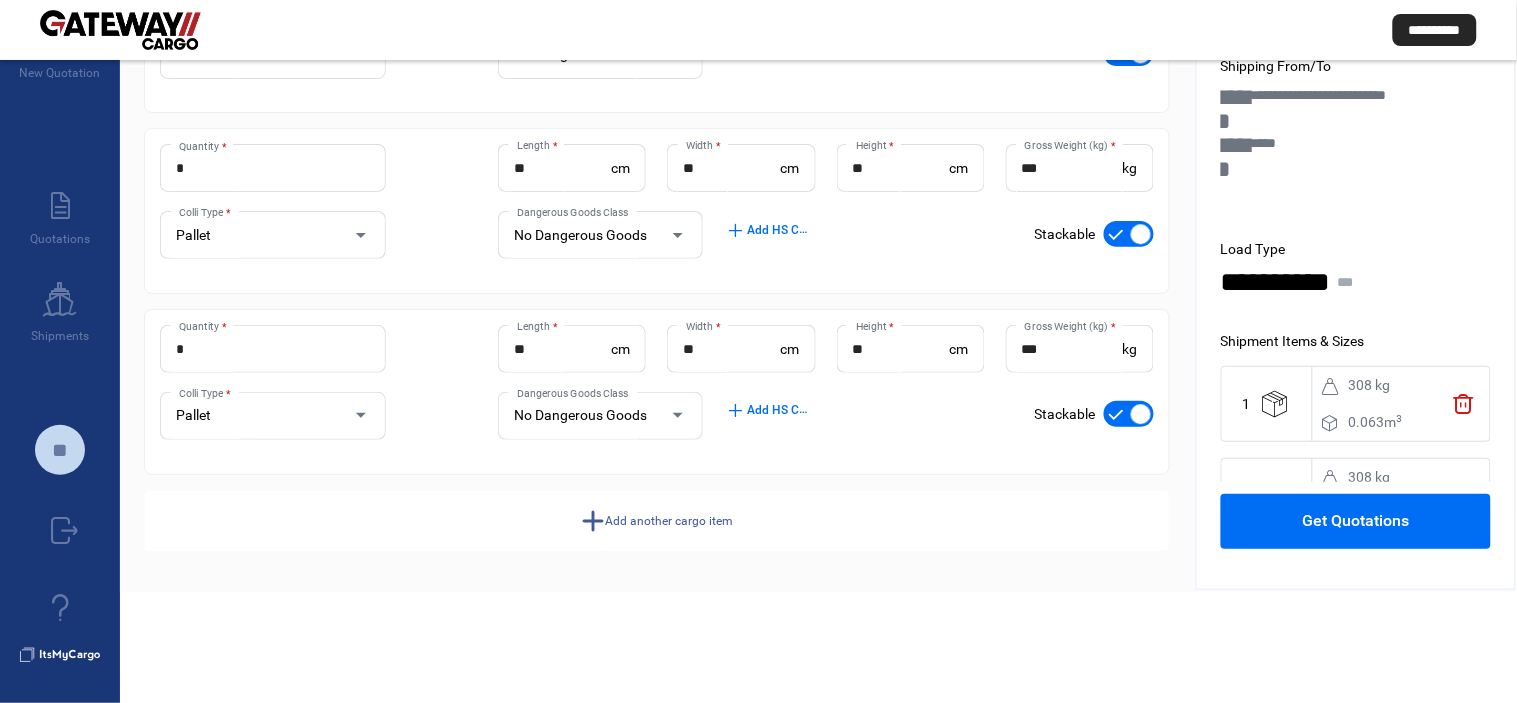 click on "Add another cargo item" 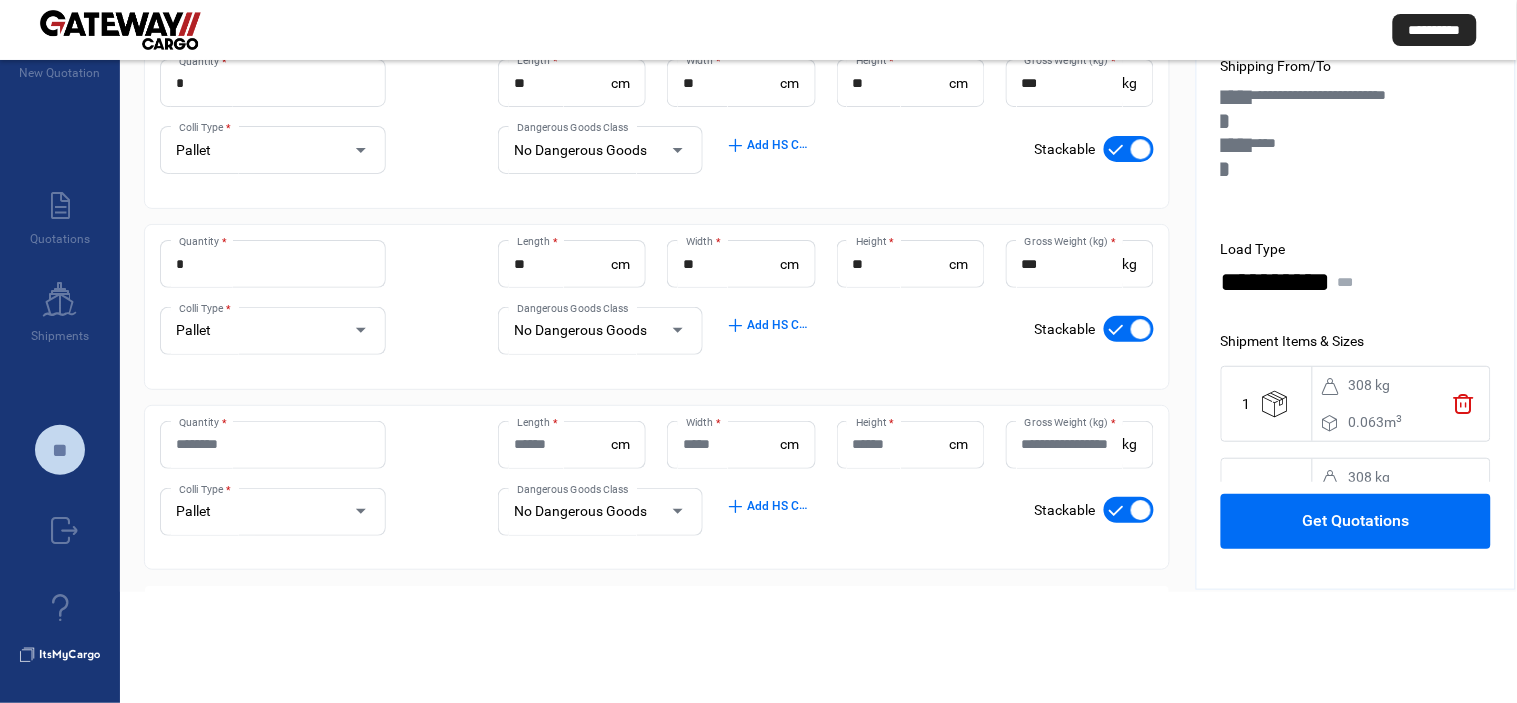 scroll, scrollTop: 1386, scrollLeft: 0, axis: vertical 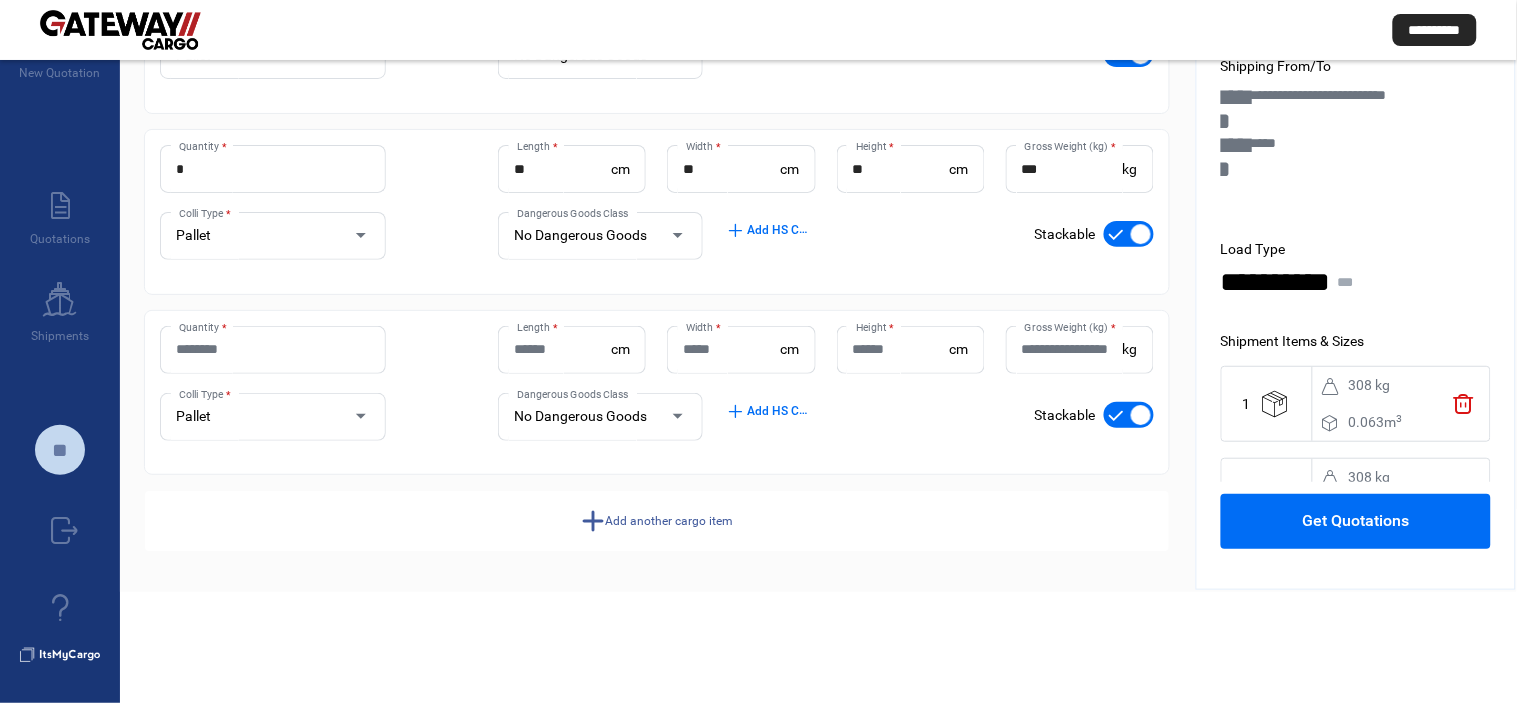 click on "Quantity *" at bounding box center (273, 349) 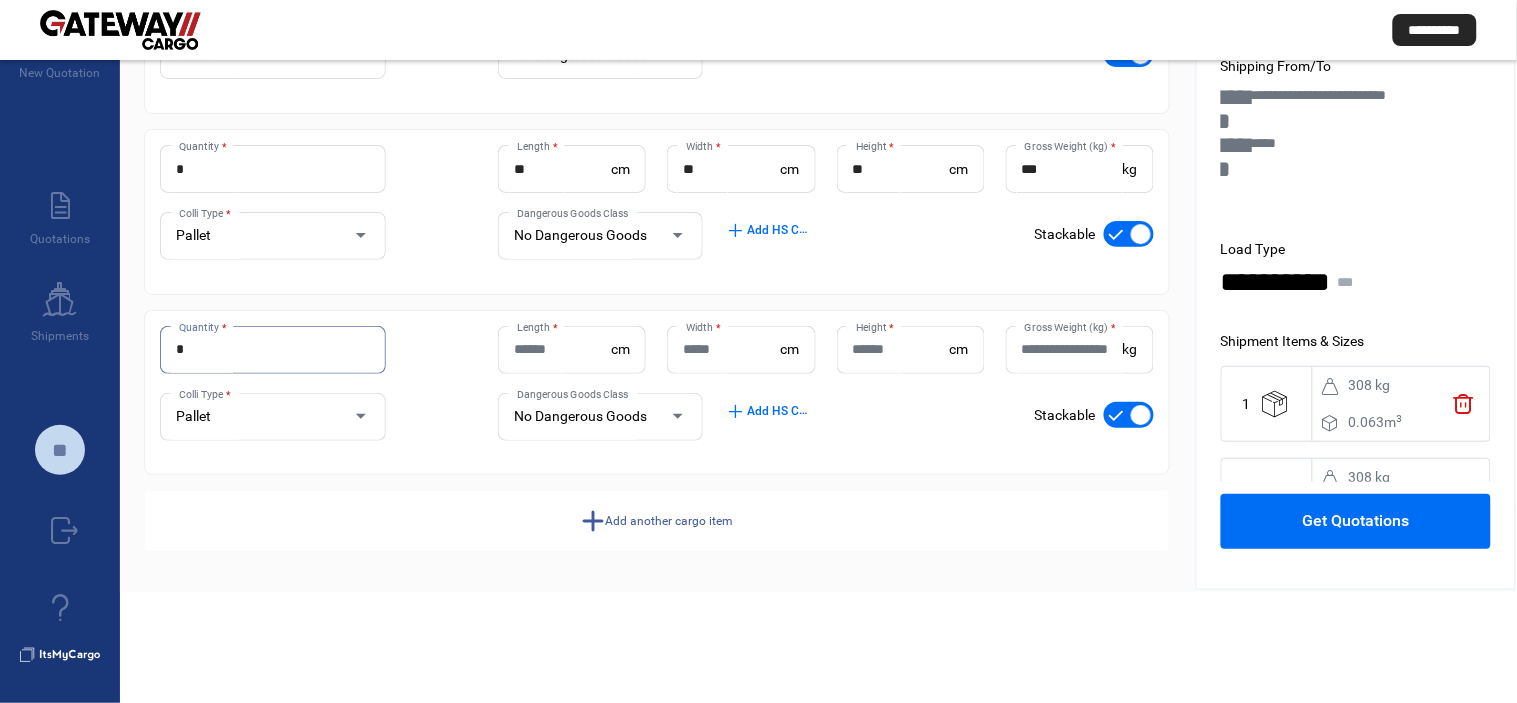 type on "*" 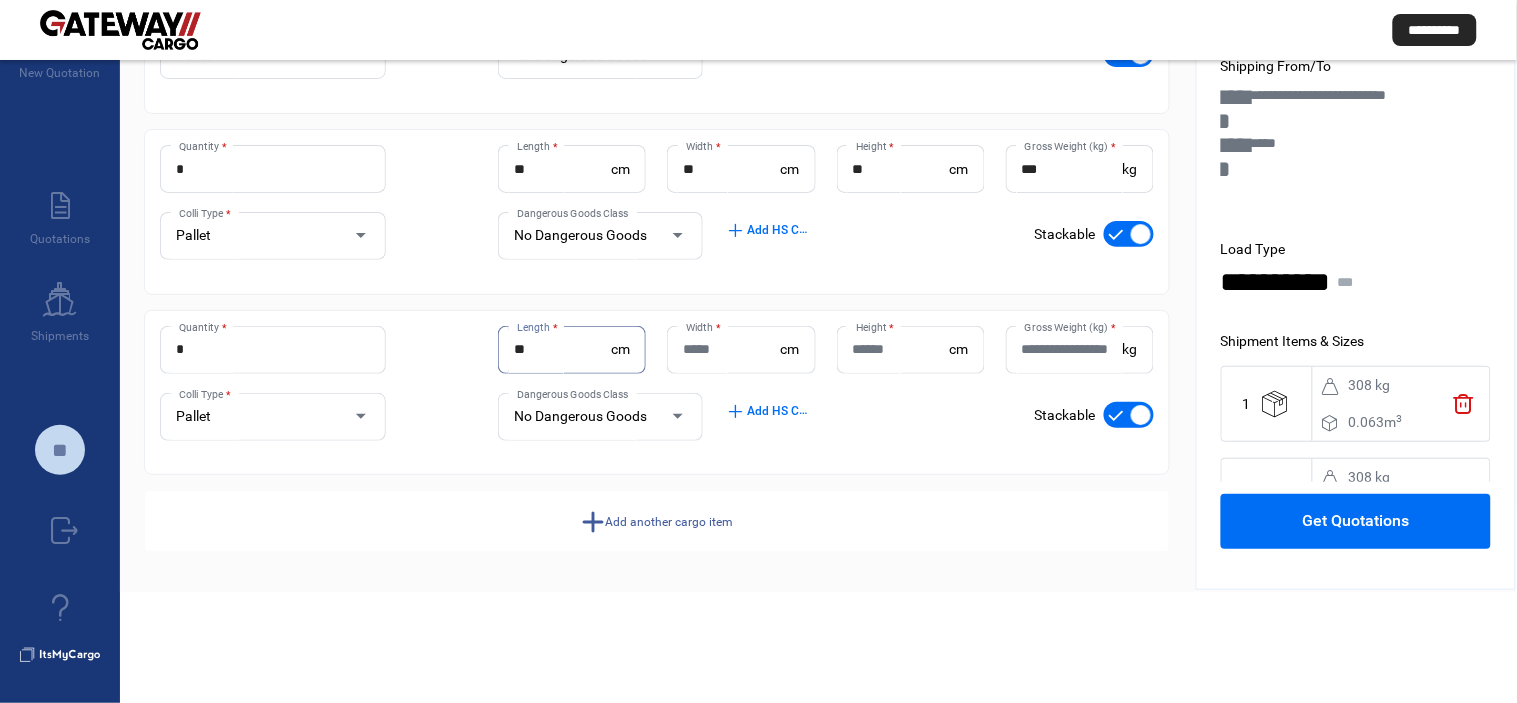 type on "**" 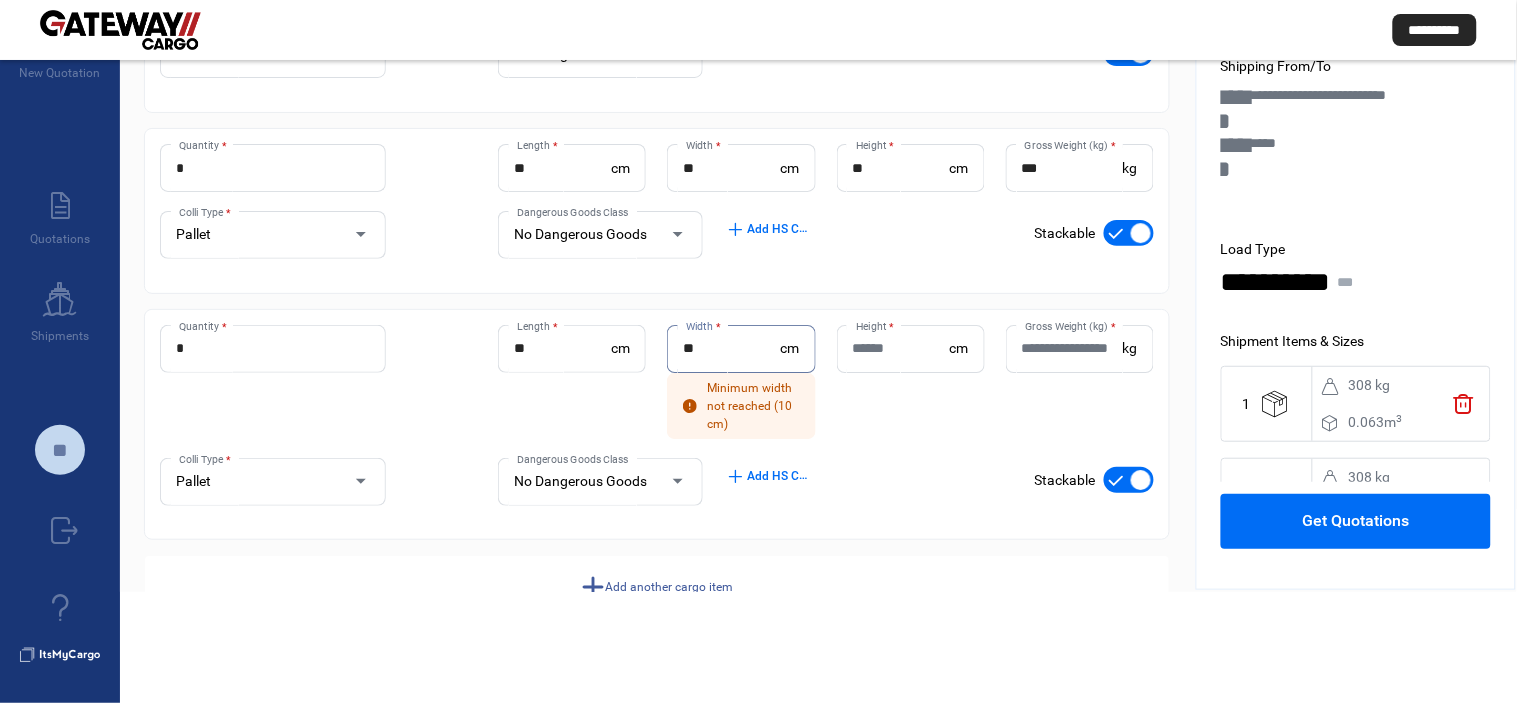 type on "**" 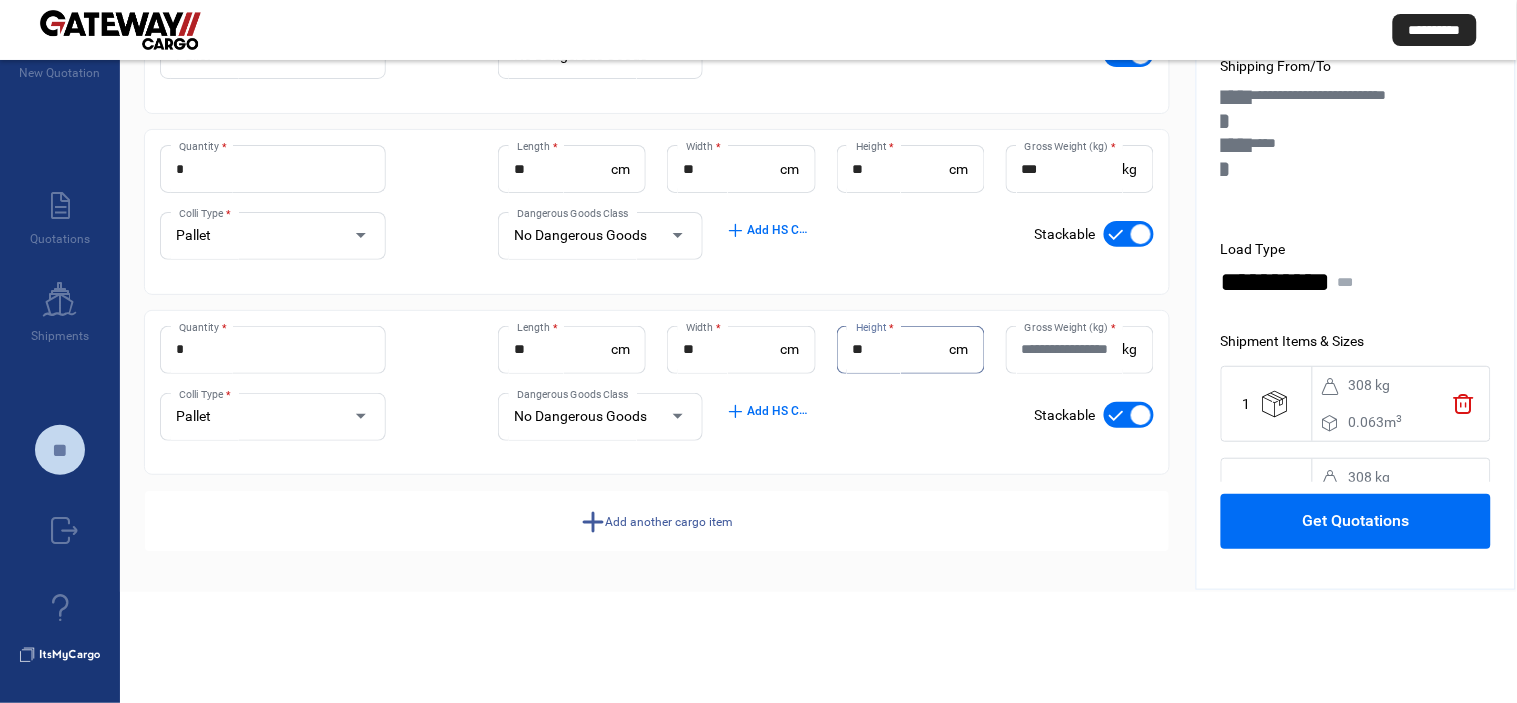 type on "**" 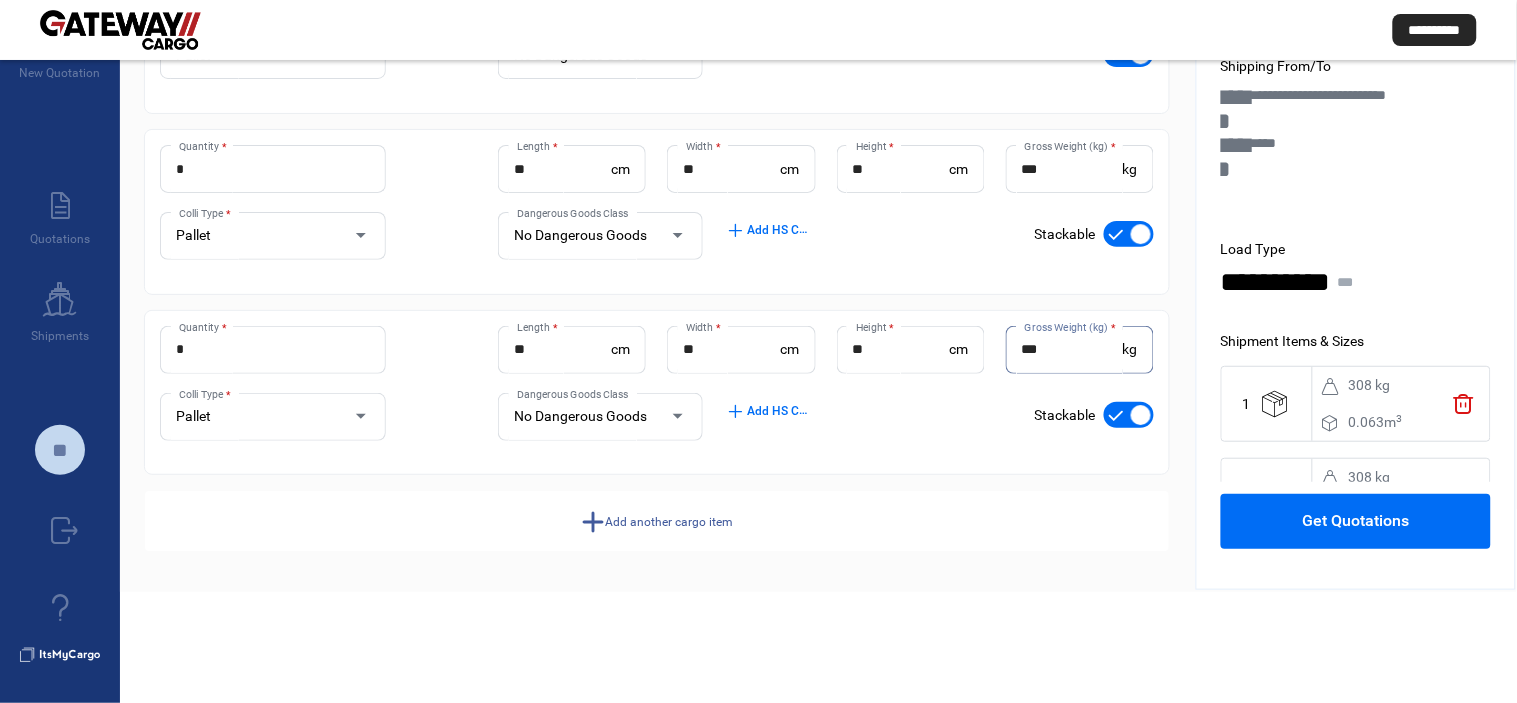 type on "***" 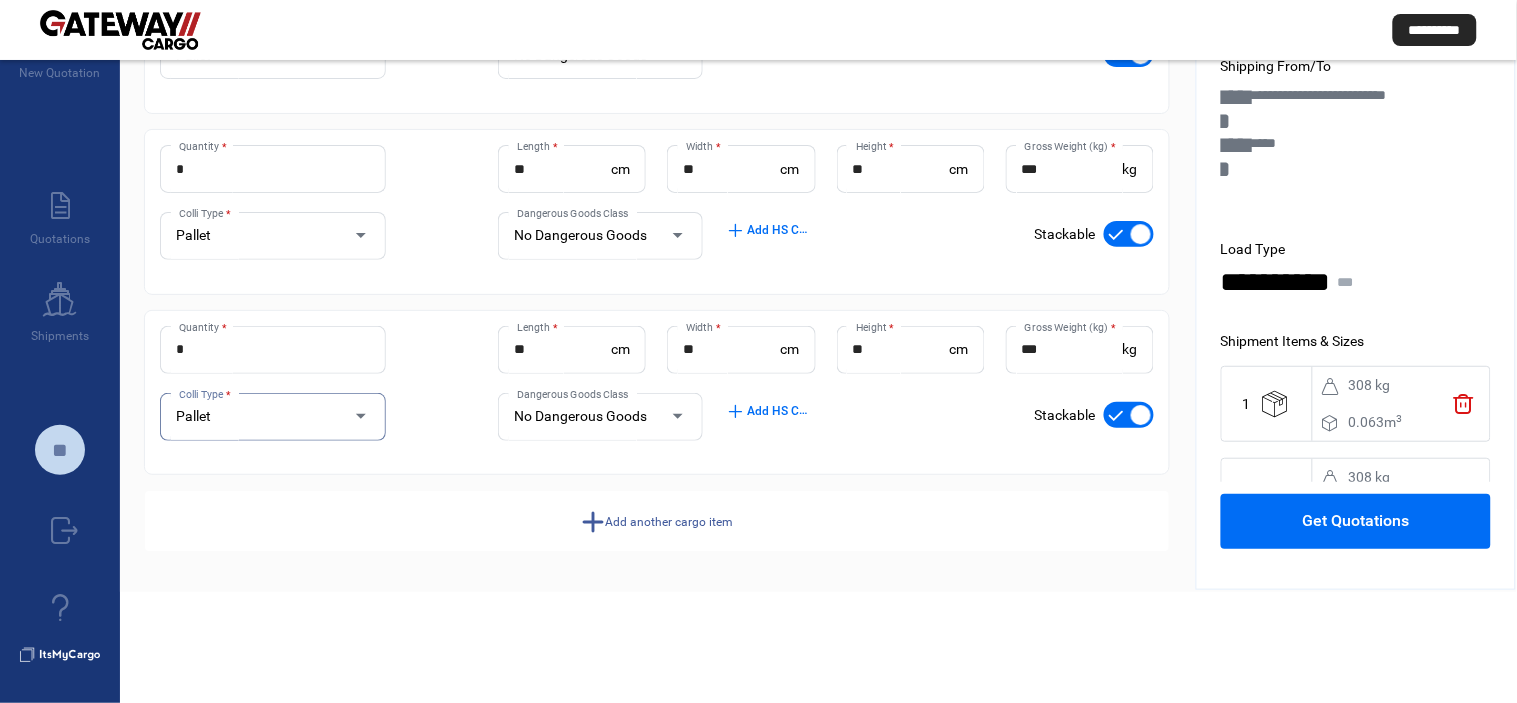 click on "add" 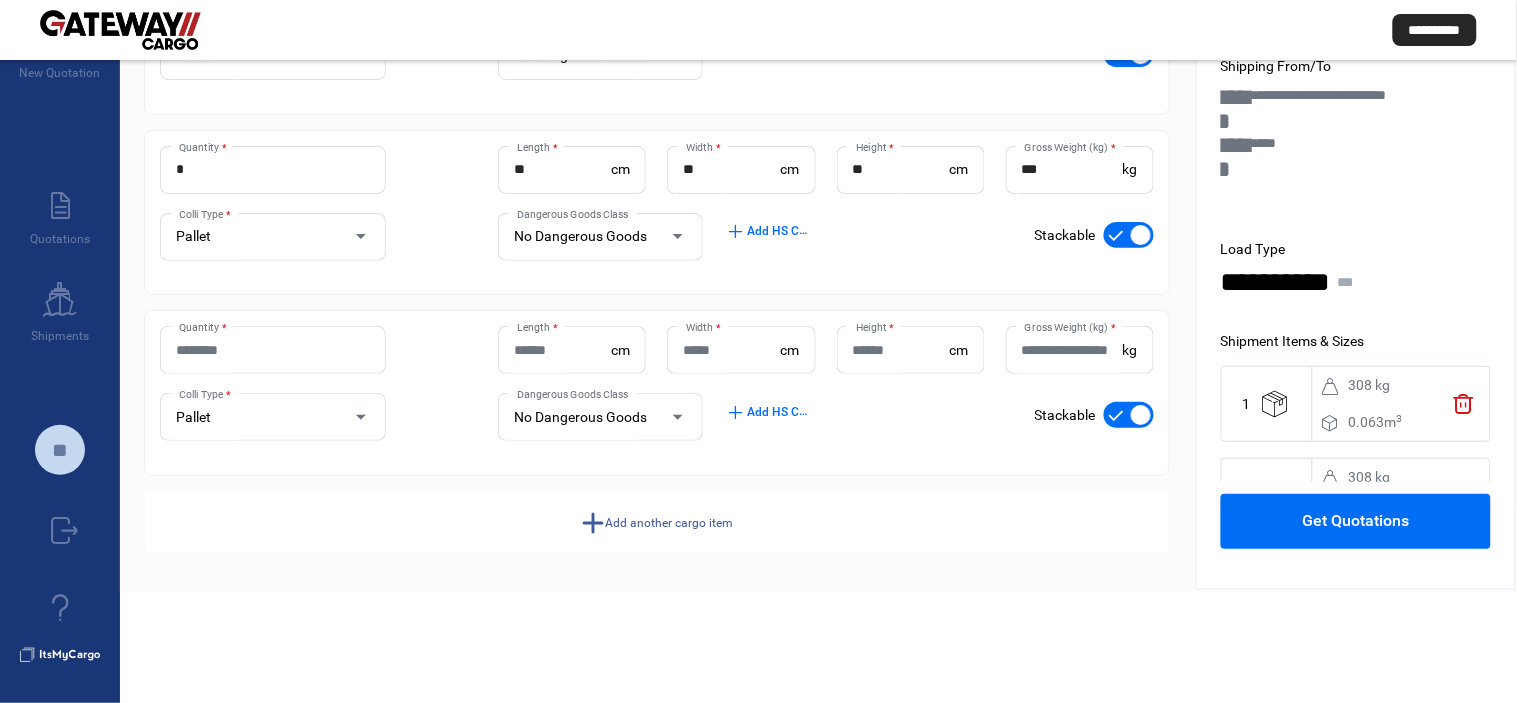 scroll, scrollTop: 1567, scrollLeft: 0, axis: vertical 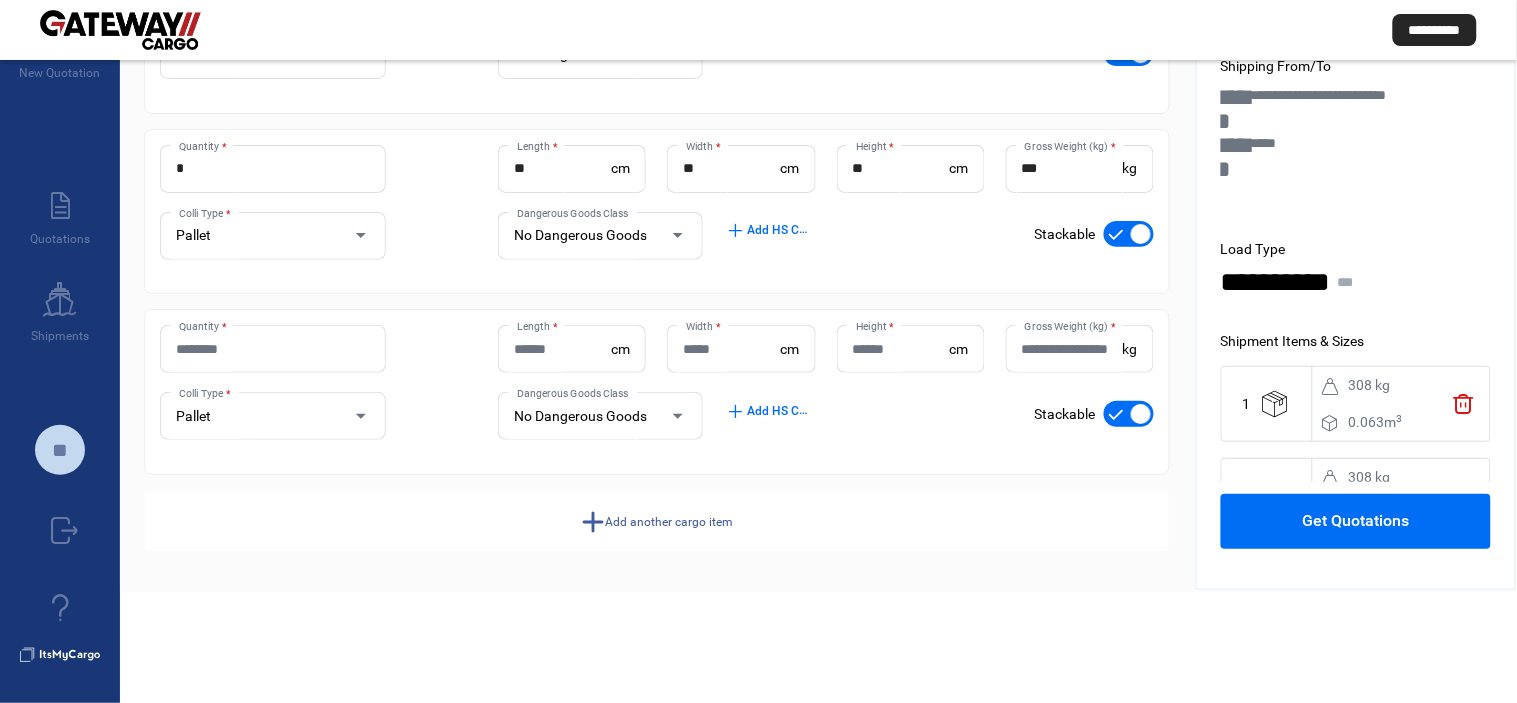 click on "Quantity *" 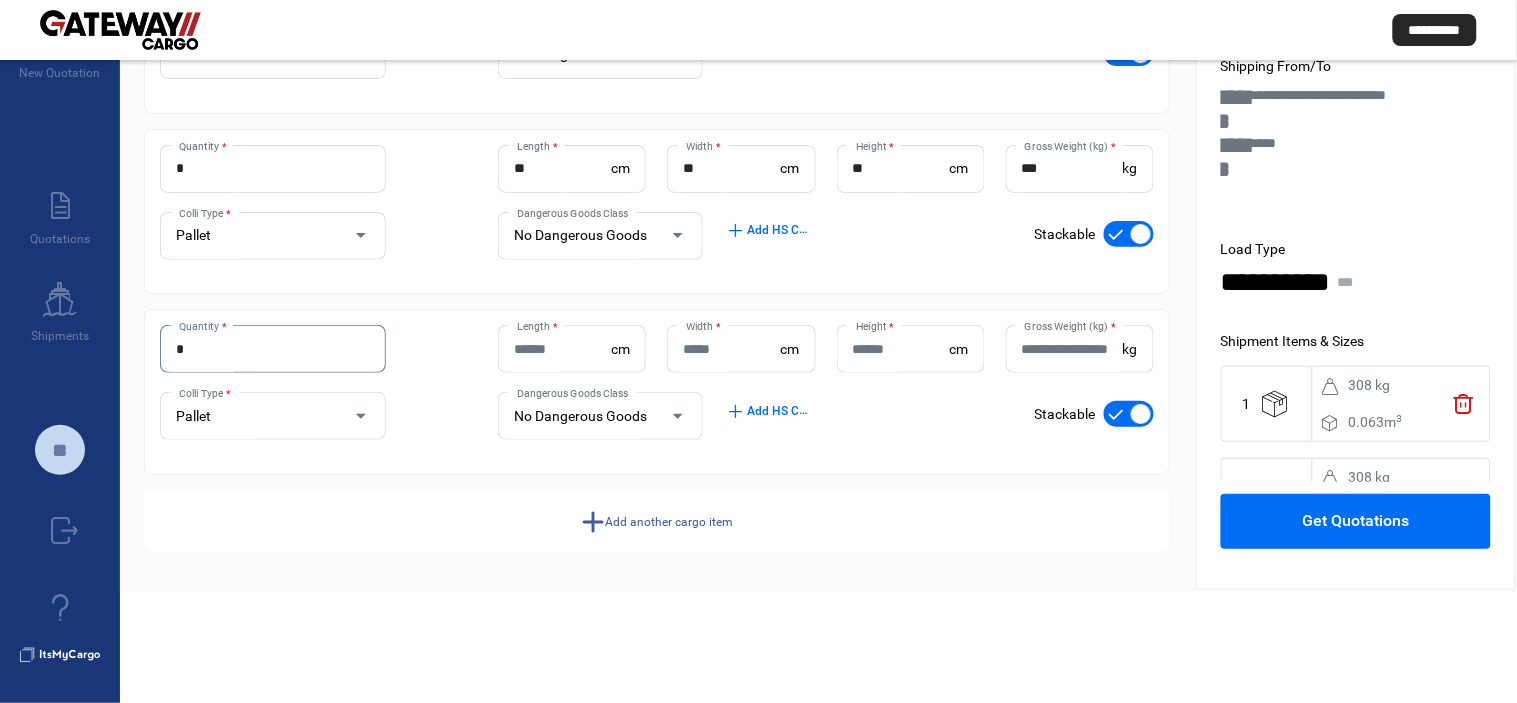 type on "*" 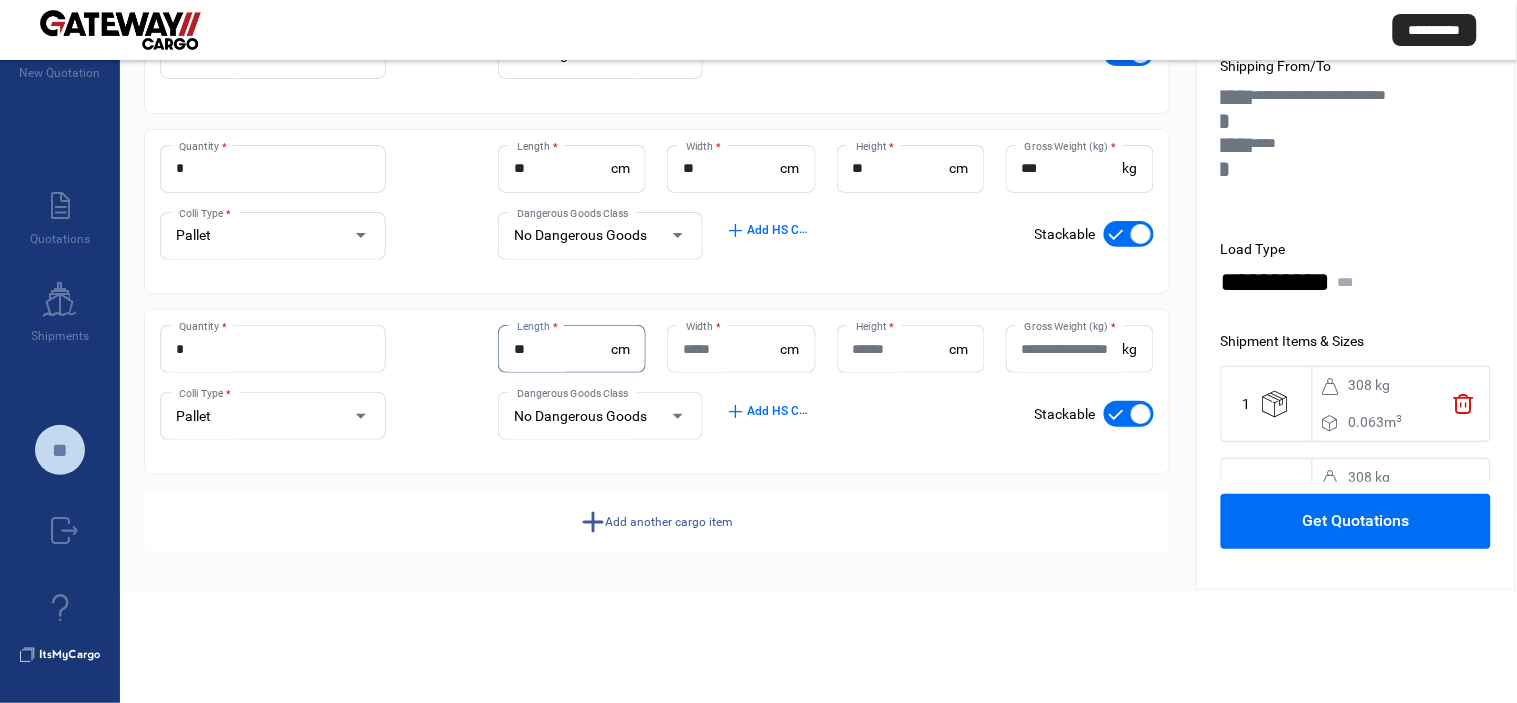 type on "**" 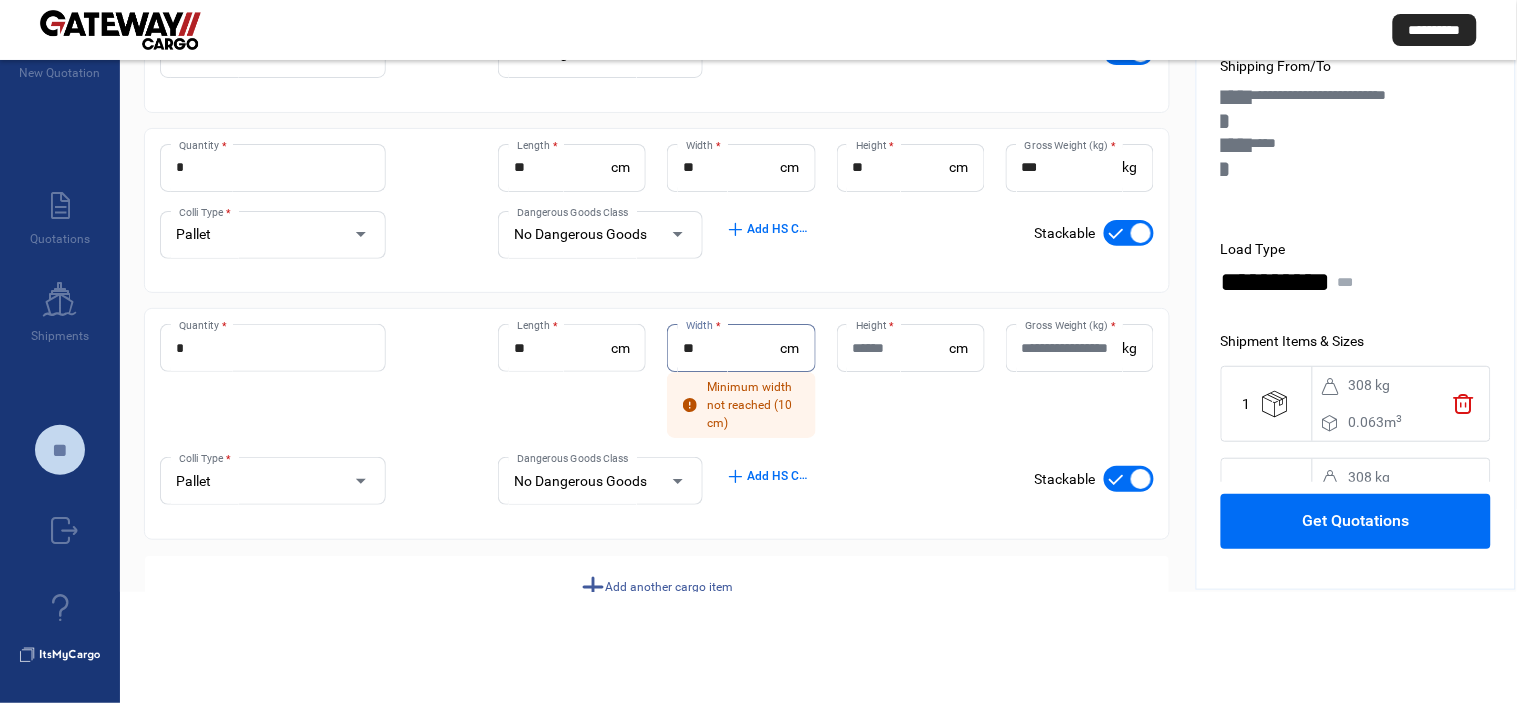 type on "**" 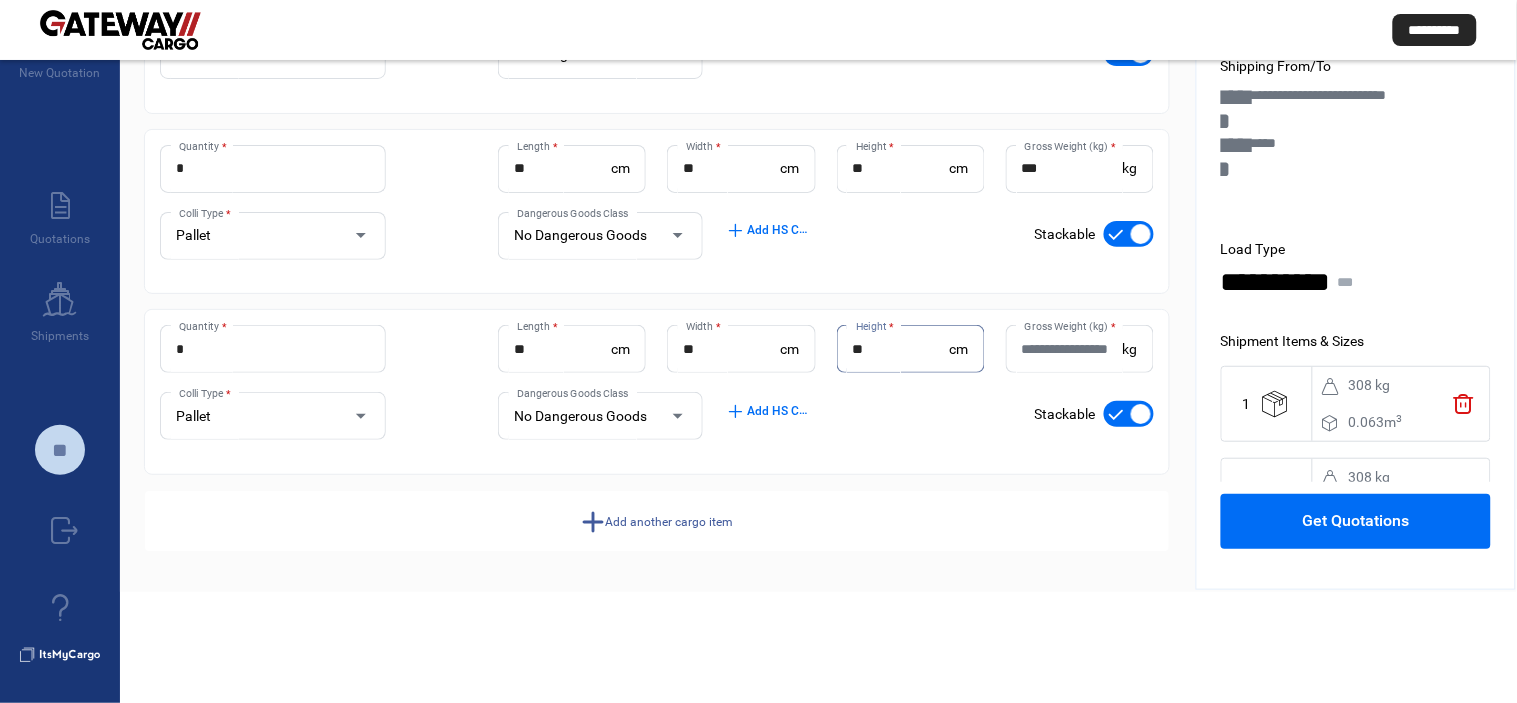 type on "**" 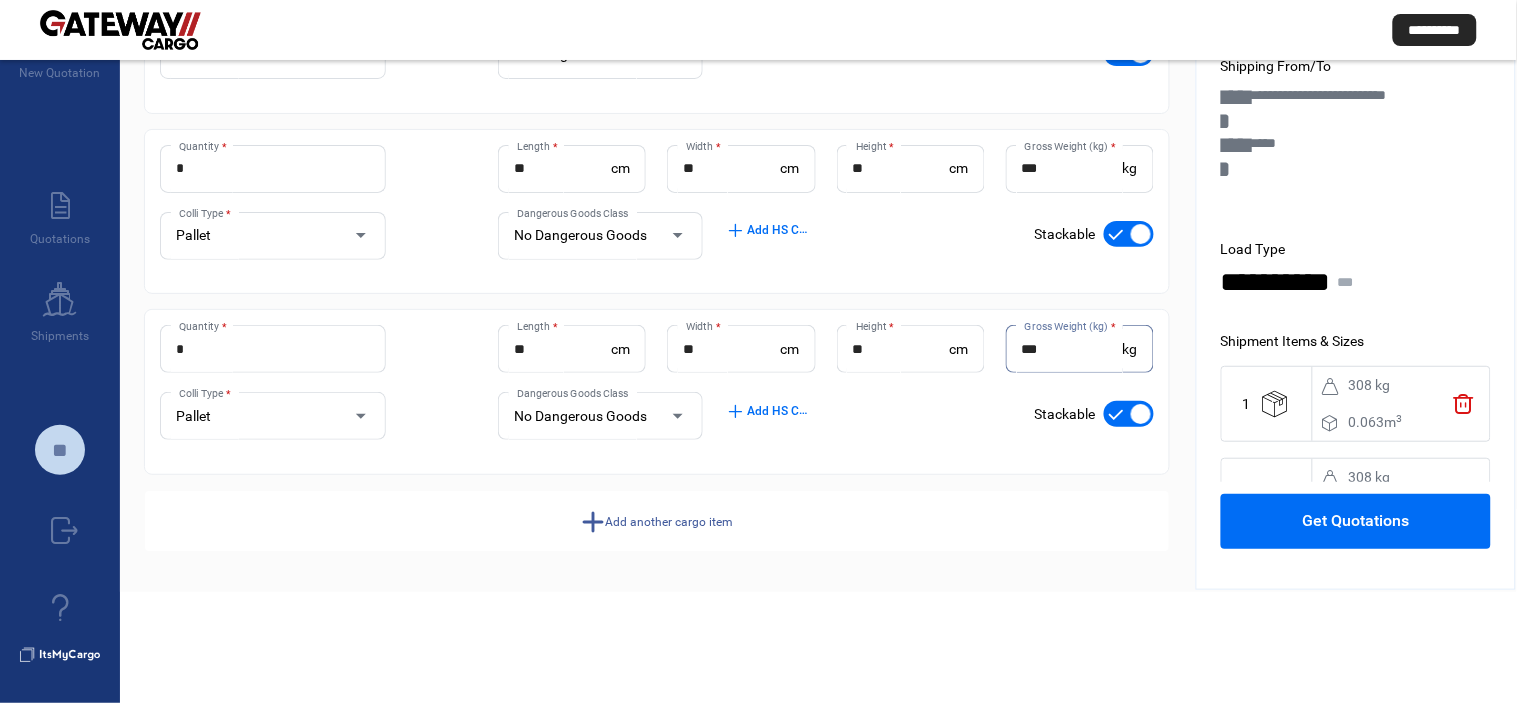 type on "***" 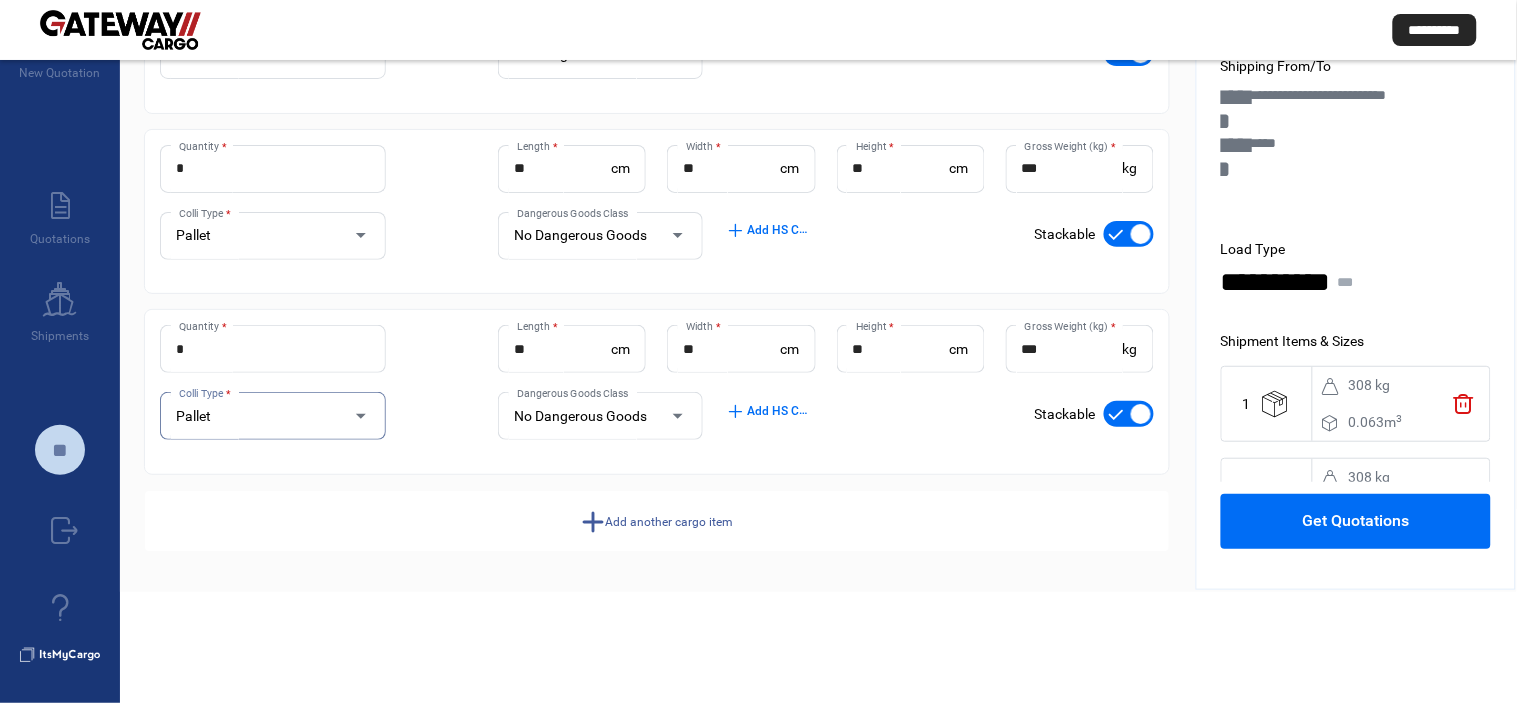 click on "add  Add another cargo item" 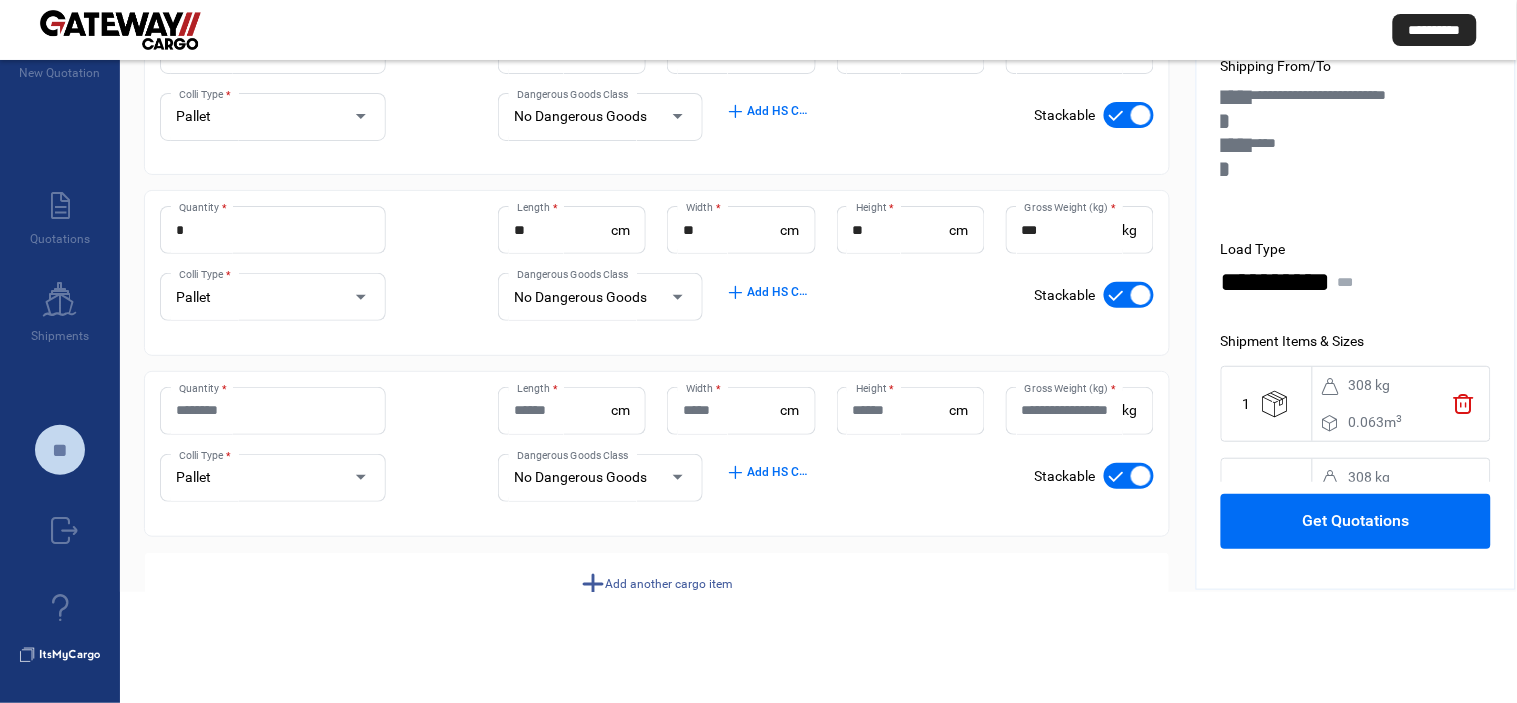 scroll, scrollTop: 1747, scrollLeft: 0, axis: vertical 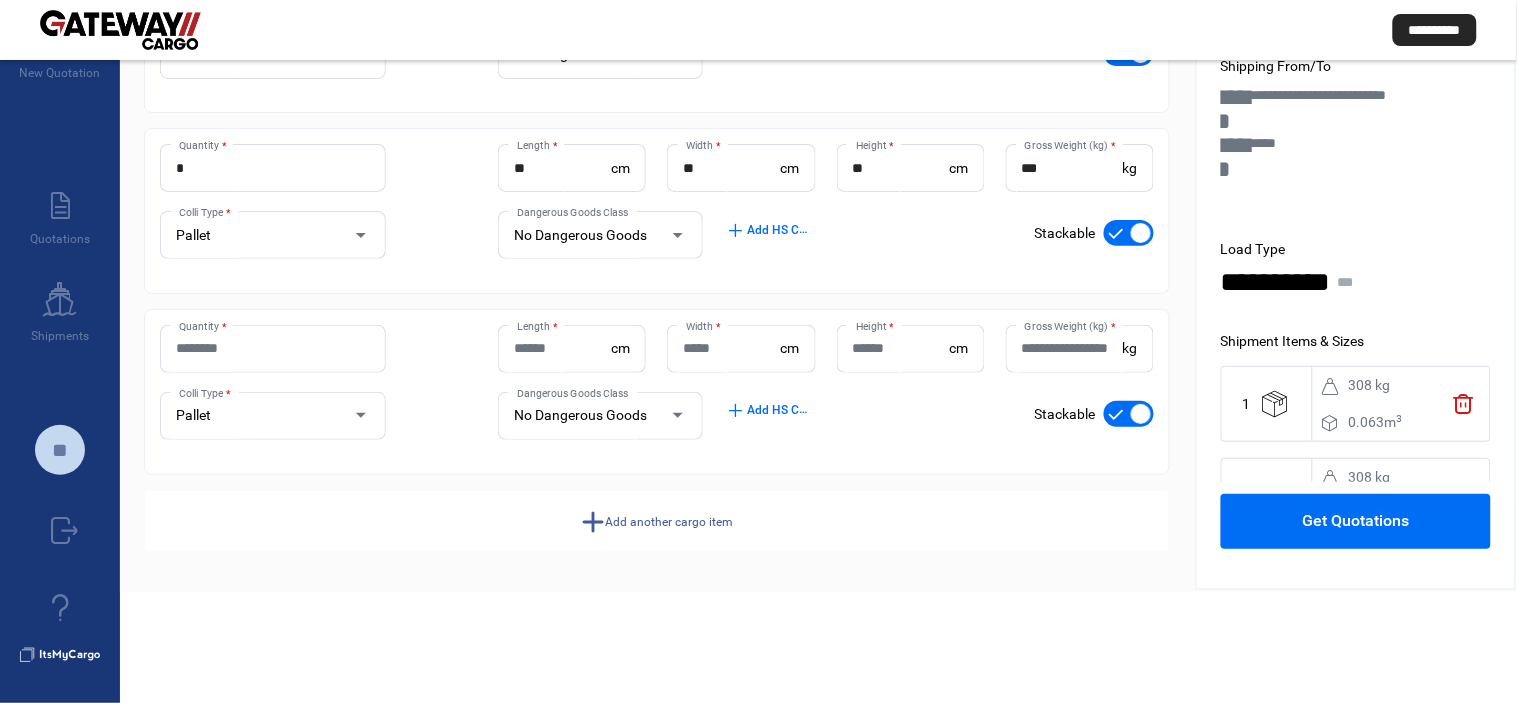 click on "Quantity *" at bounding box center (273, 348) 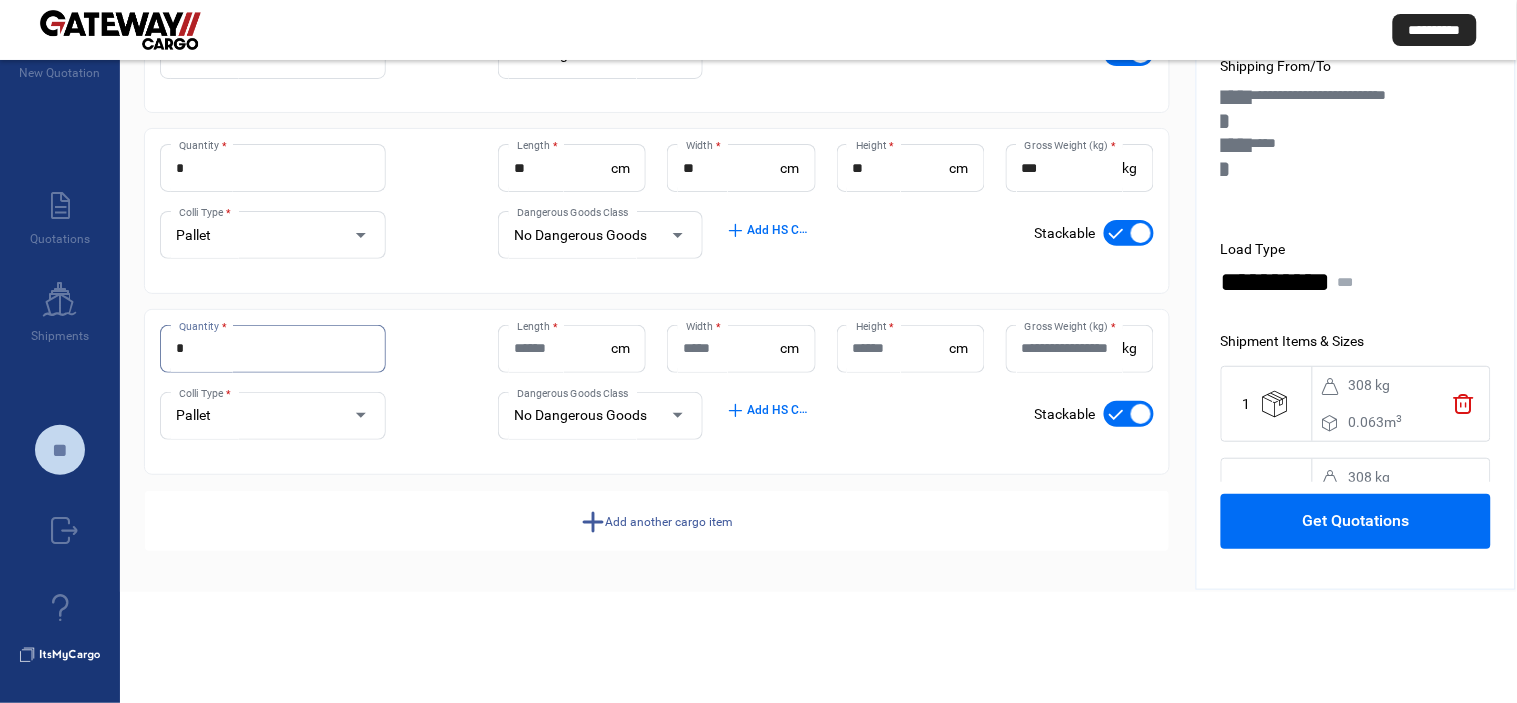 type on "*" 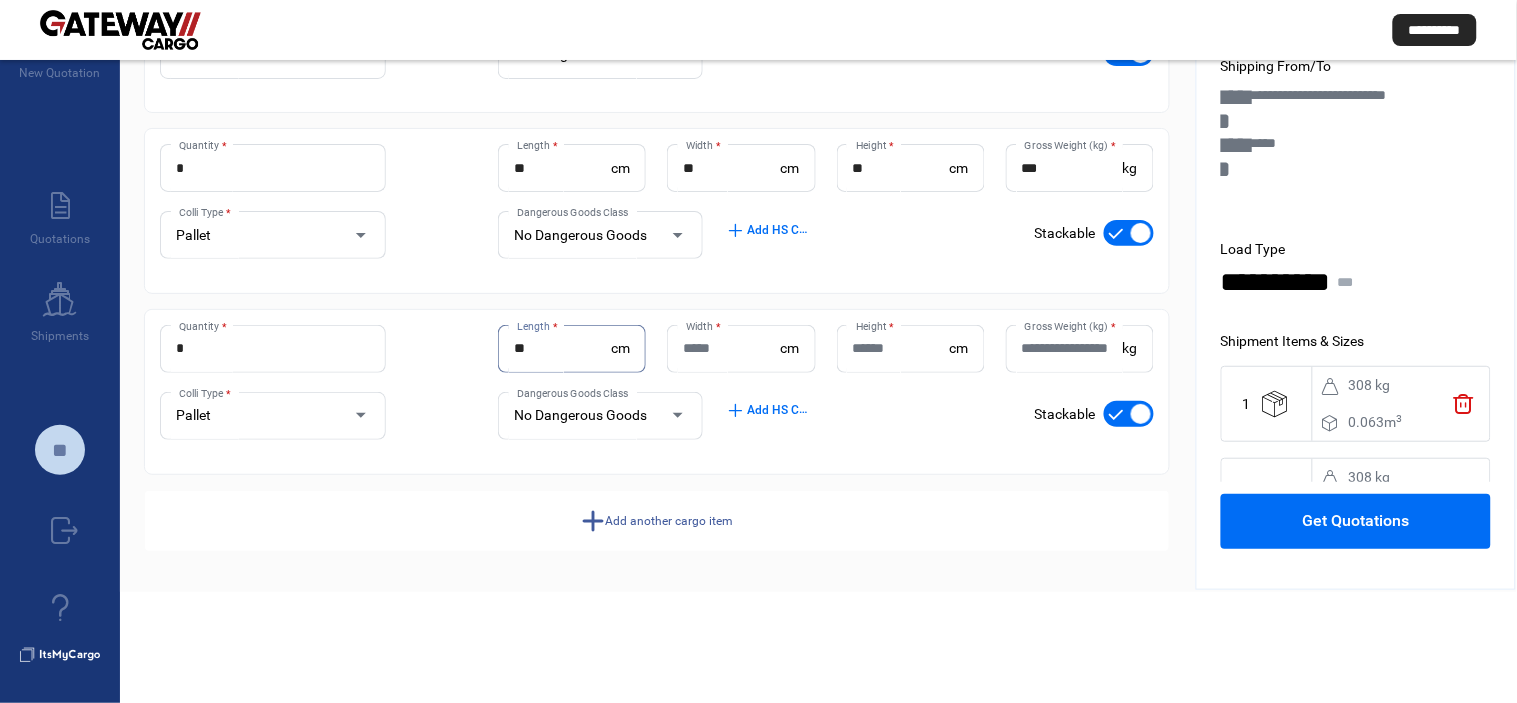 type on "**" 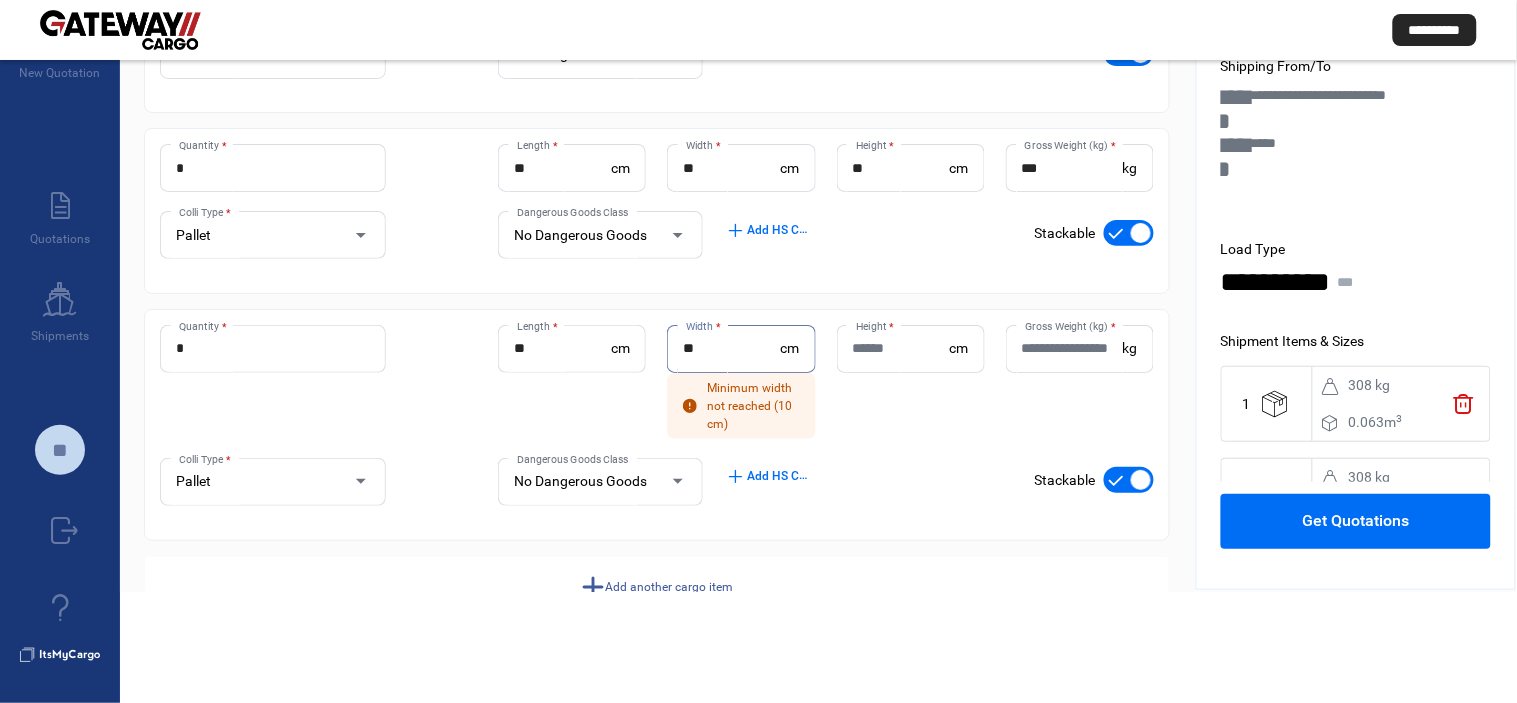 type on "**" 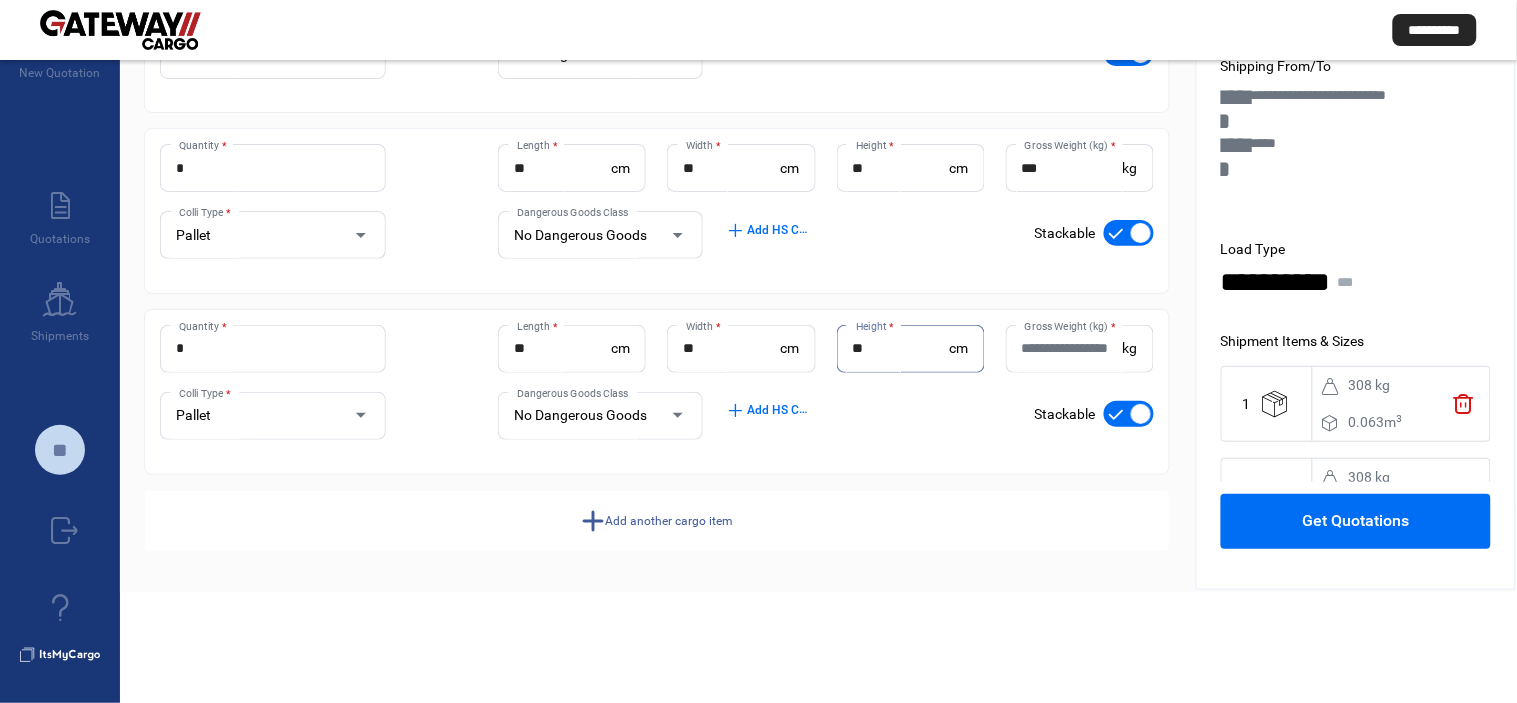 type on "**" 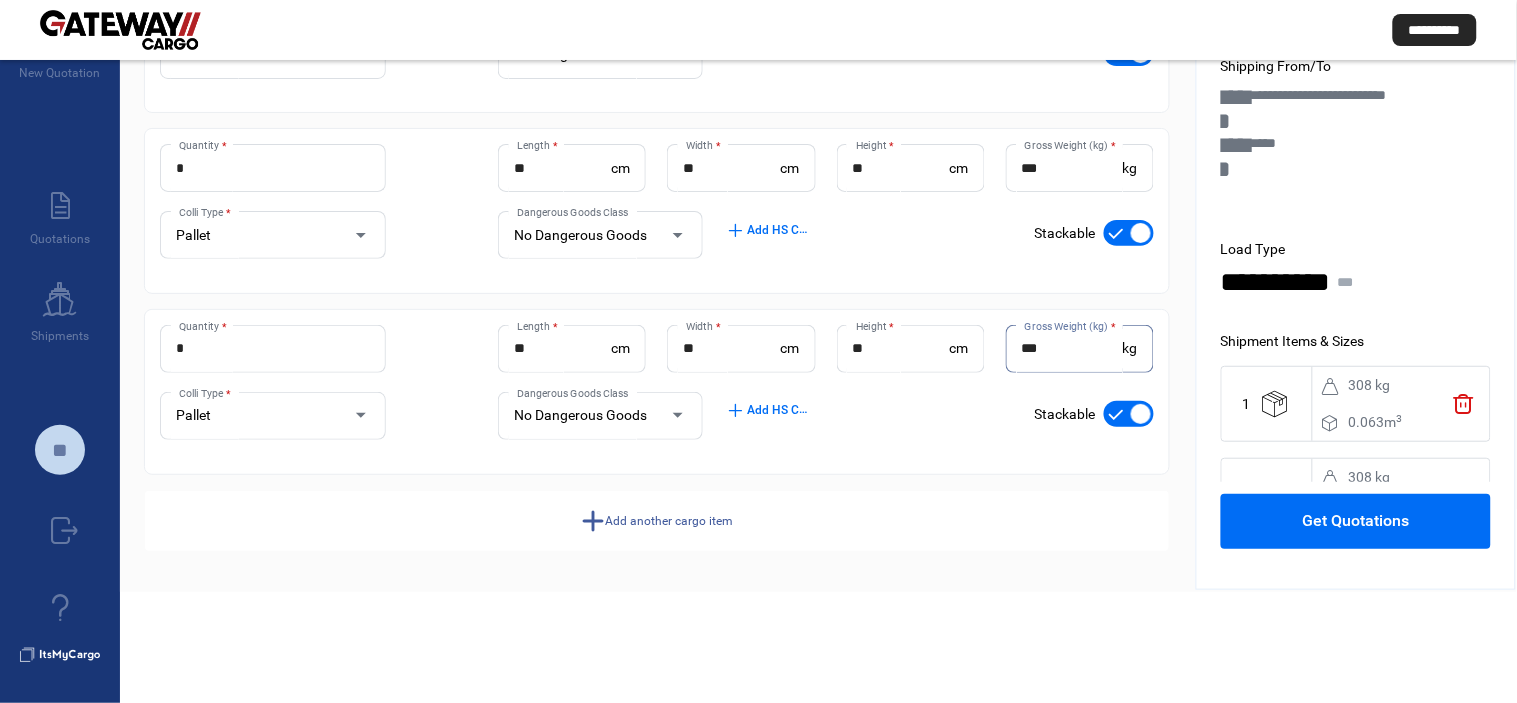 type on "***" 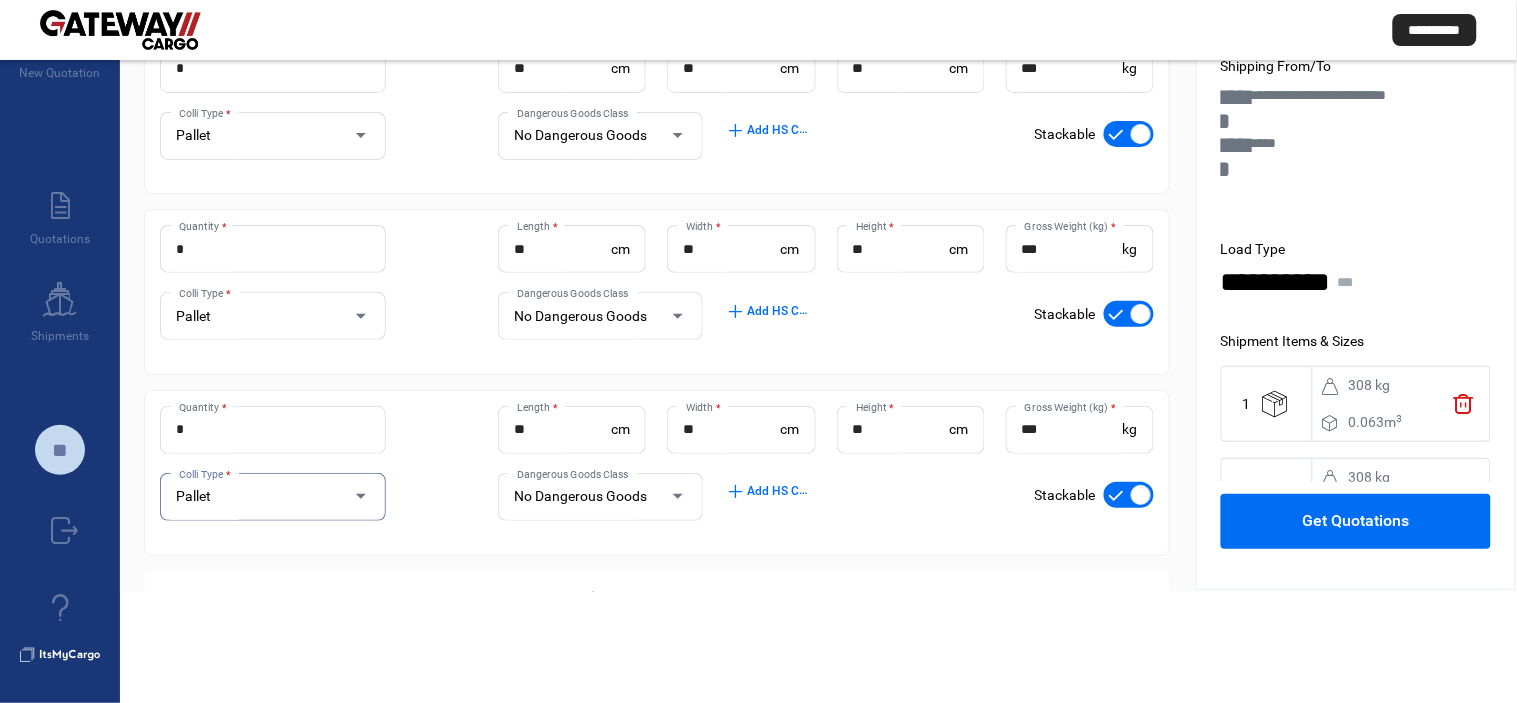 scroll, scrollTop: 1747, scrollLeft: 0, axis: vertical 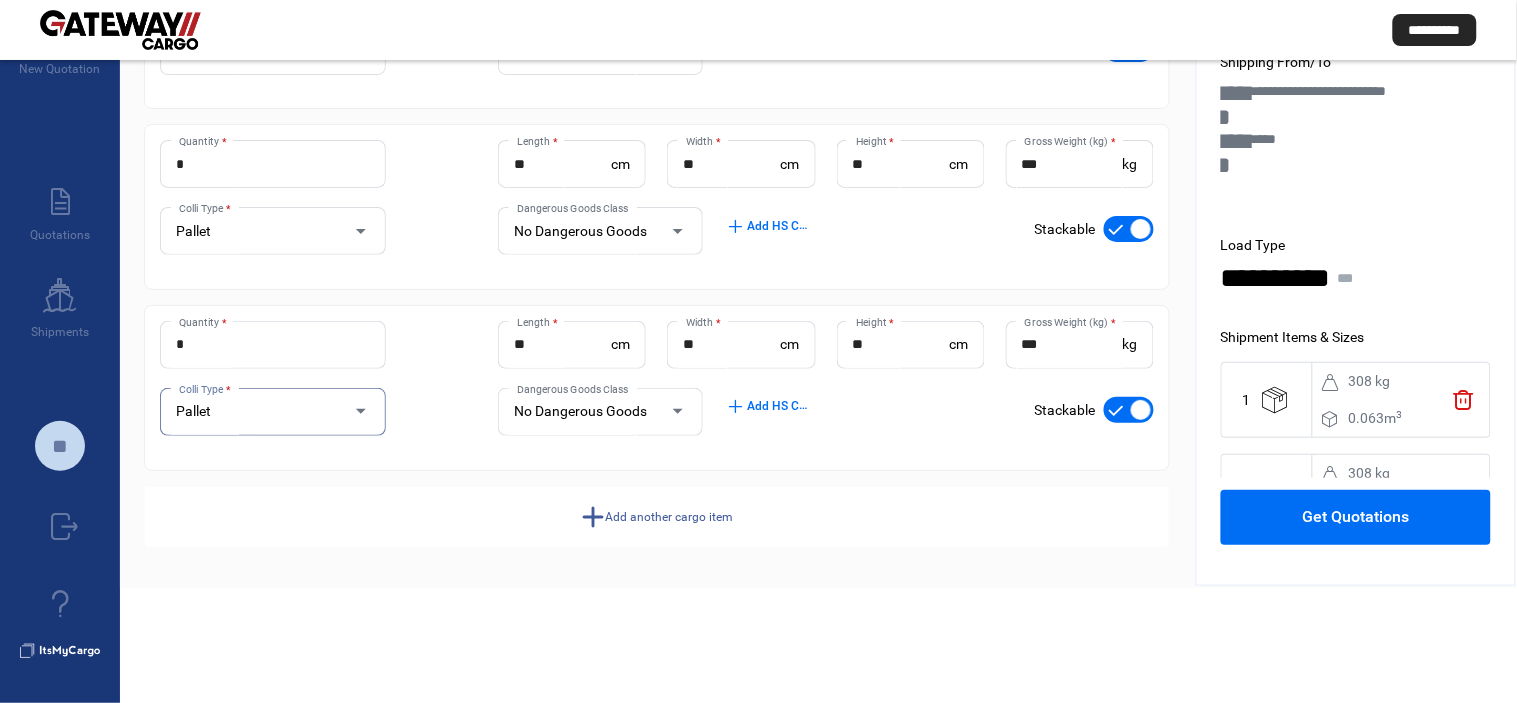 click on "add" 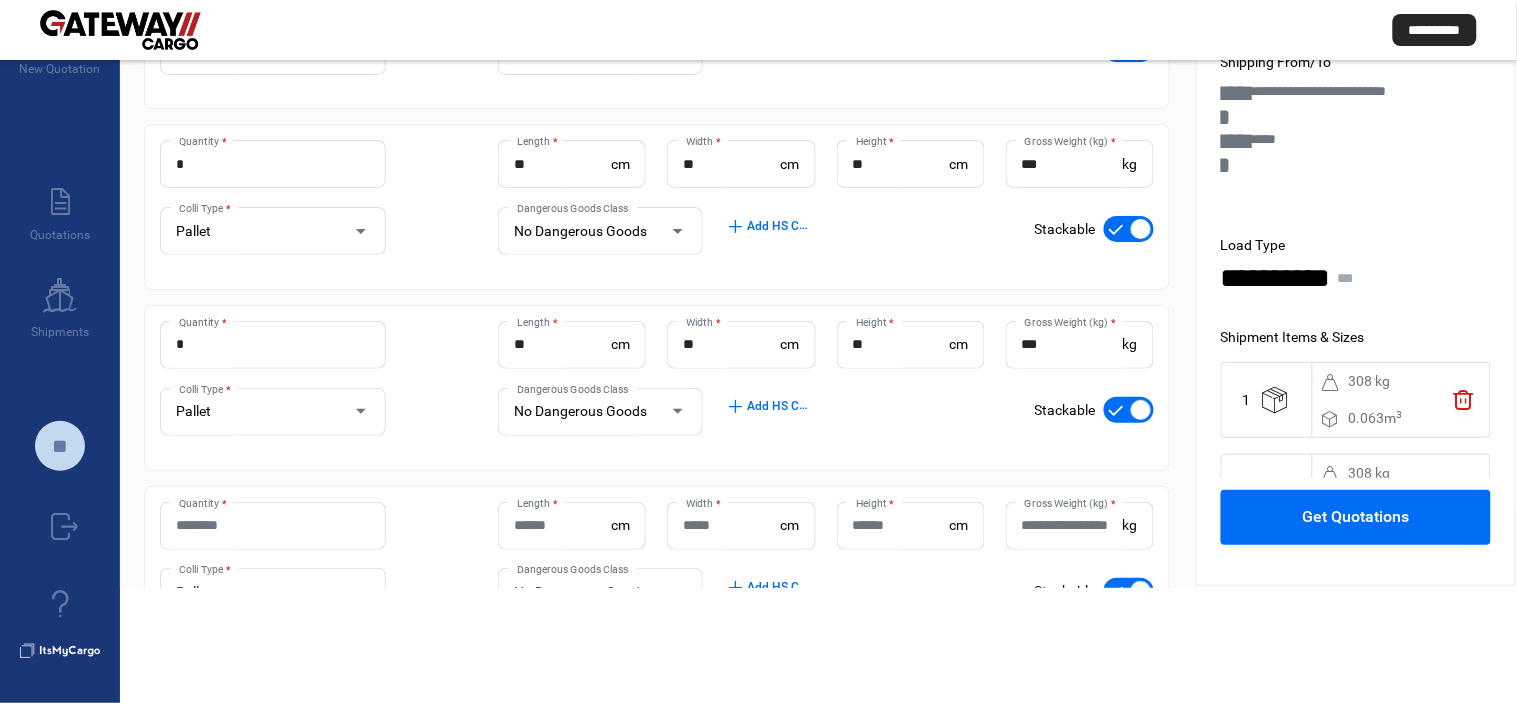 type 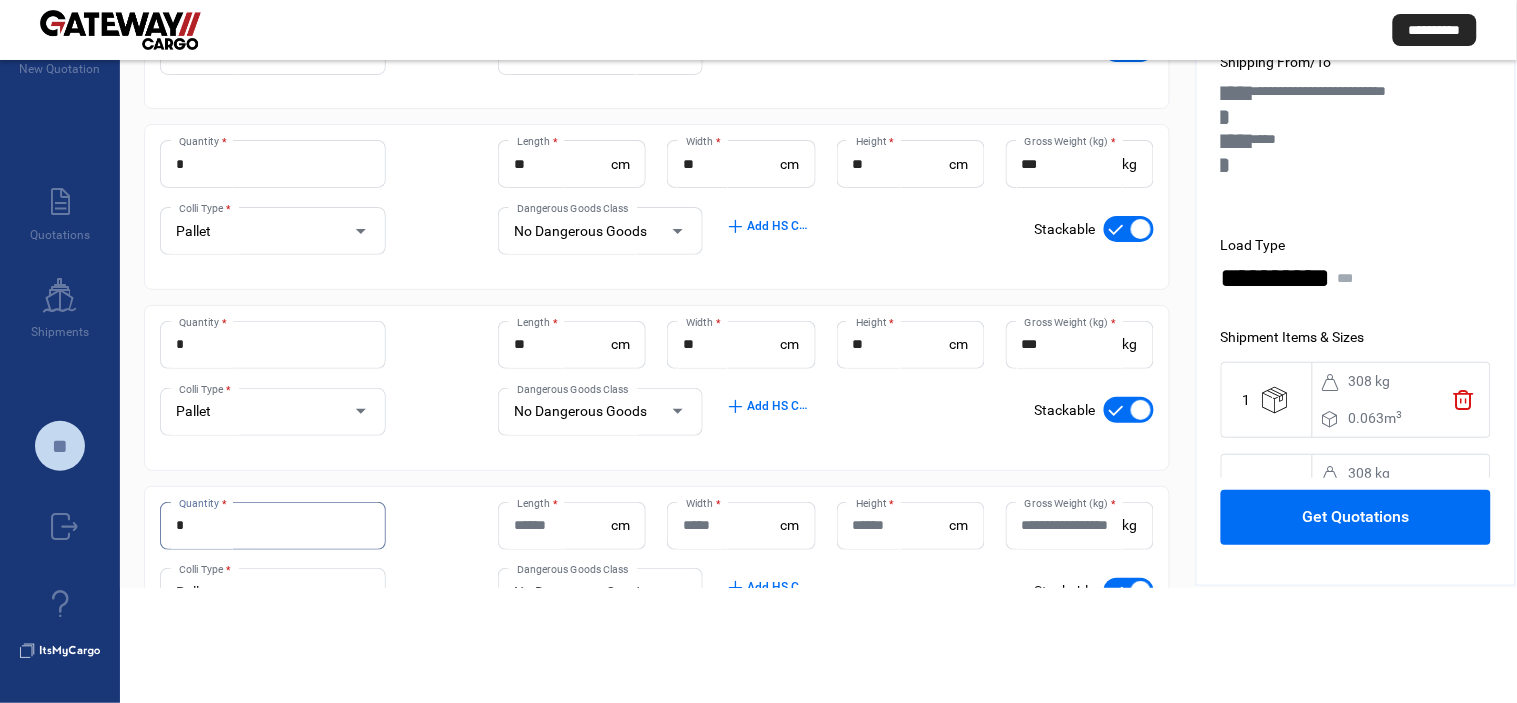 type on "*" 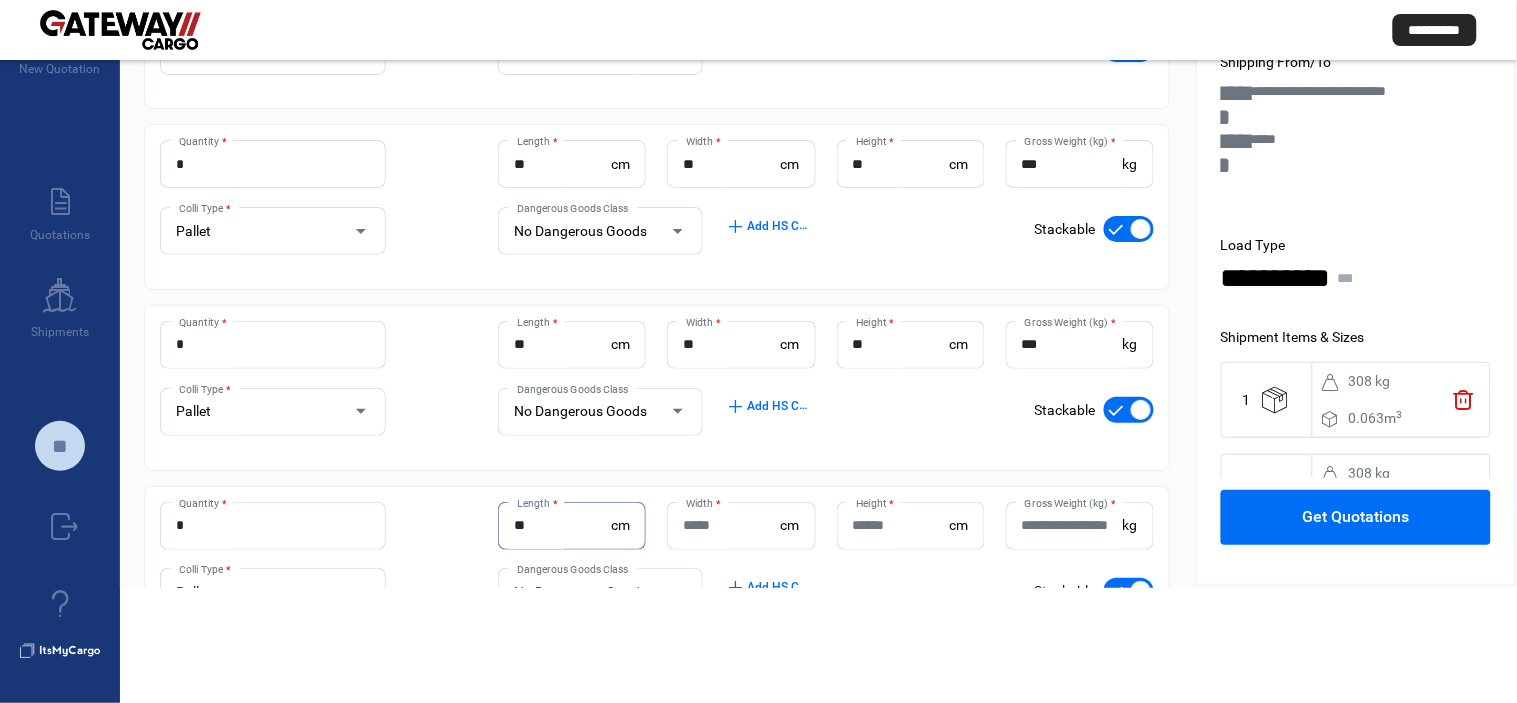 type on "**" 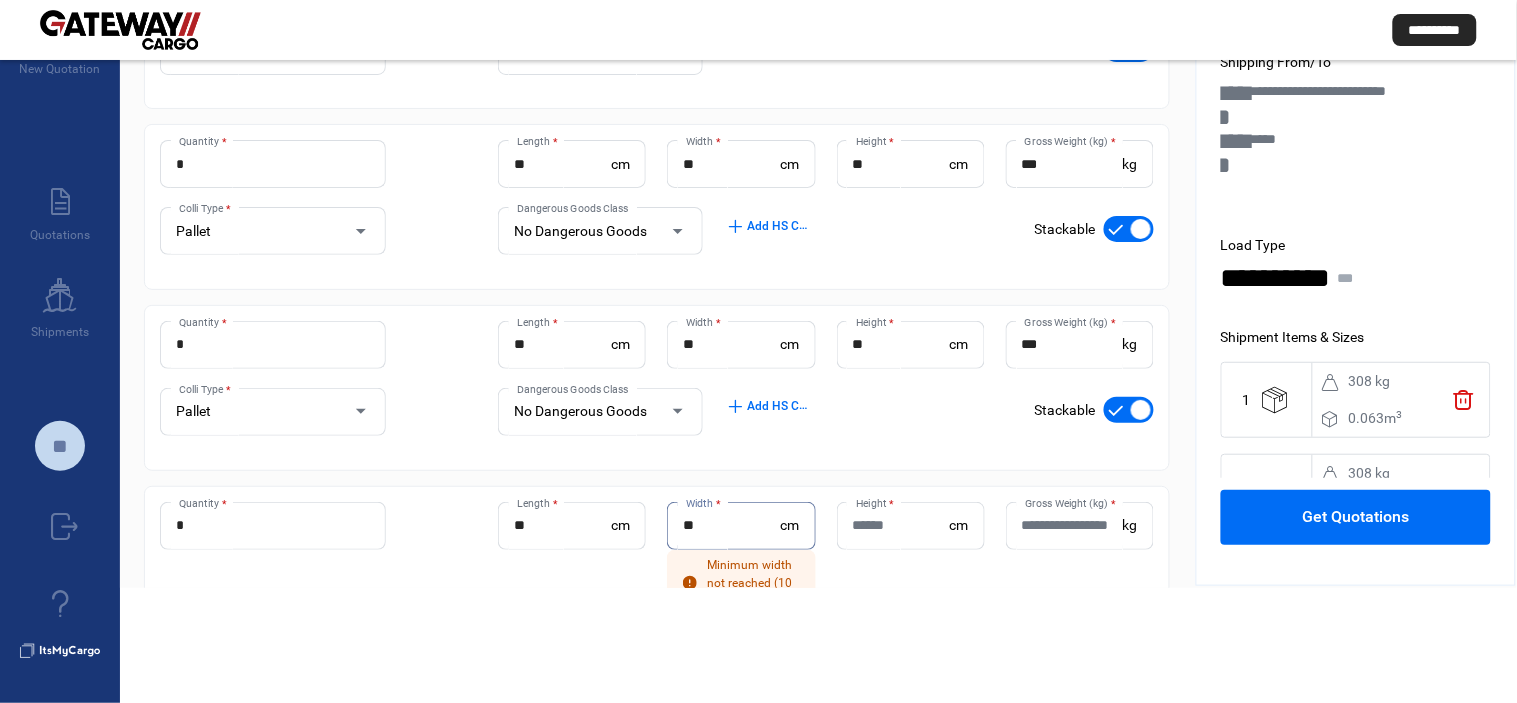 type on "**" 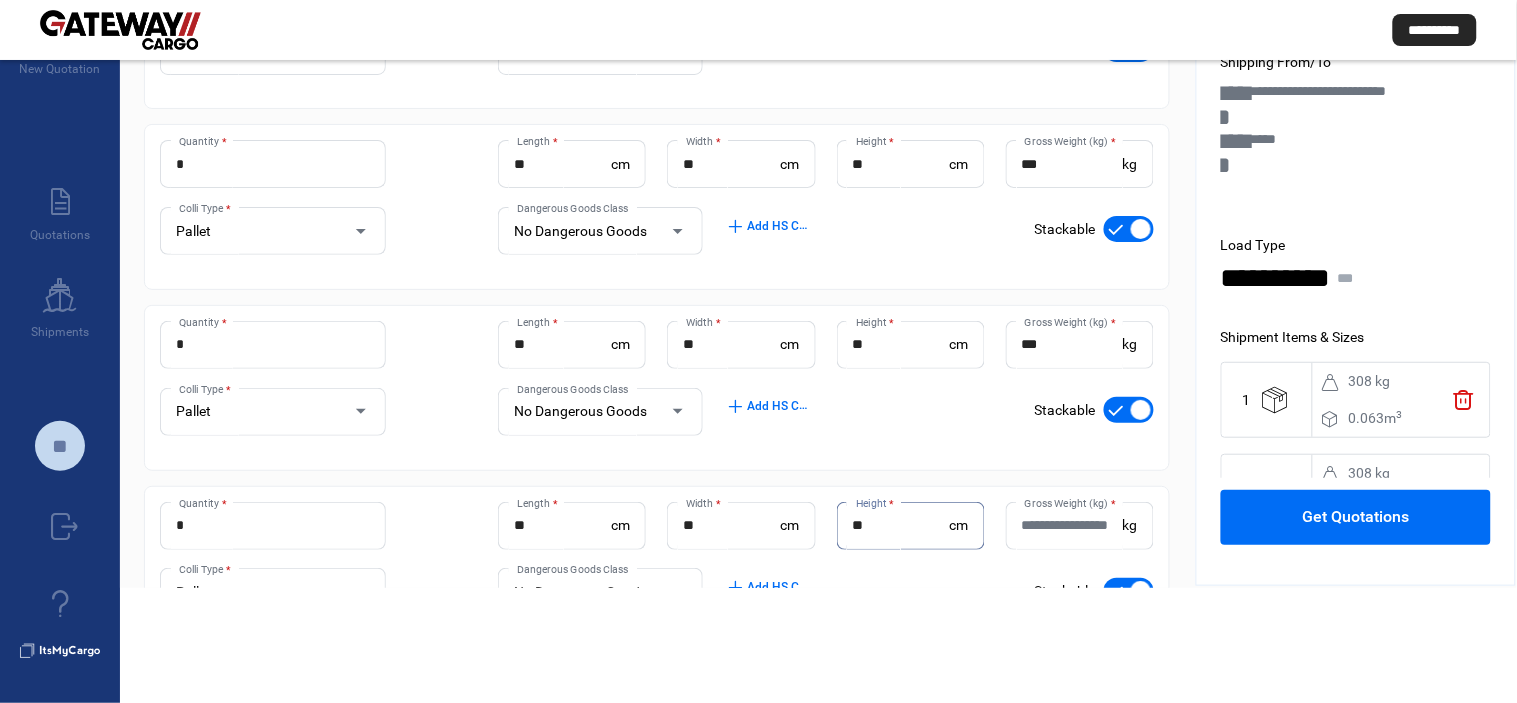 type on "**" 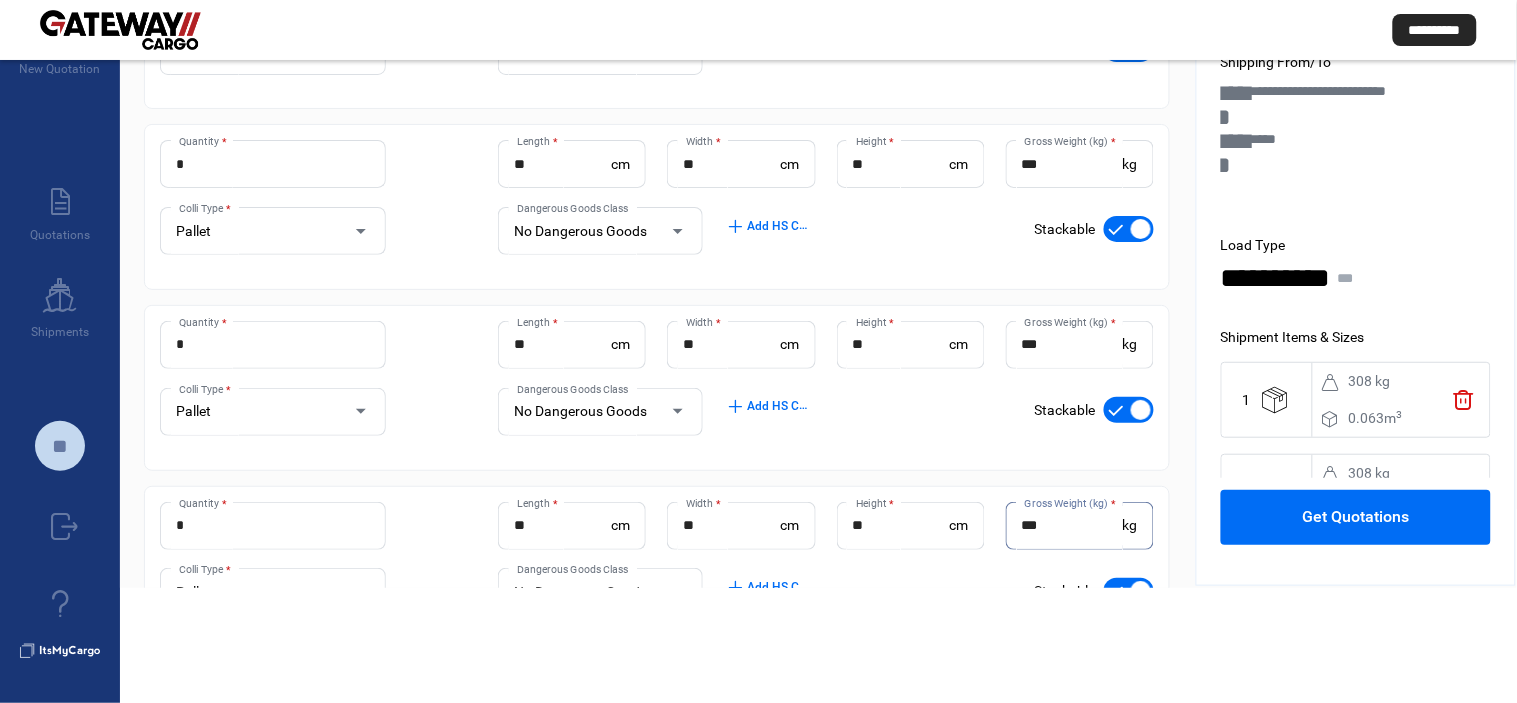 type on "***" 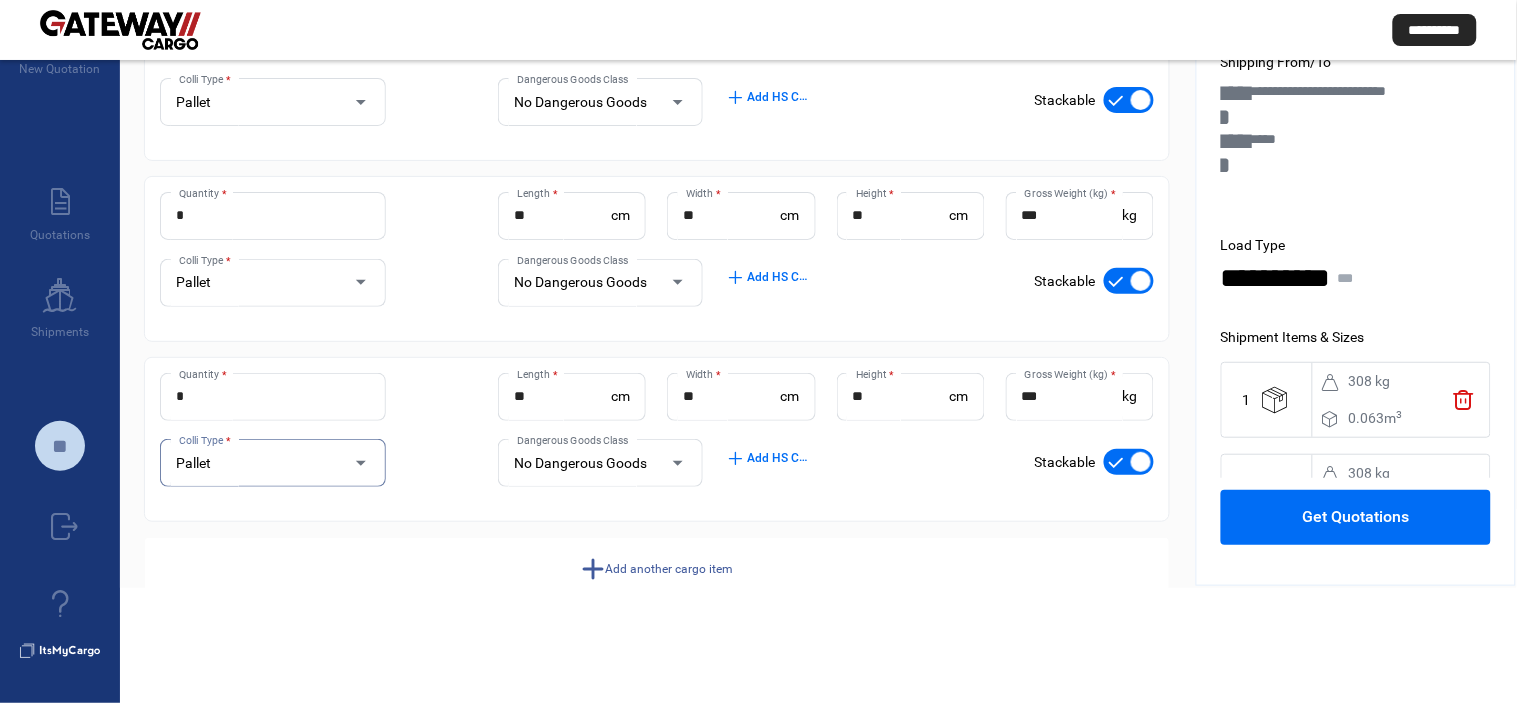 scroll, scrollTop: 1928, scrollLeft: 0, axis: vertical 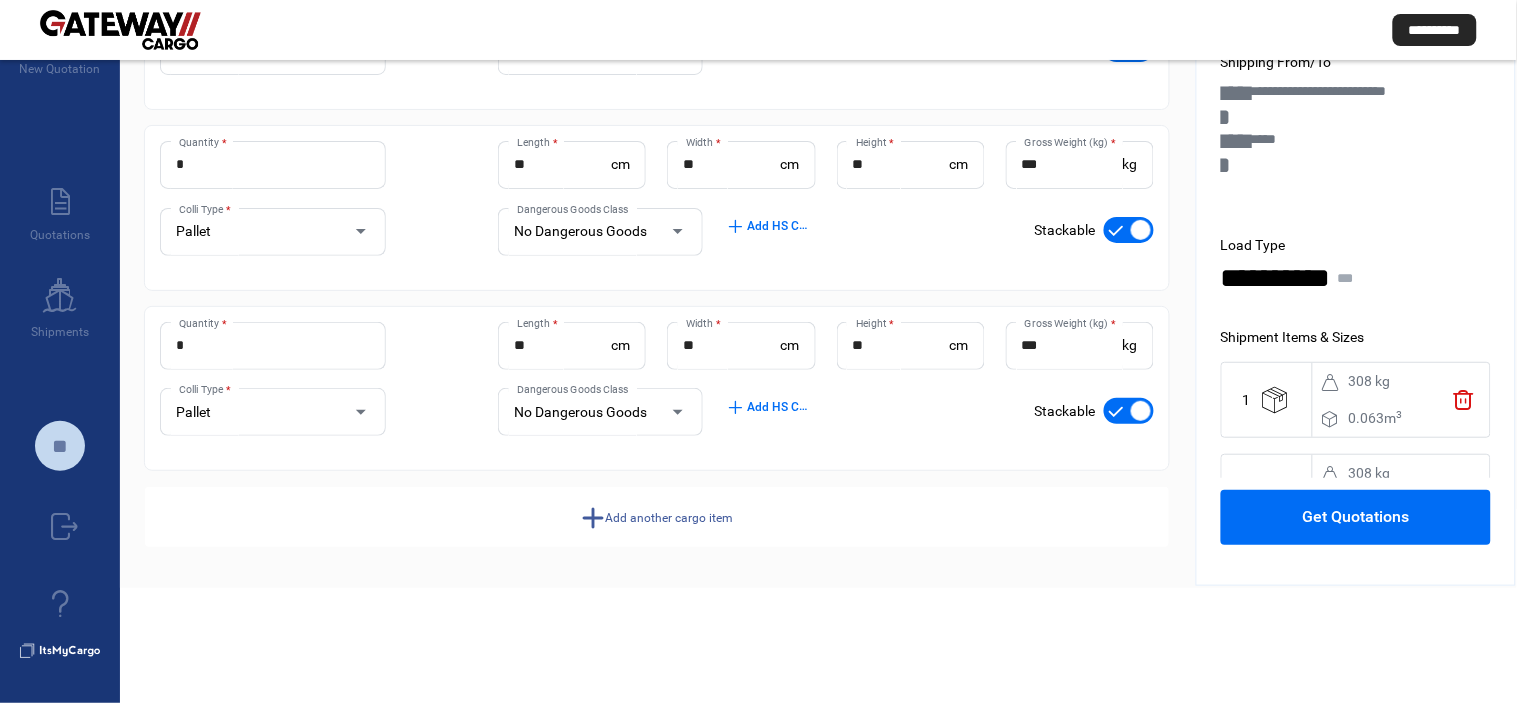 click on "add" 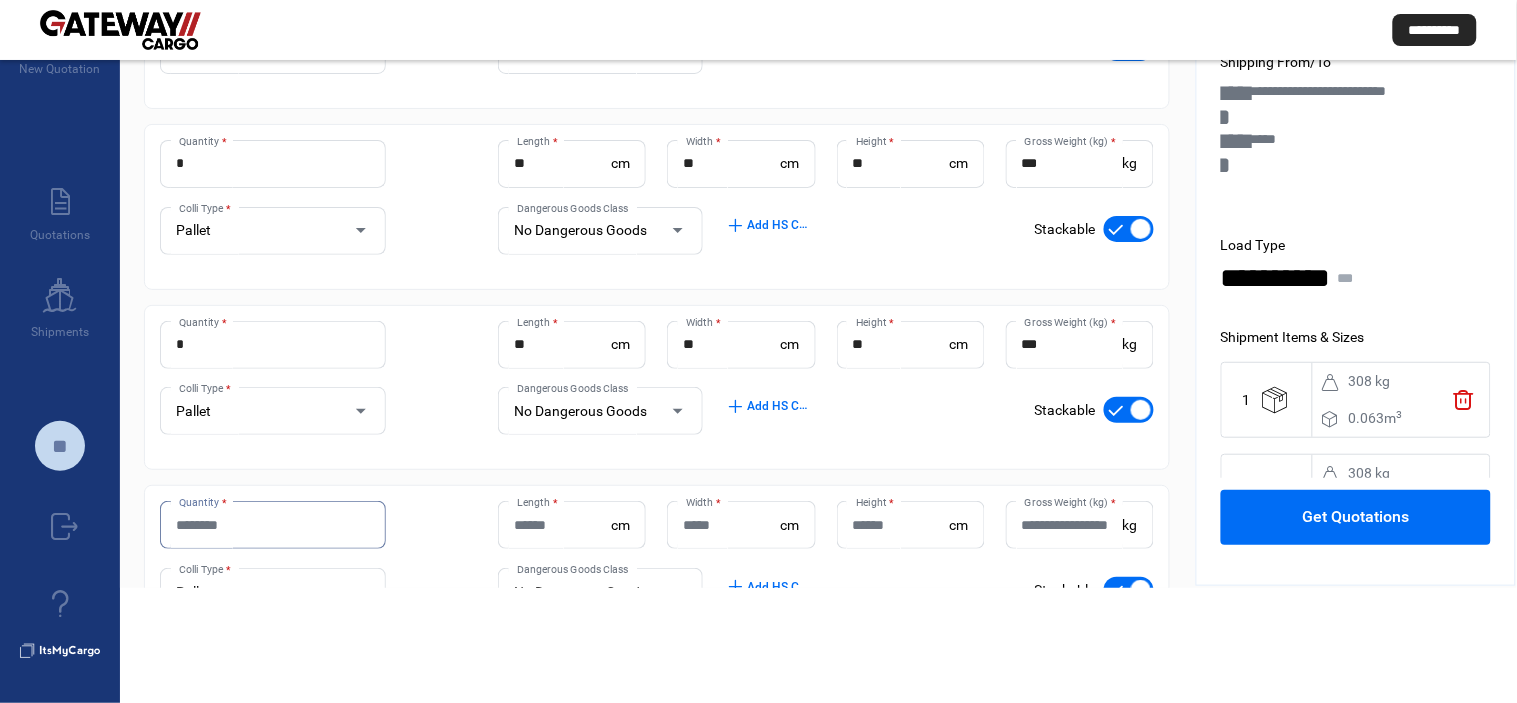 click on "Quantity *" at bounding box center (273, 525) 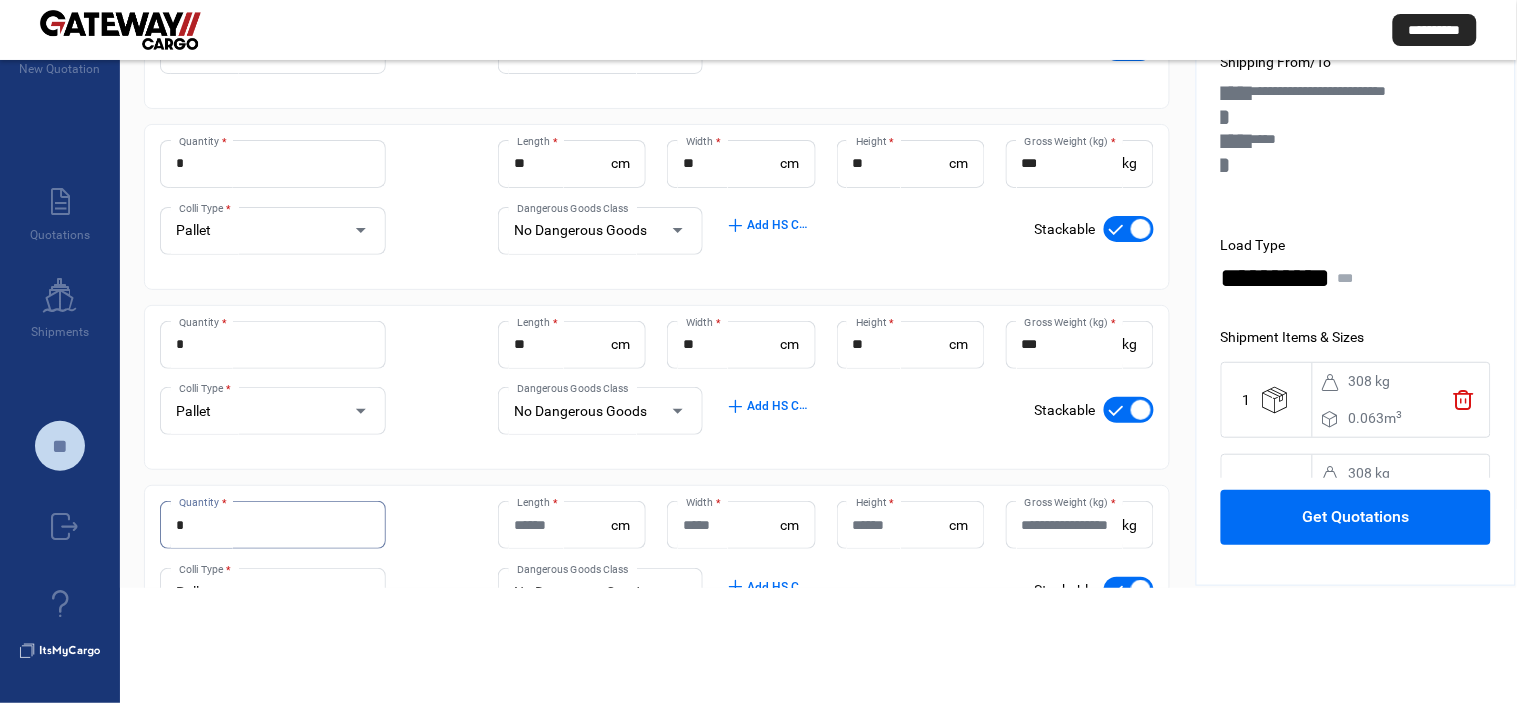 type on "*" 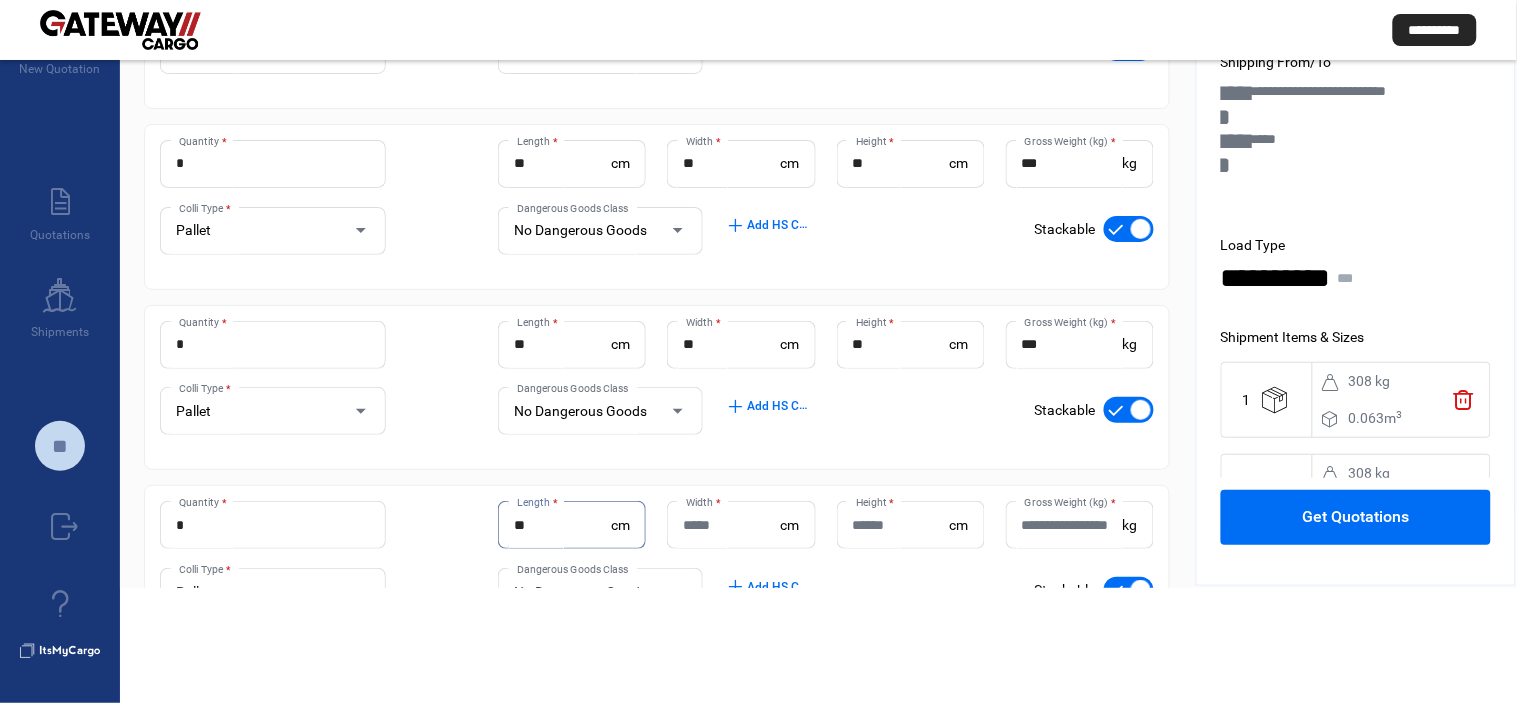type on "**" 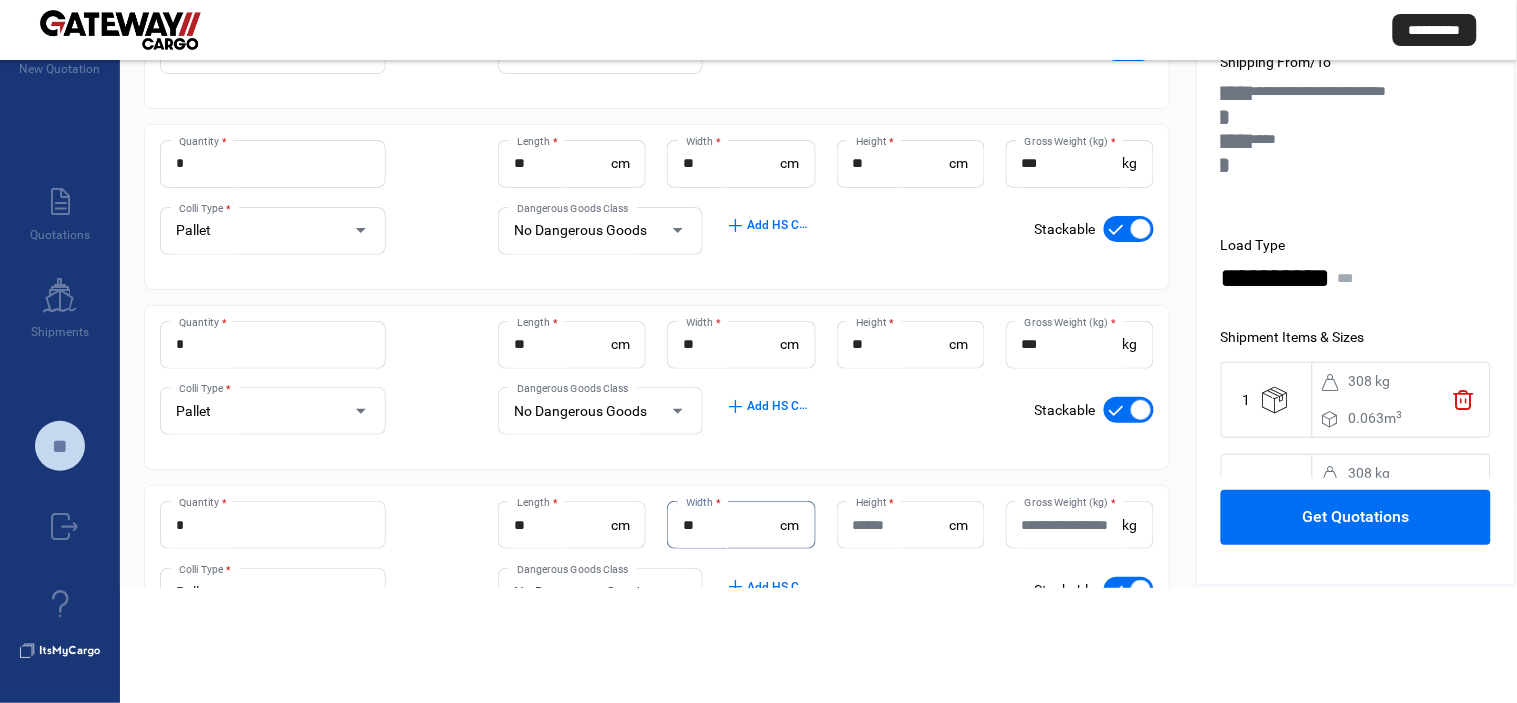 type on "**" 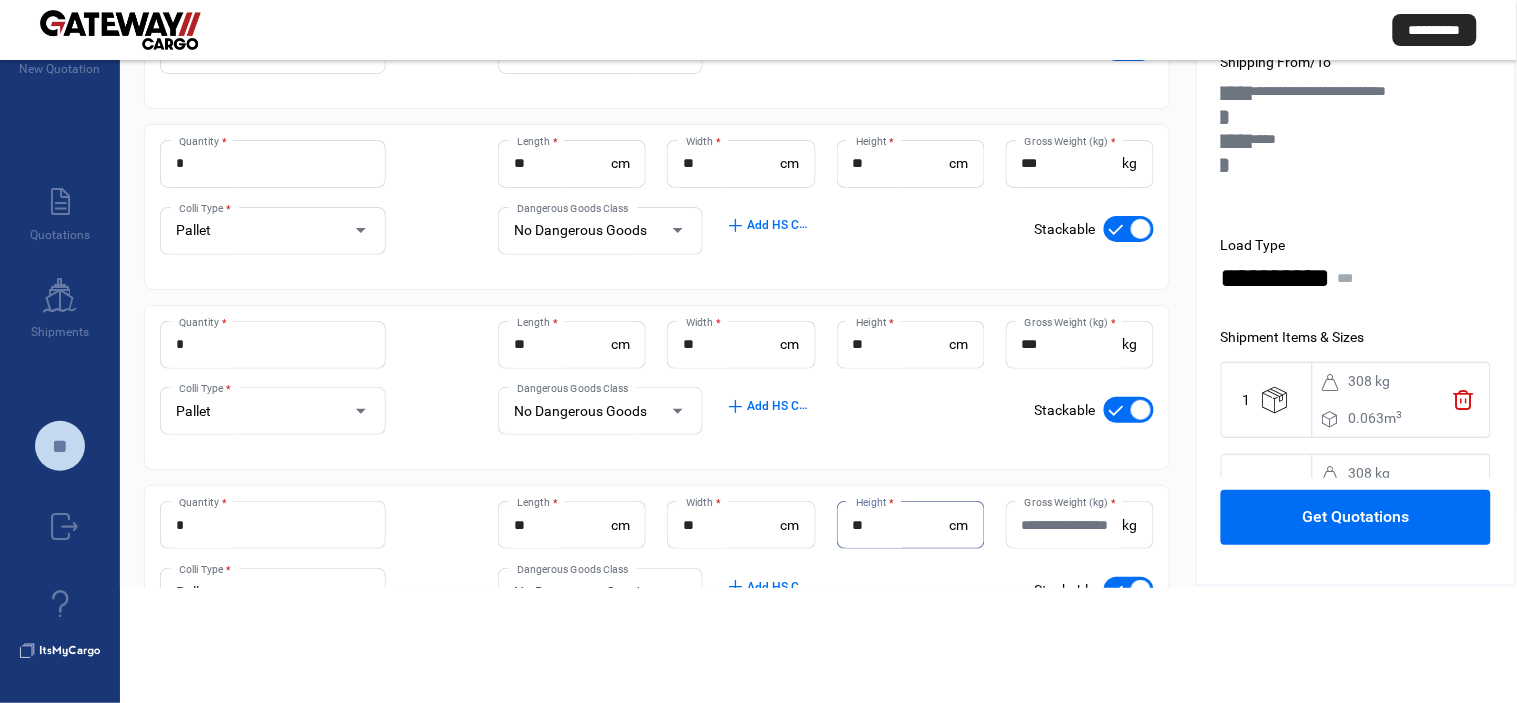 type on "**" 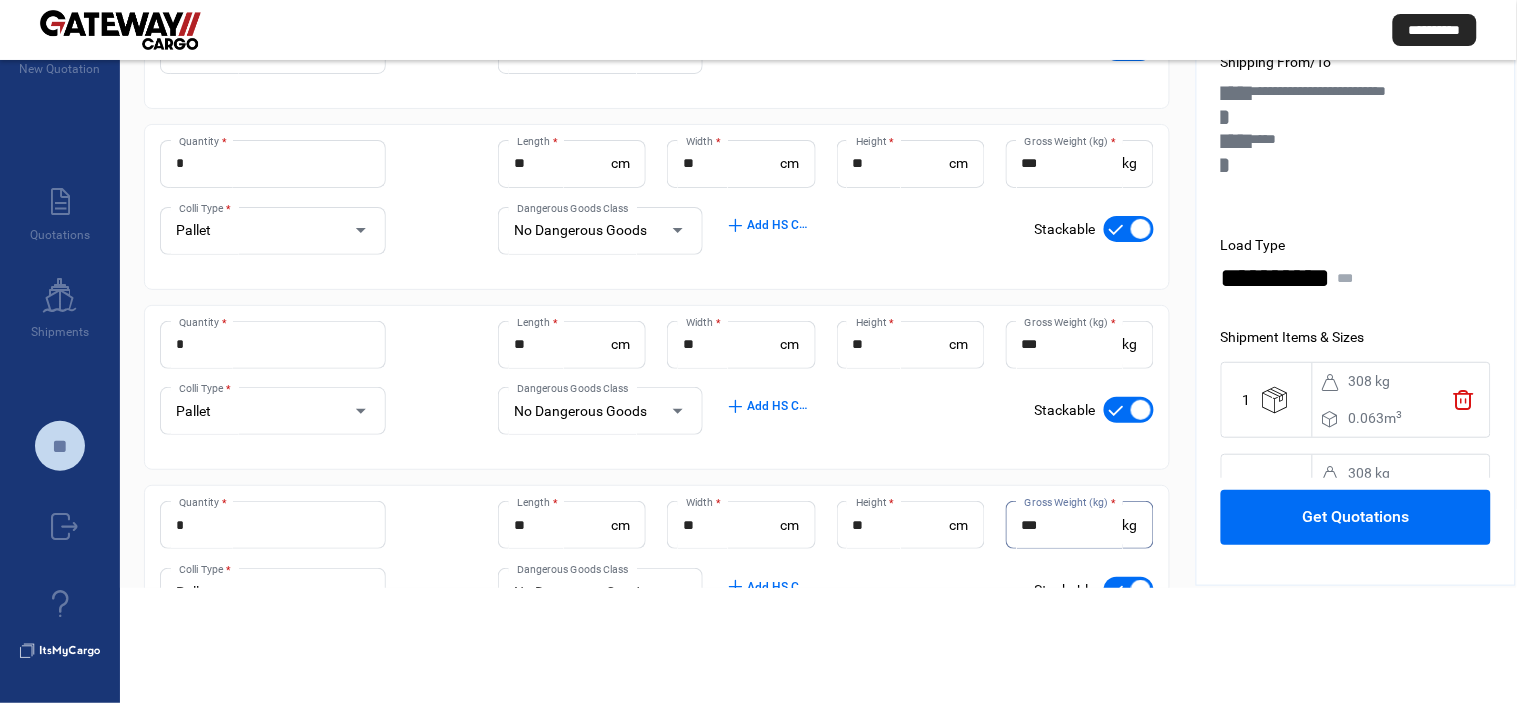 type on "***" 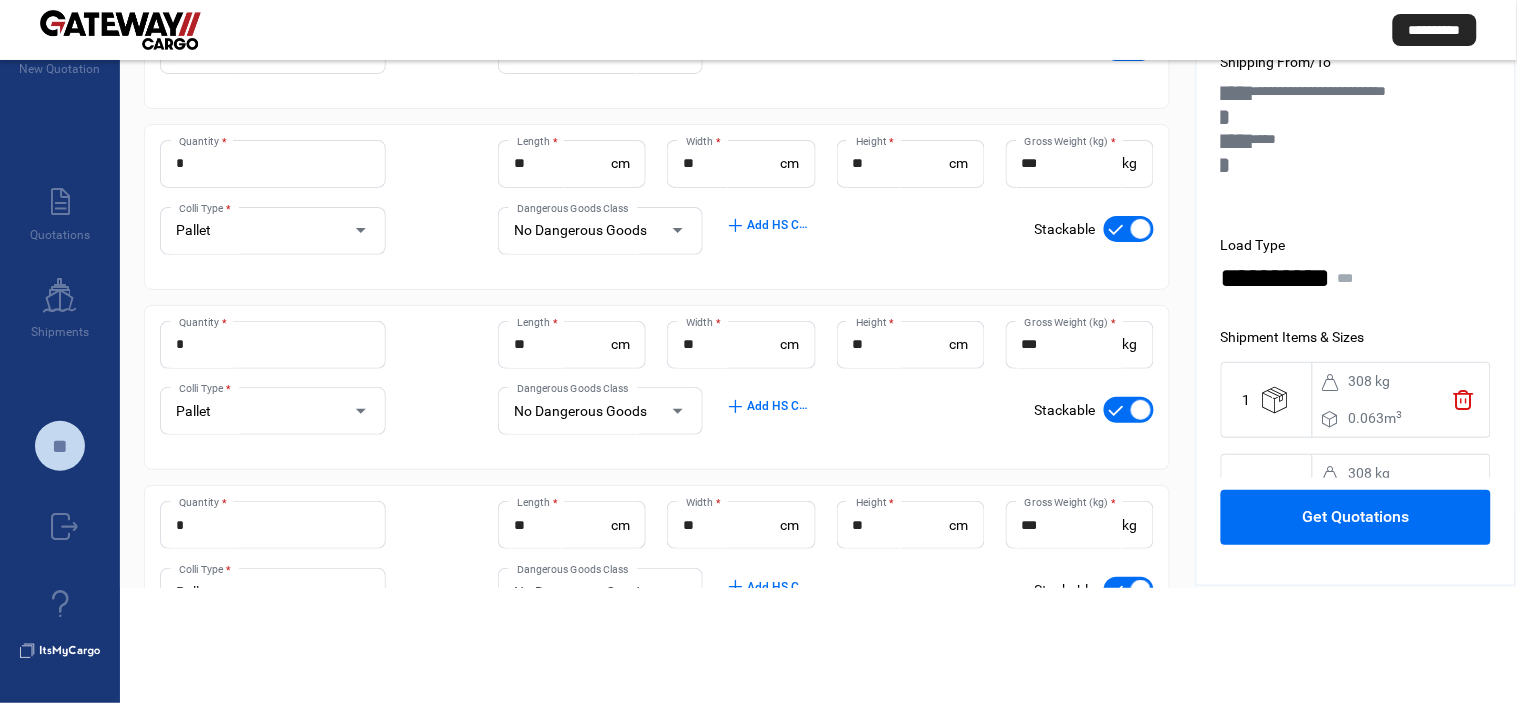 click on "Get Quotations" 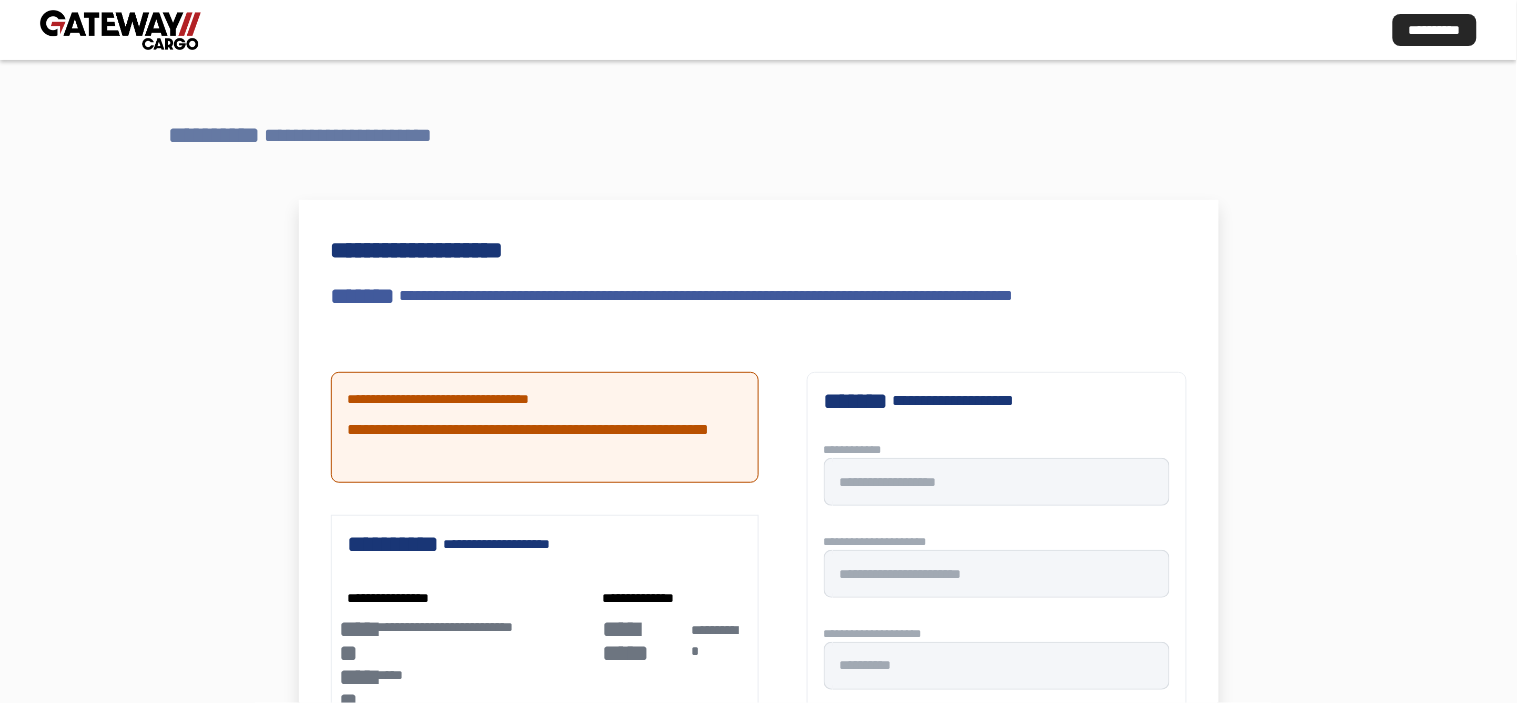 scroll, scrollTop: 0, scrollLeft: 0, axis: both 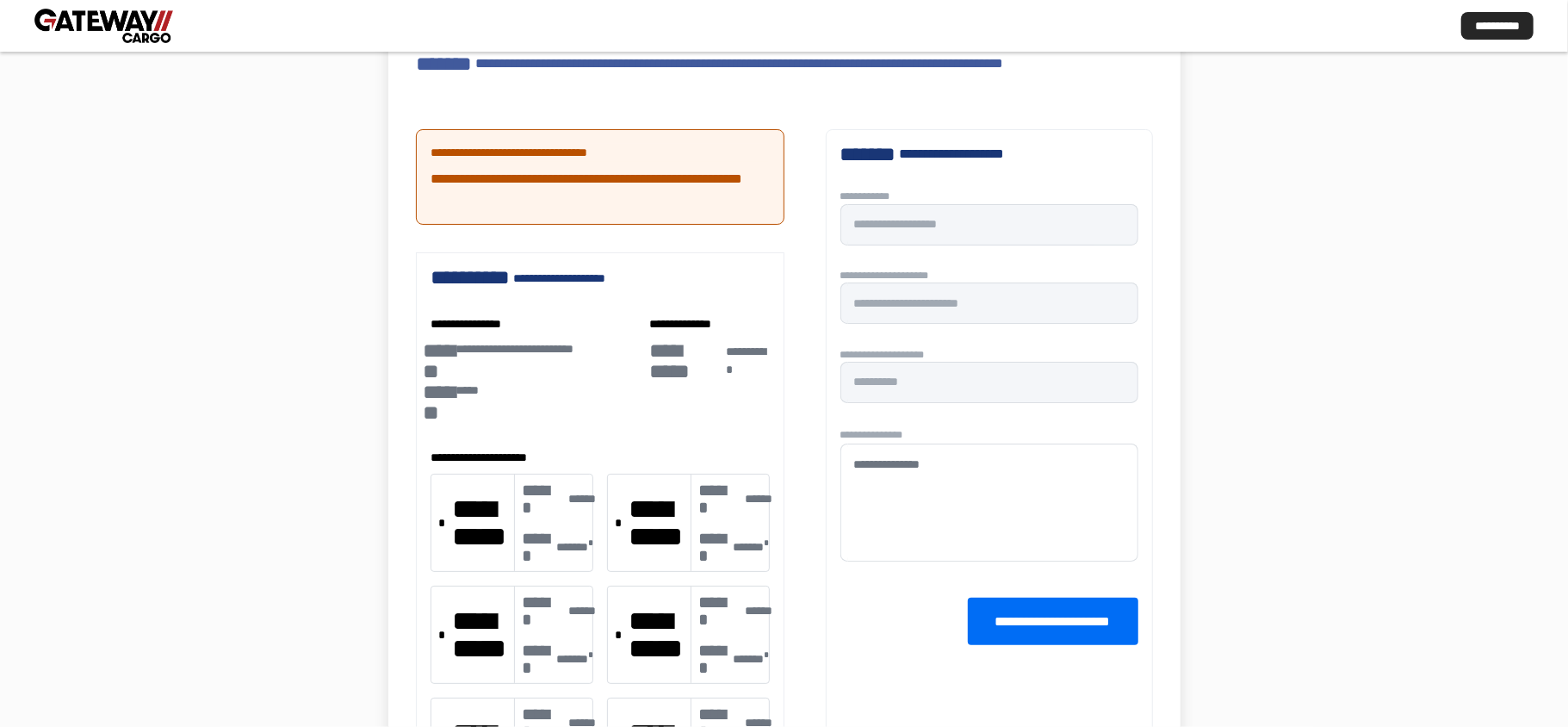 click at bounding box center [784, 364] 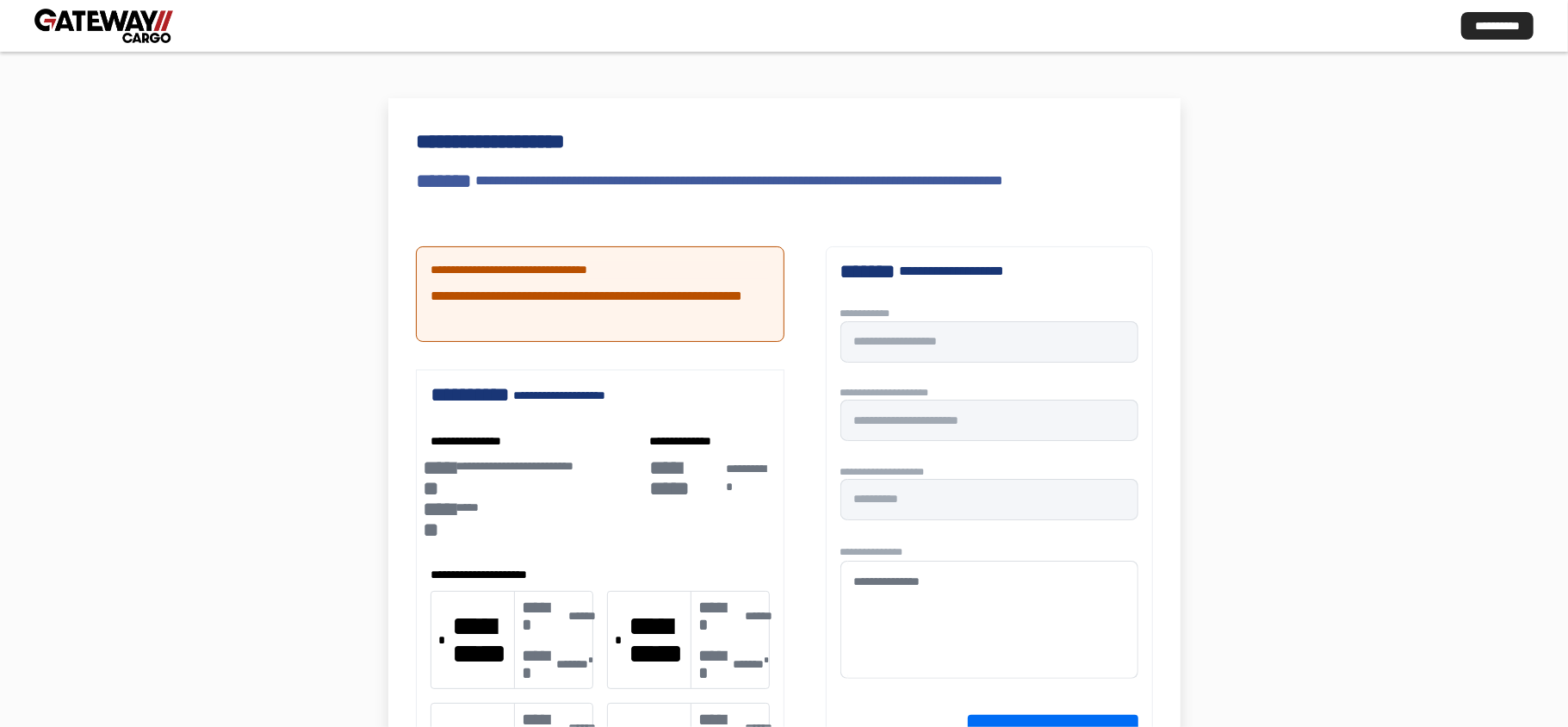 scroll, scrollTop: 115, scrollLeft: 0, axis: vertical 